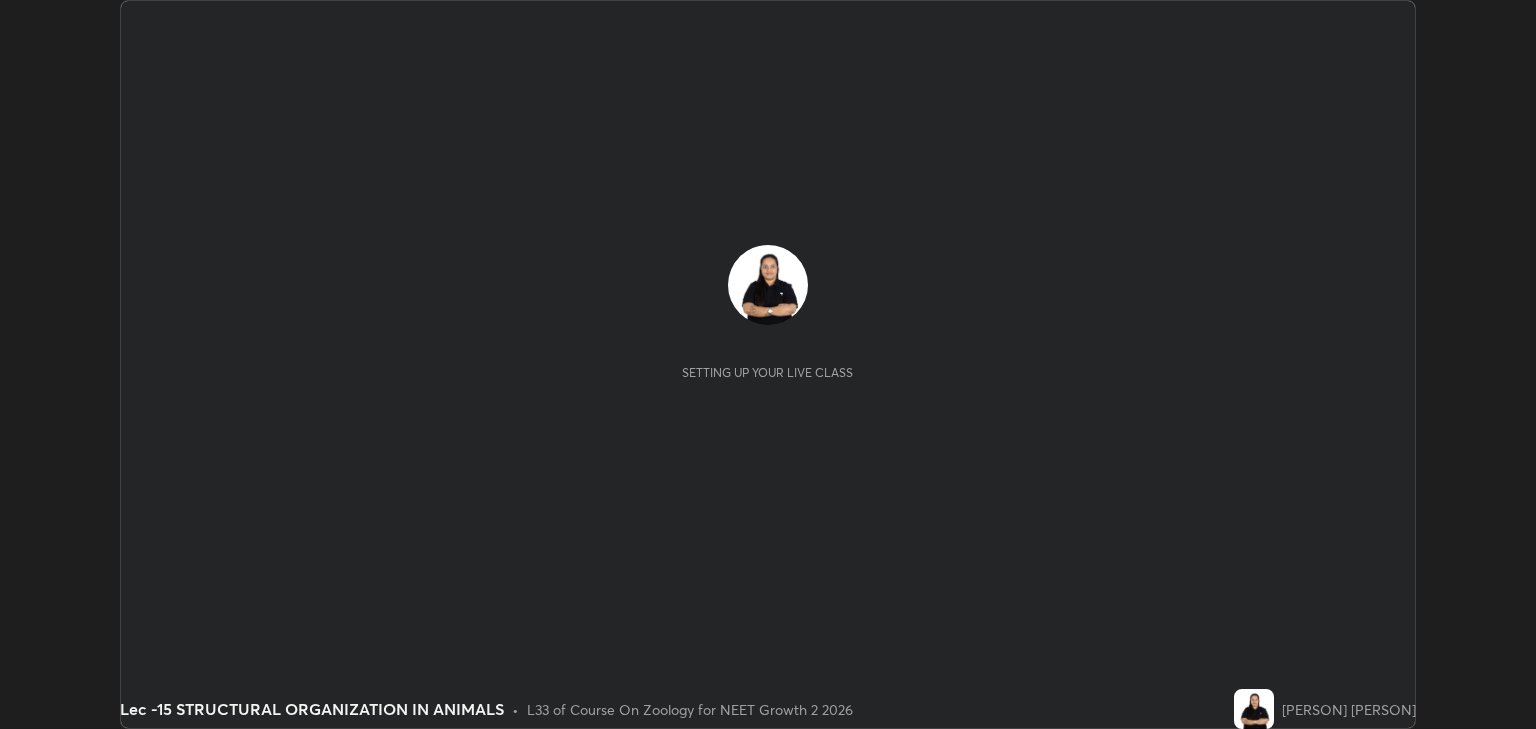 scroll, scrollTop: 0, scrollLeft: 0, axis: both 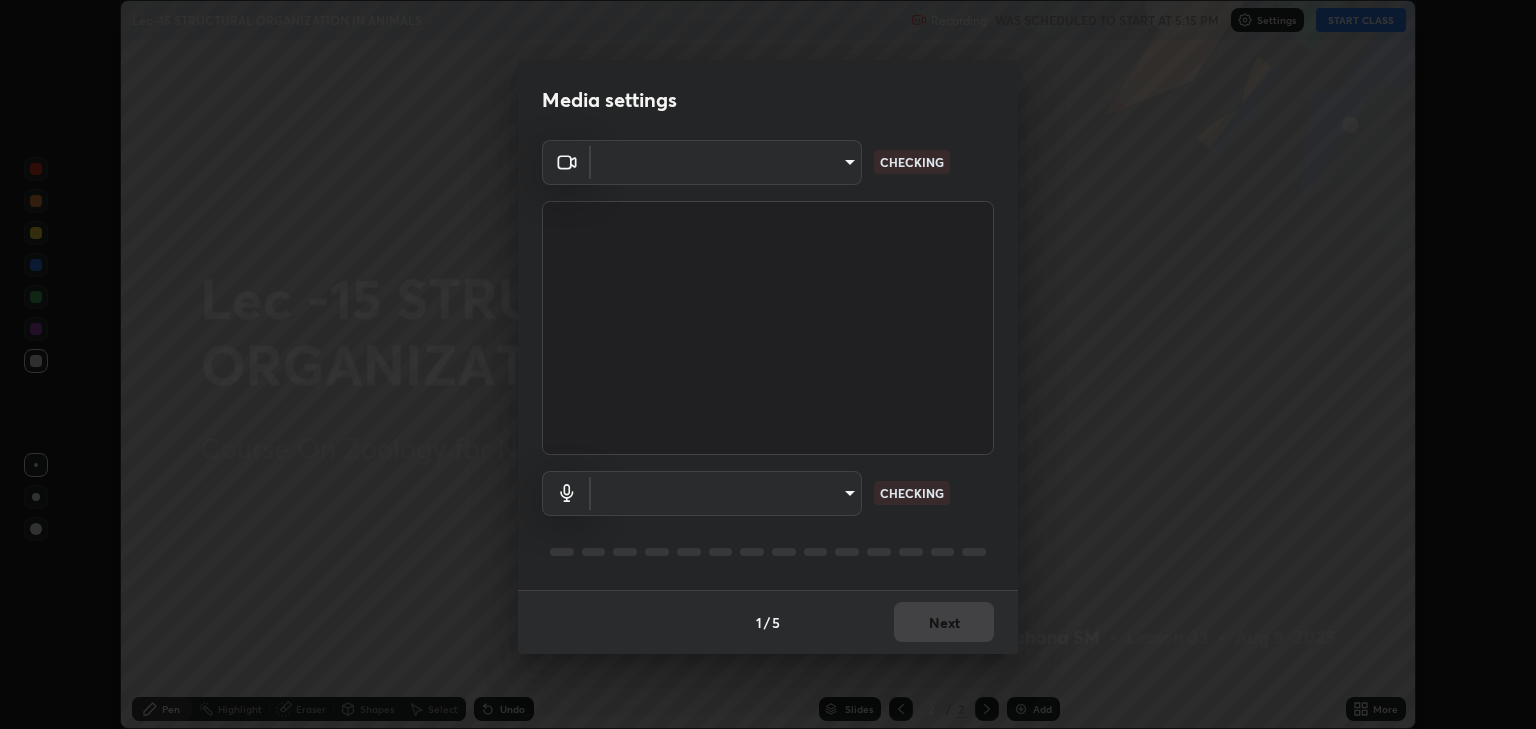 type on "6889e5757fad77820649456bc3a7e4ae290f4e048e3f3cb88d02d5782dedffd8" 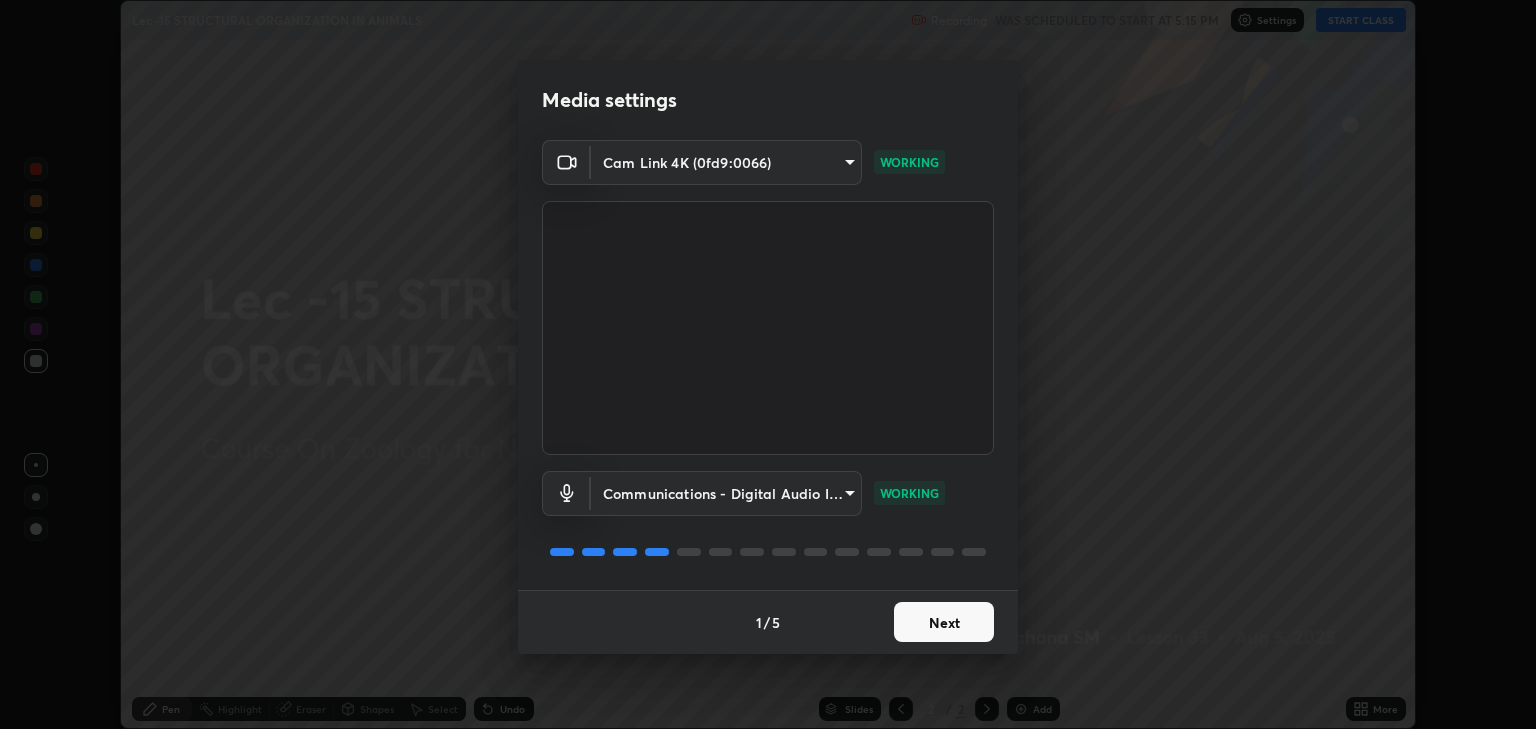 click on "Next" at bounding box center [944, 622] 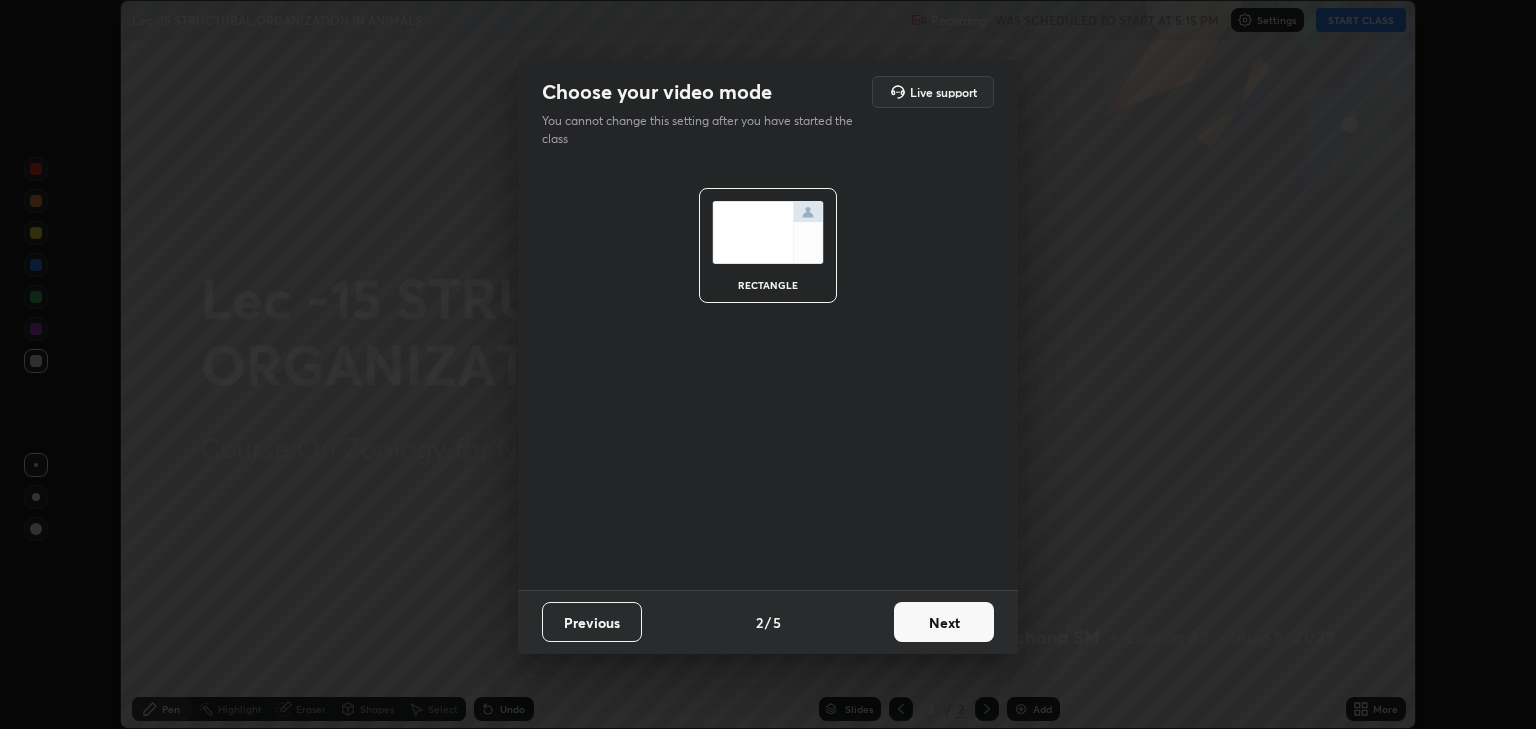 click on "Next" at bounding box center (944, 622) 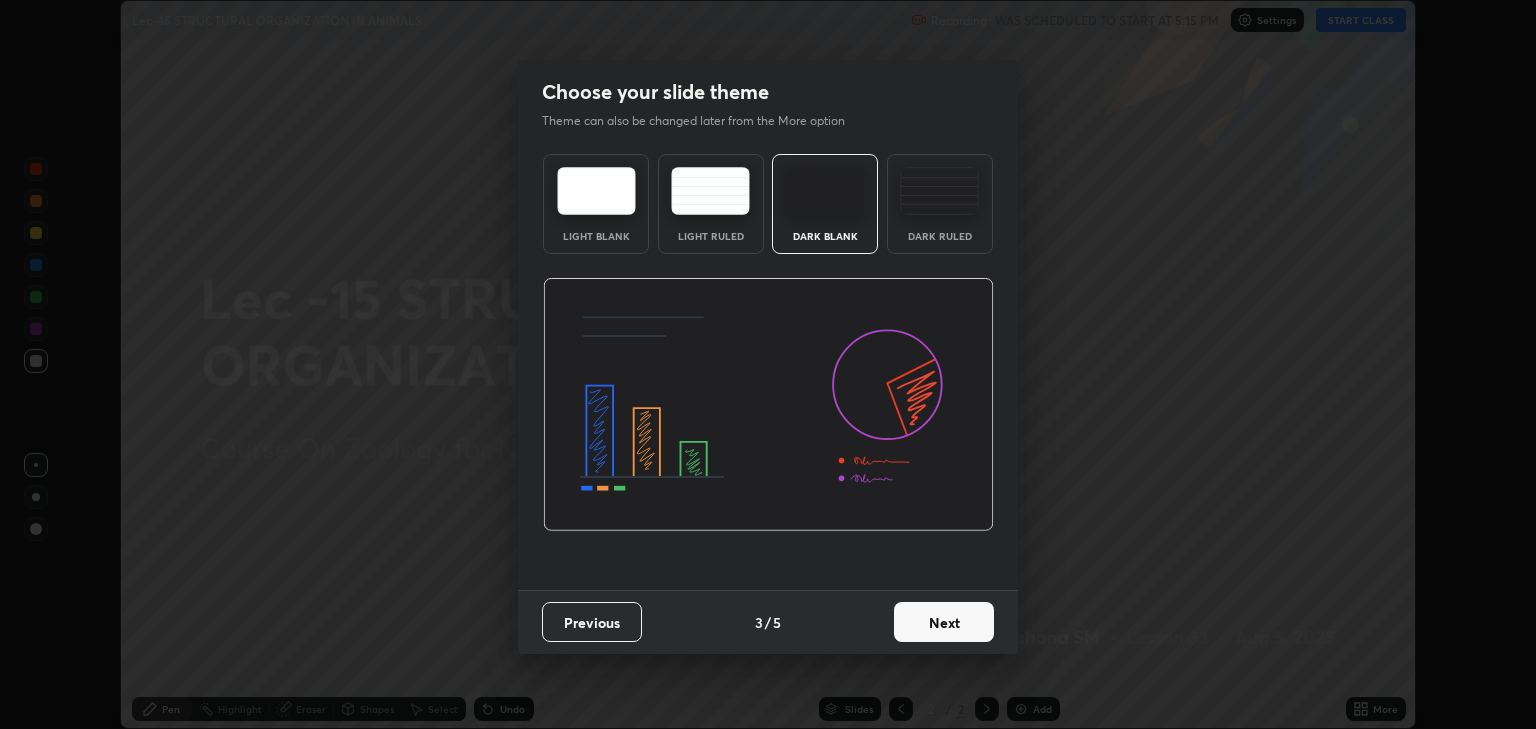 click on "Next" at bounding box center (944, 622) 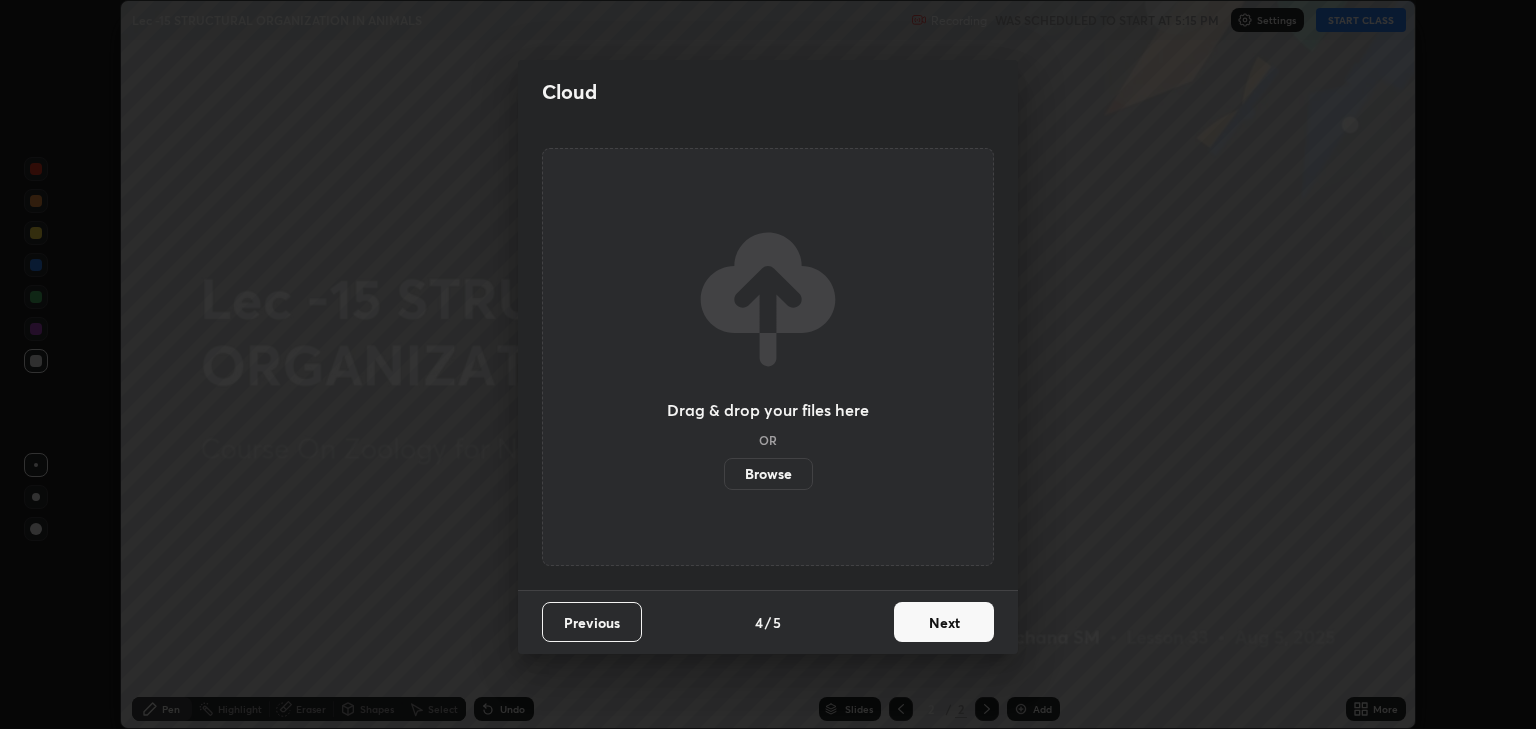 click on "Next" at bounding box center (944, 622) 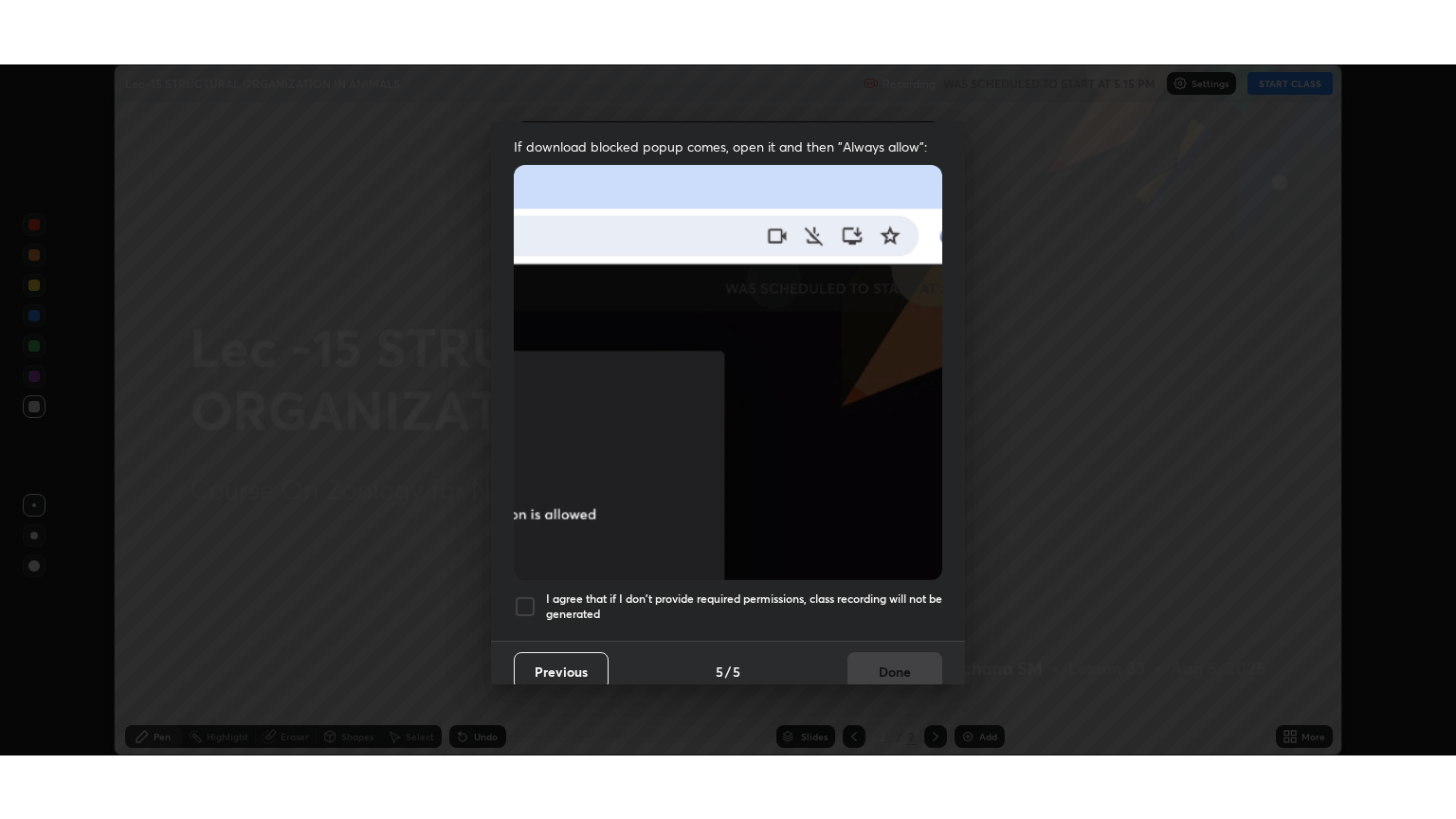 scroll, scrollTop: 384, scrollLeft: 0, axis: vertical 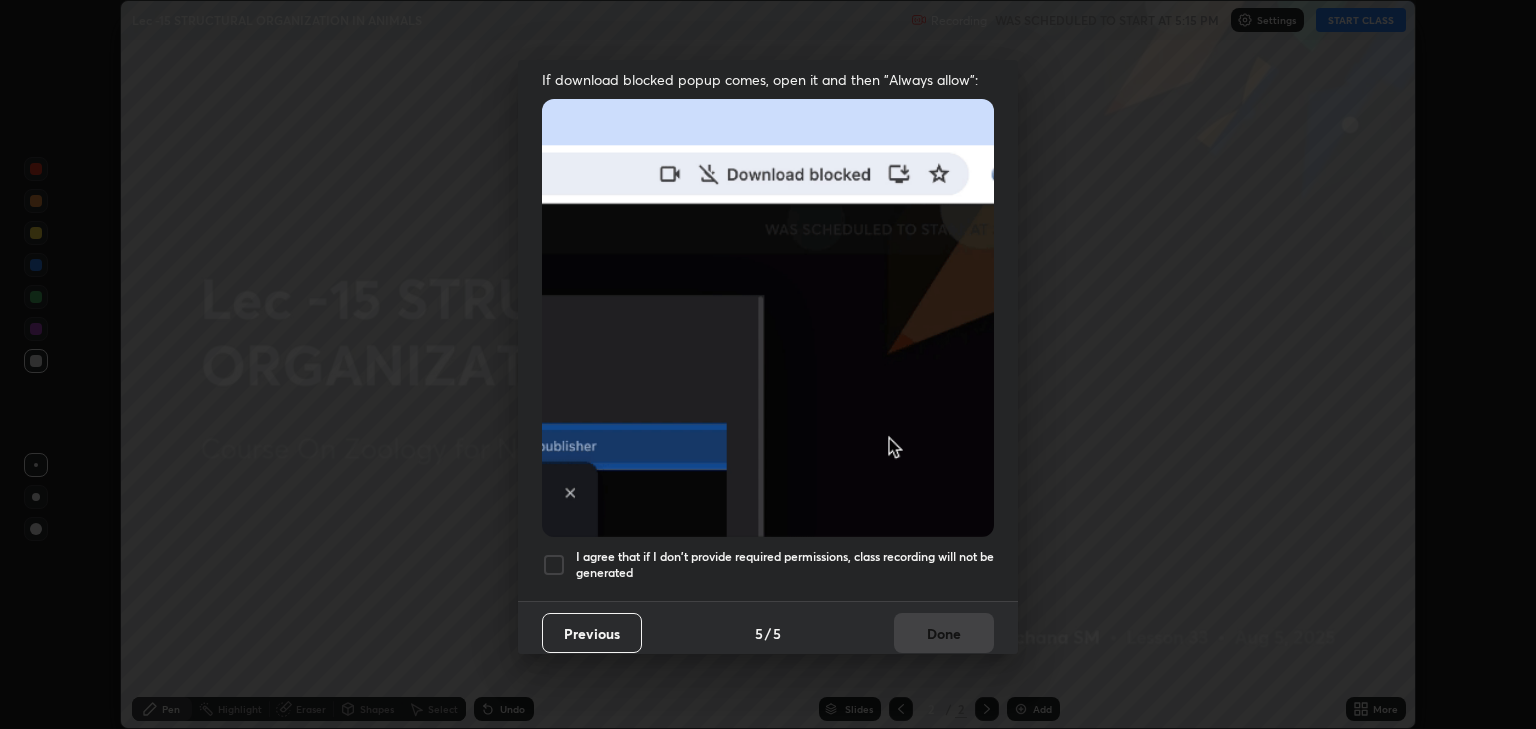 click at bounding box center (554, 565) 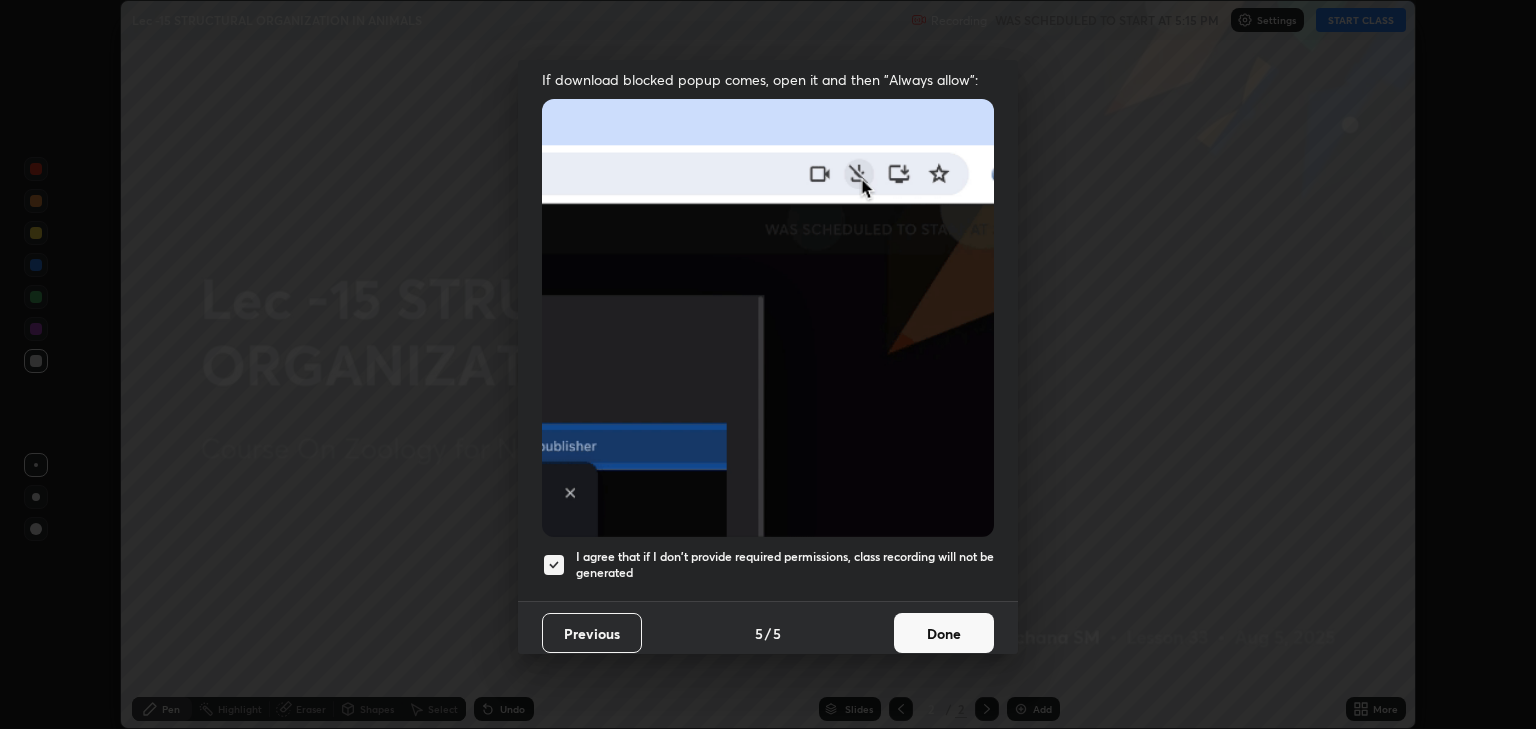 click on "Done" at bounding box center (944, 633) 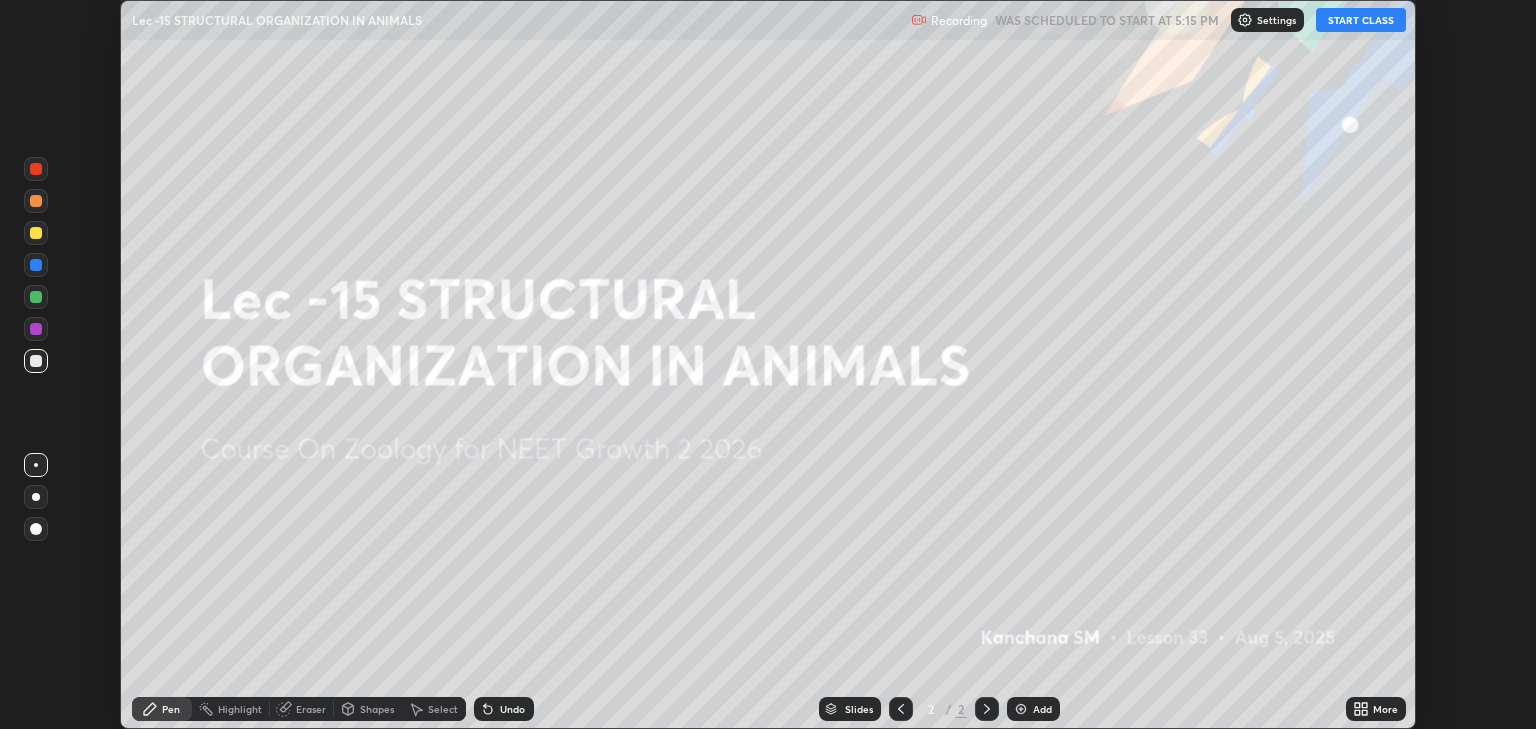 click on "START CLASS" at bounding box center (1361, 20) 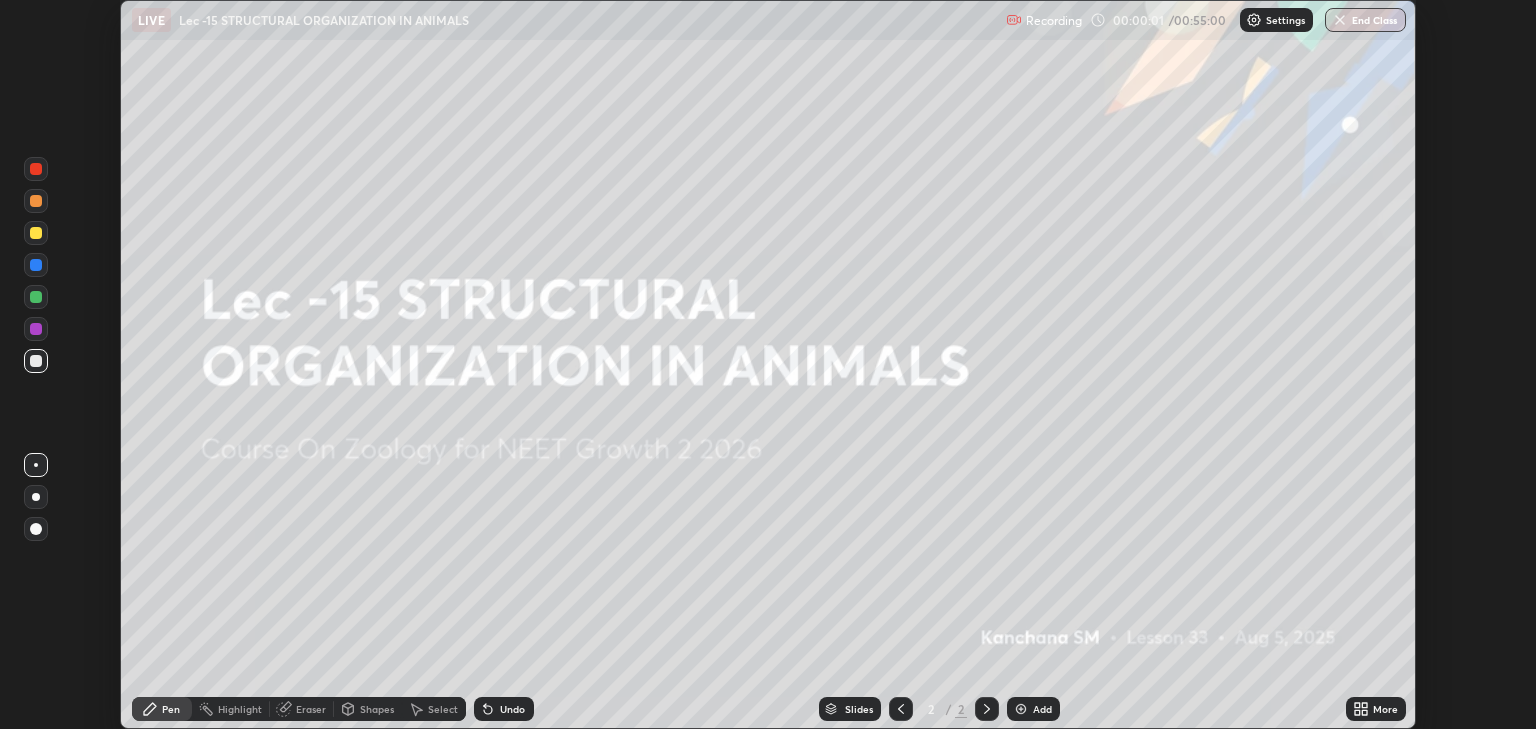 click 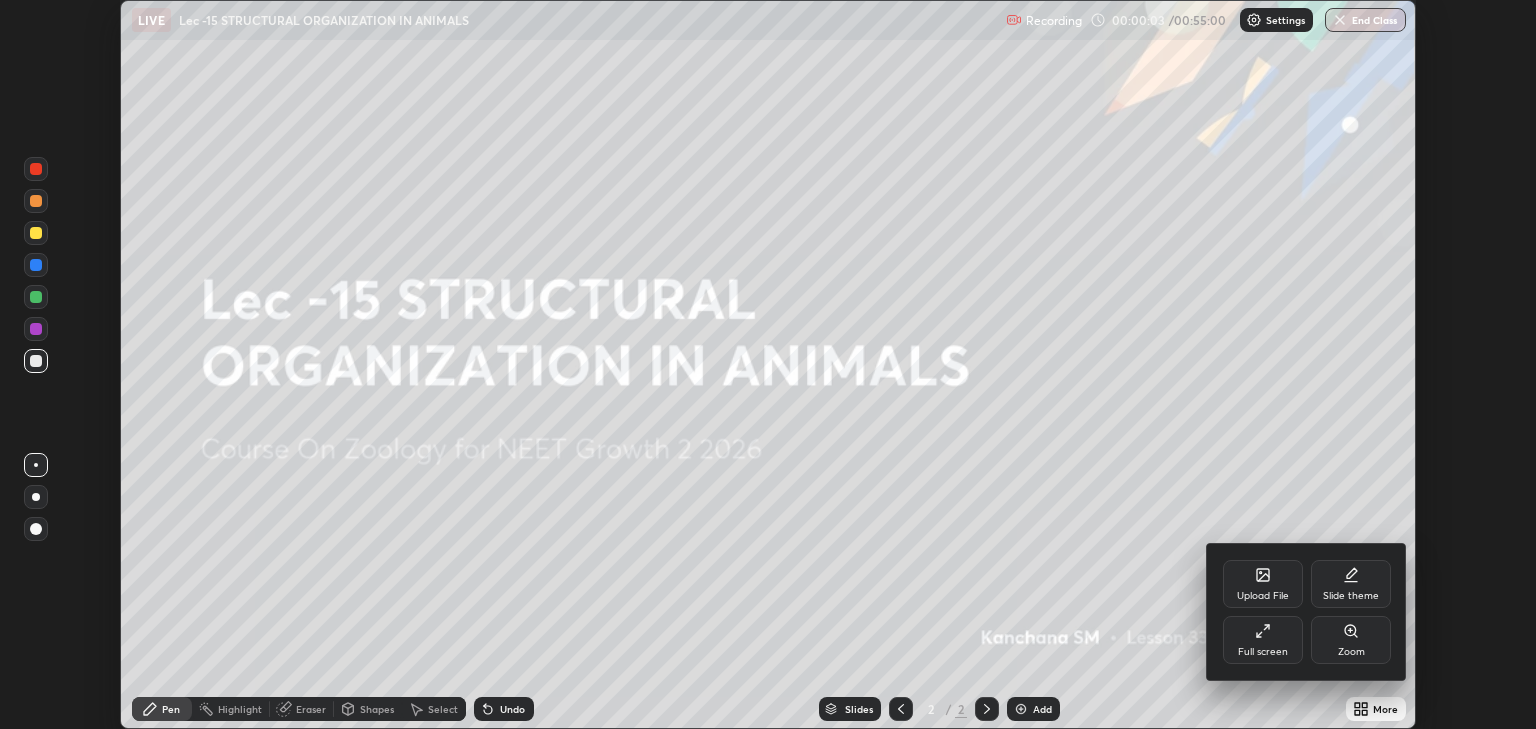 click on "Full screen" at bounding box center (1263, 652) 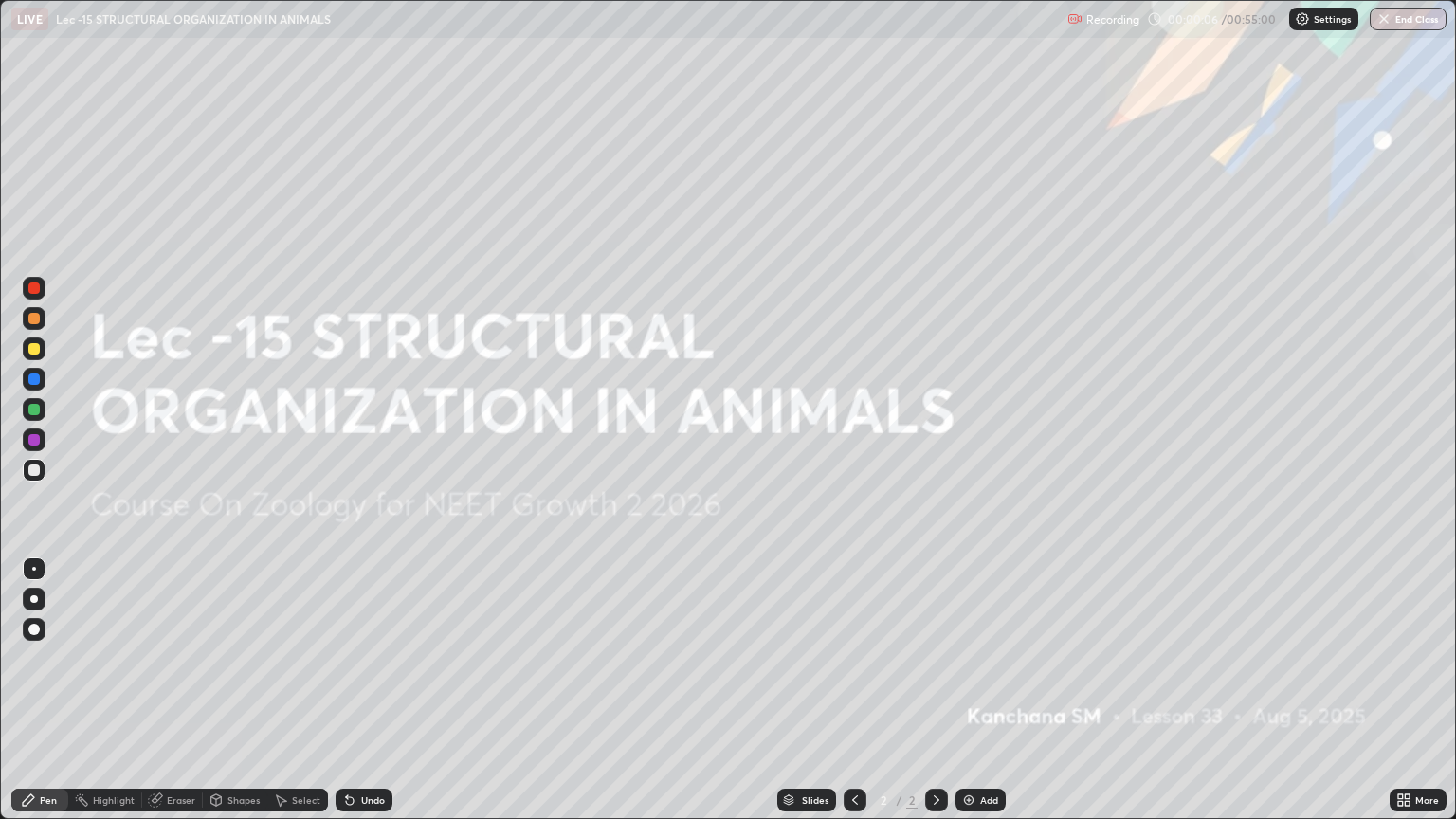 scroll, scrollTop: 93973, scrollLeft: 93336, axis: both 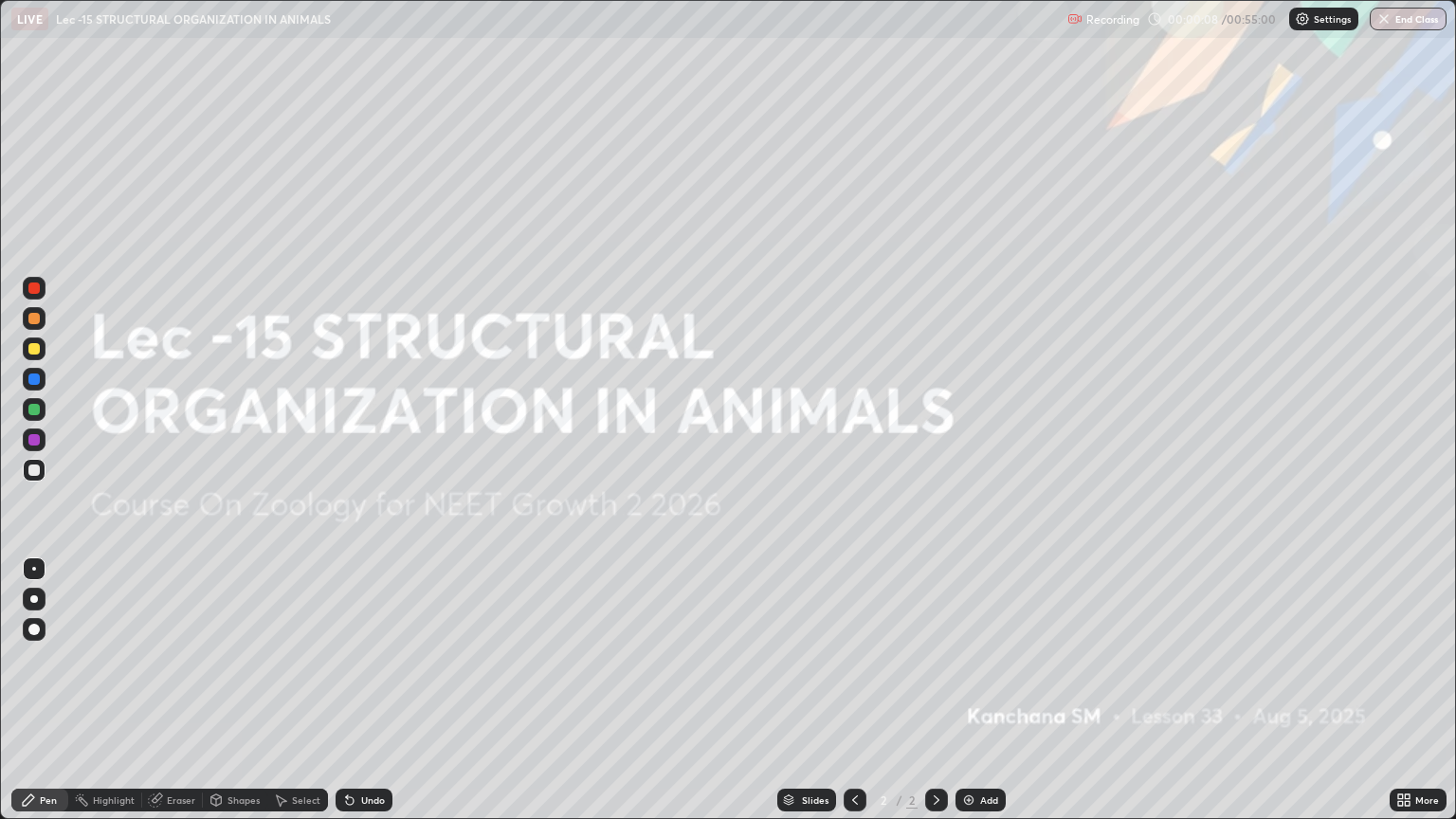 click at bounding box center [969, 800] 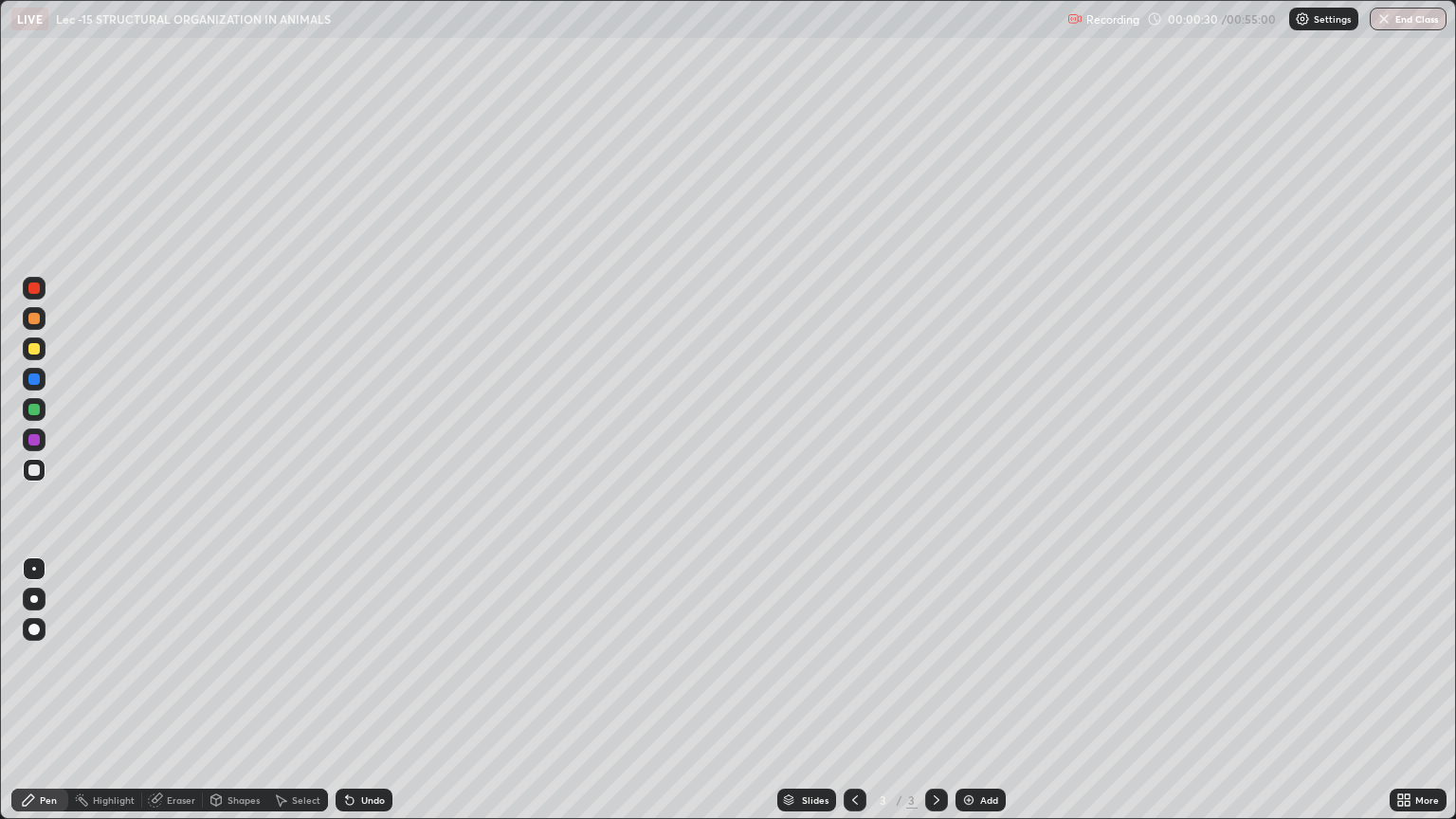 click at bounding box center [34, 349] 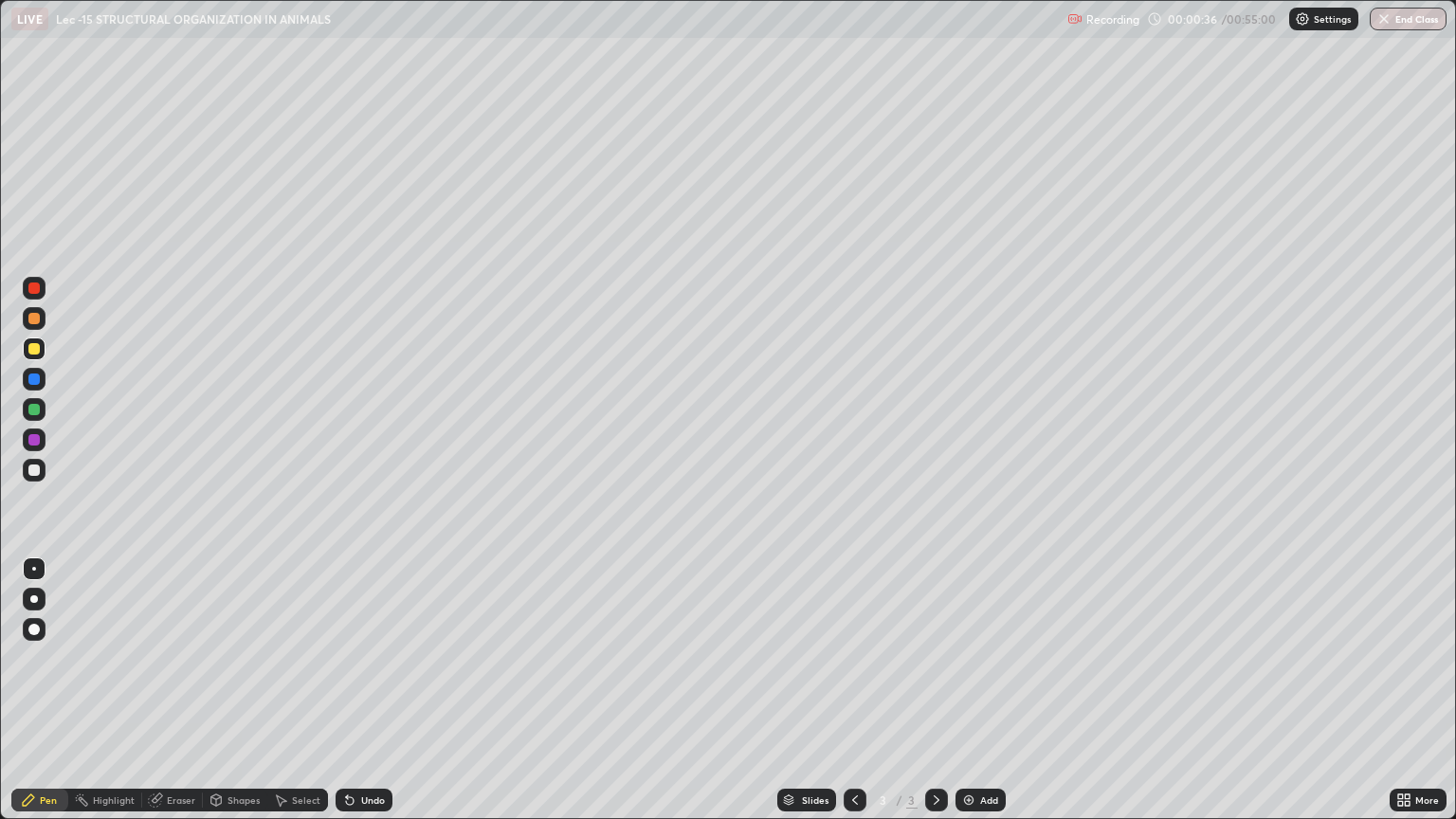 click on "Eraser" at bounding box center [181, 800] 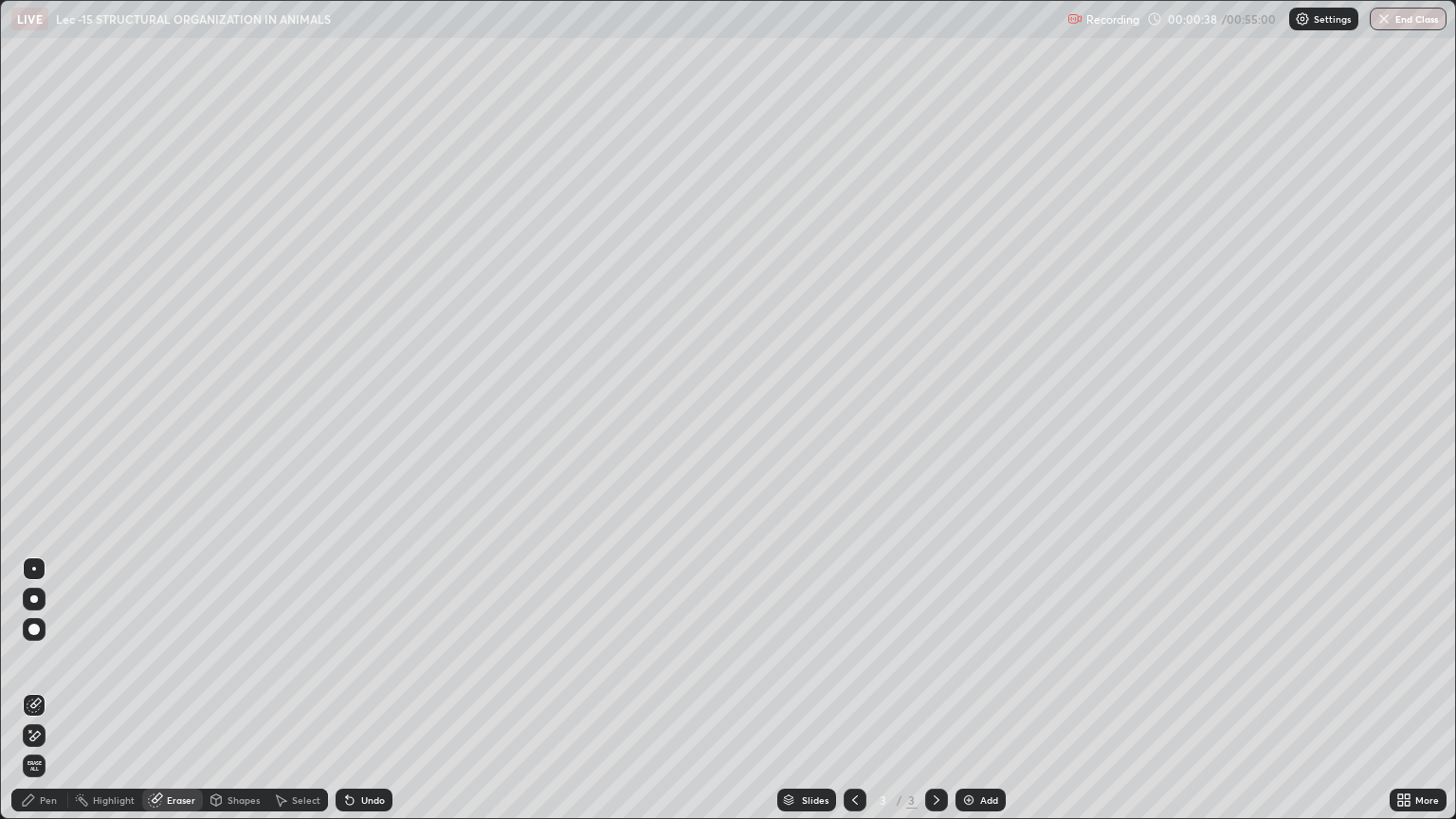 click on "Pen" at bounding box center (40, 800) 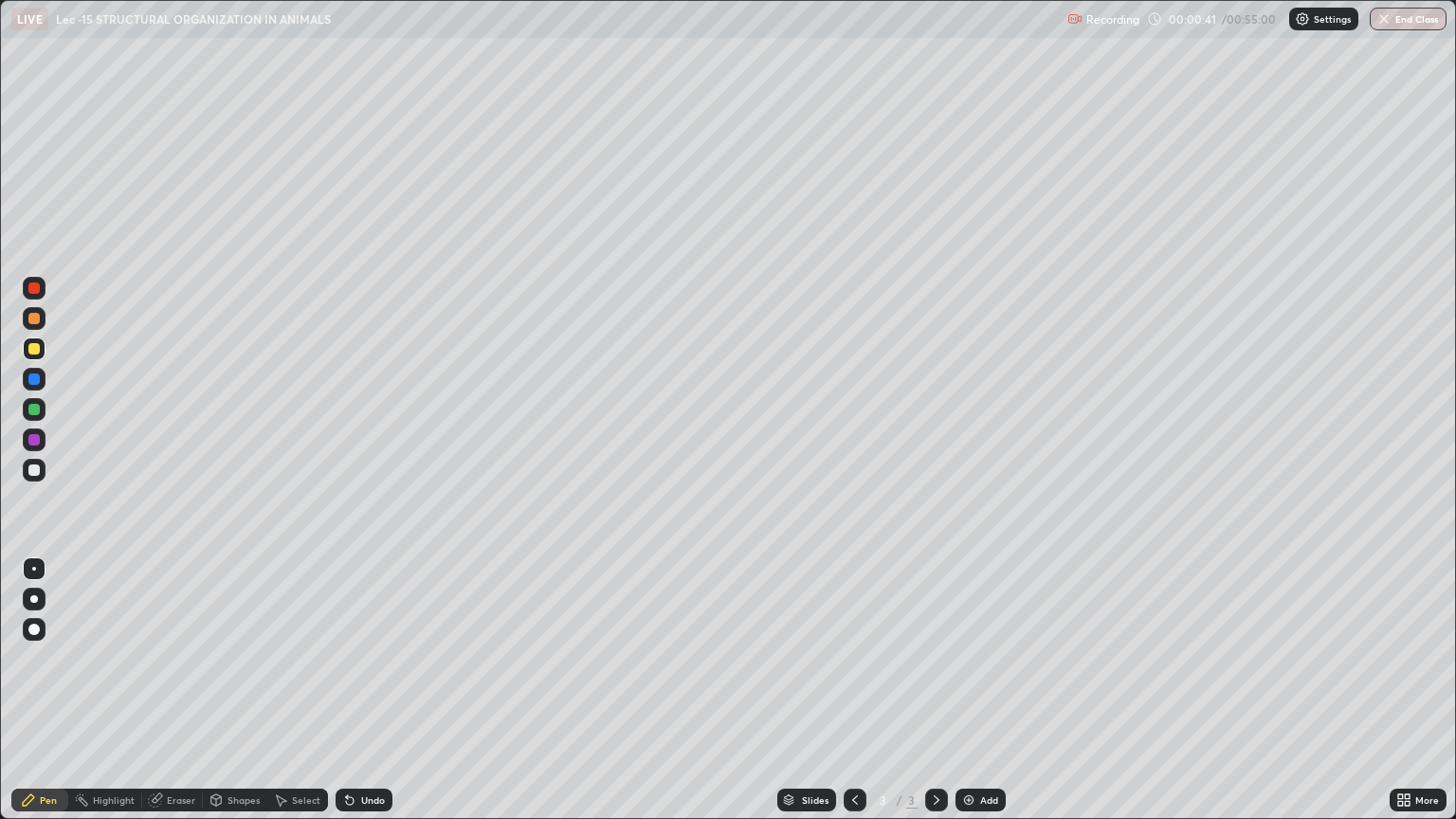 click at bounding box center [34, 599] 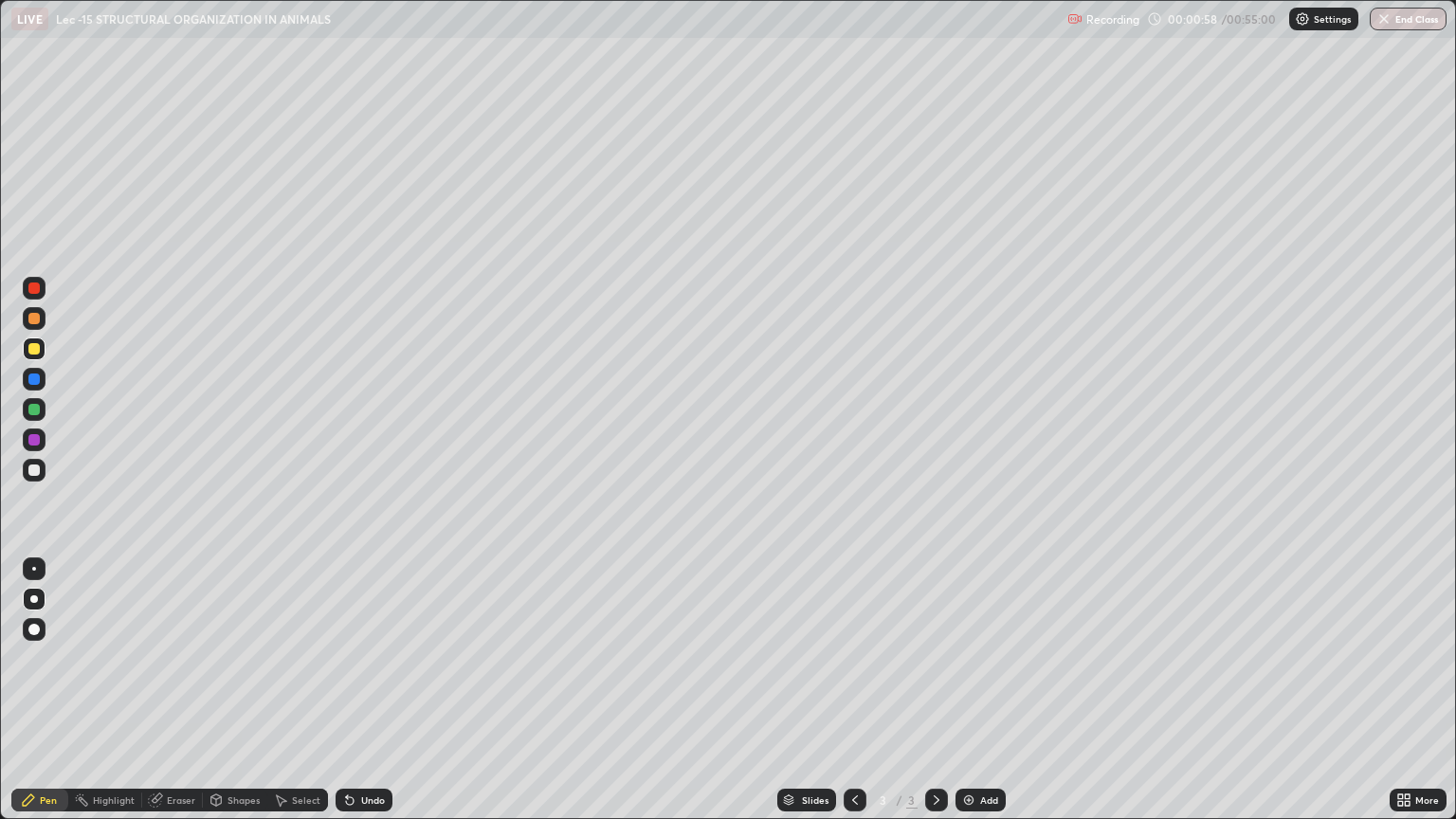click on "Select" at bounding box center (306, 800) 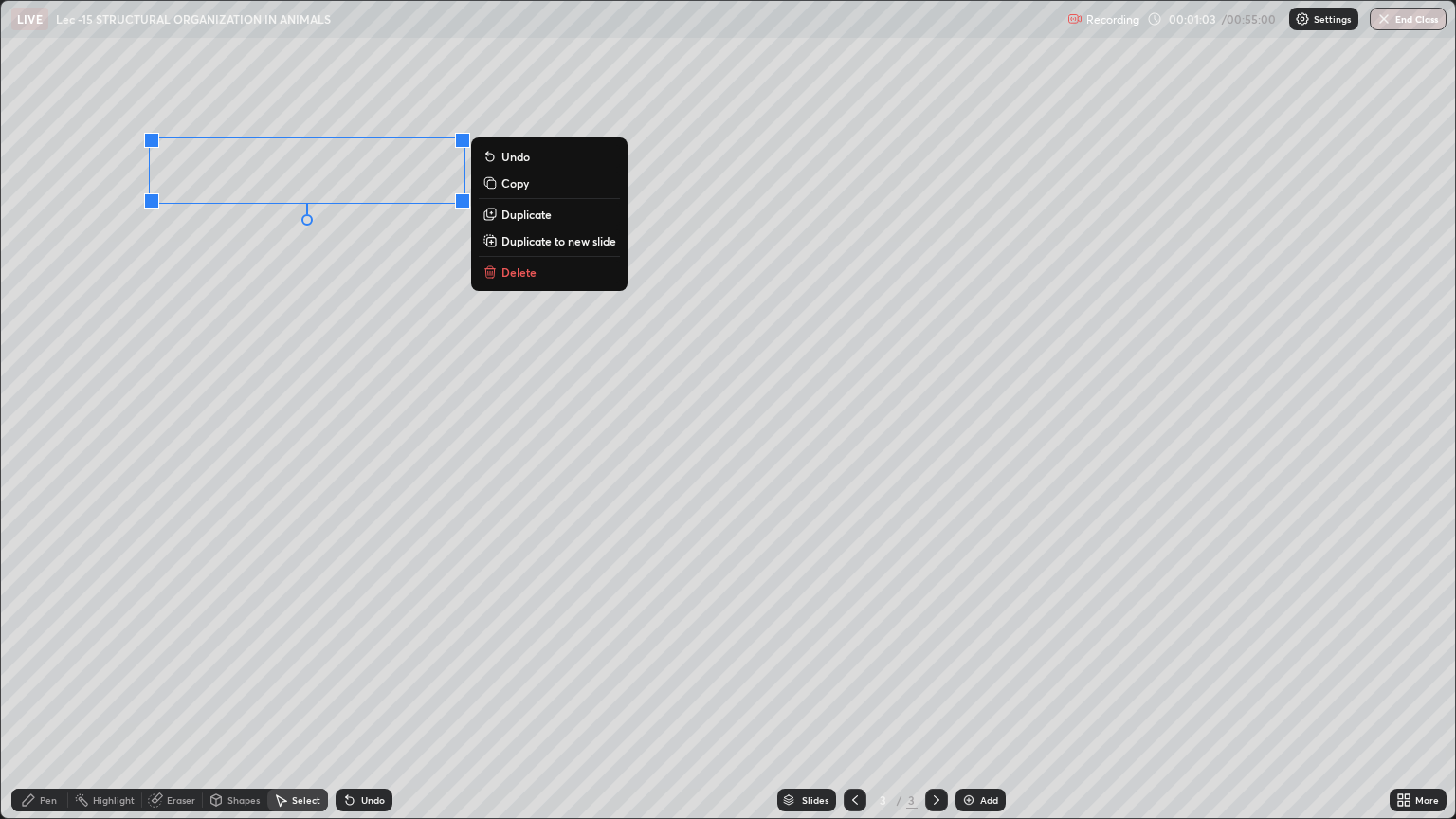 click on "0 ° Undo Copy Duplicate Duplicate to new slide Delete" at bounding box center [728, 410] 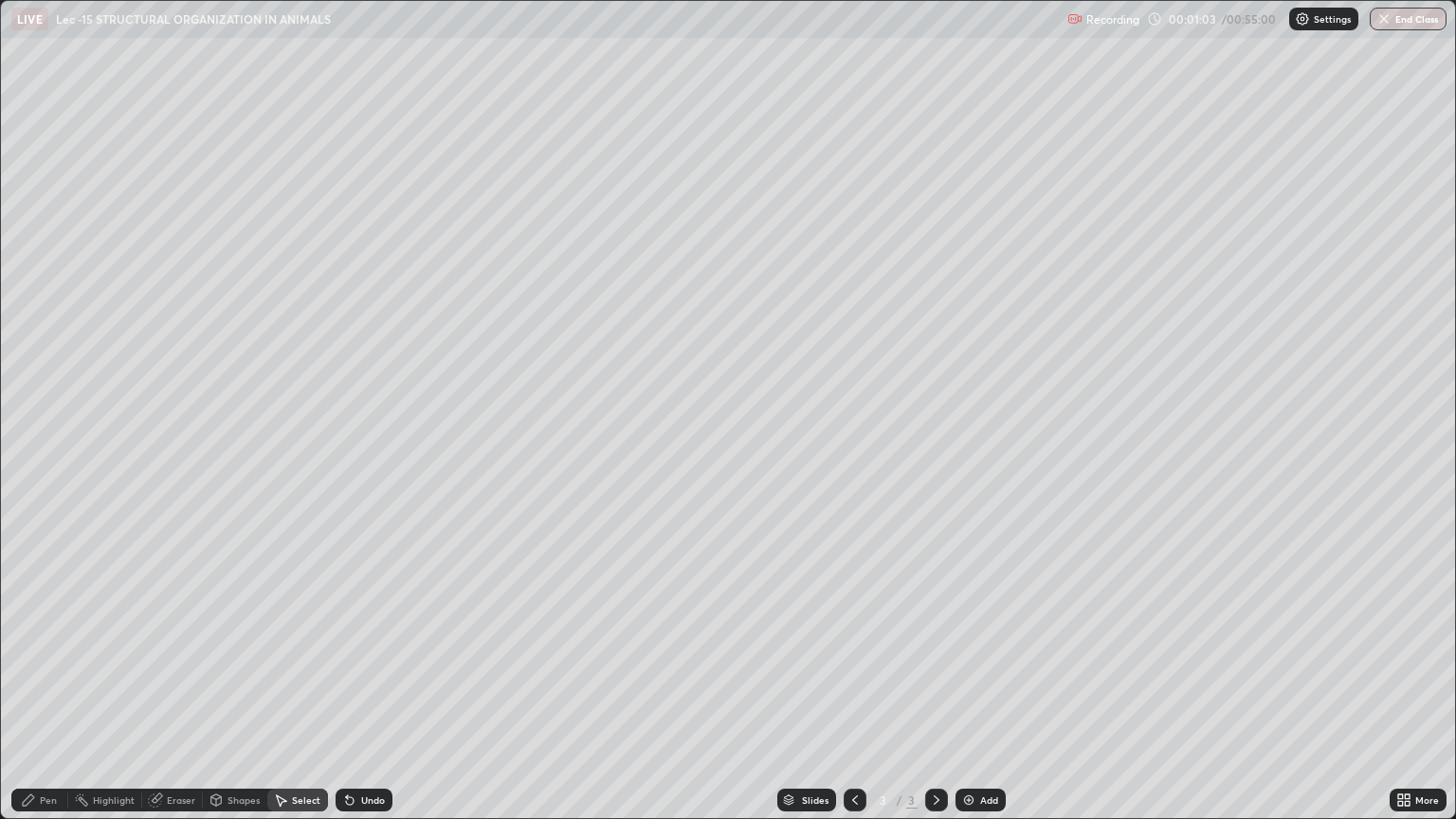 click on "Pen" at bounding box center [40, 800] 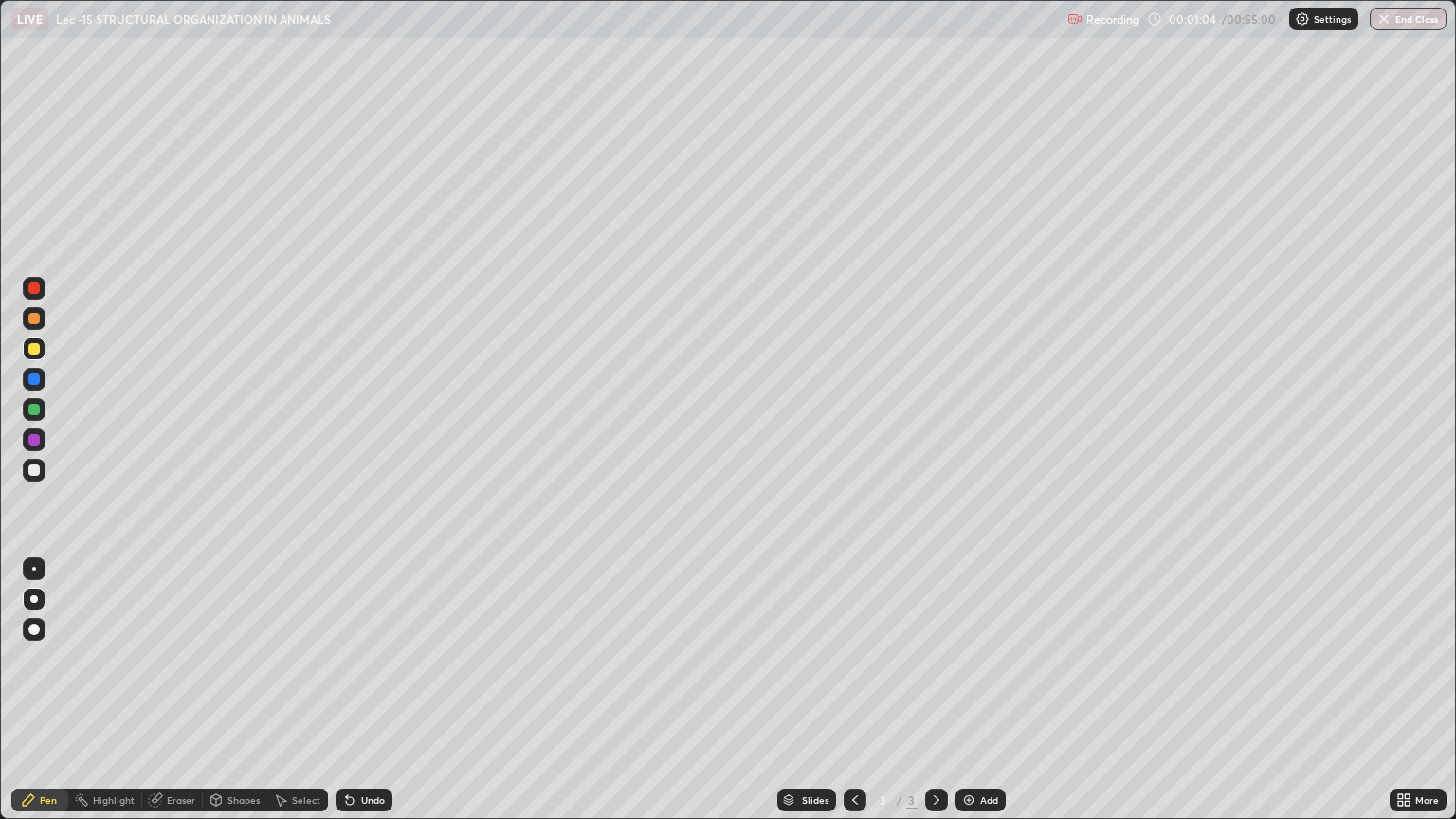 click at bounding box center (34, 470) 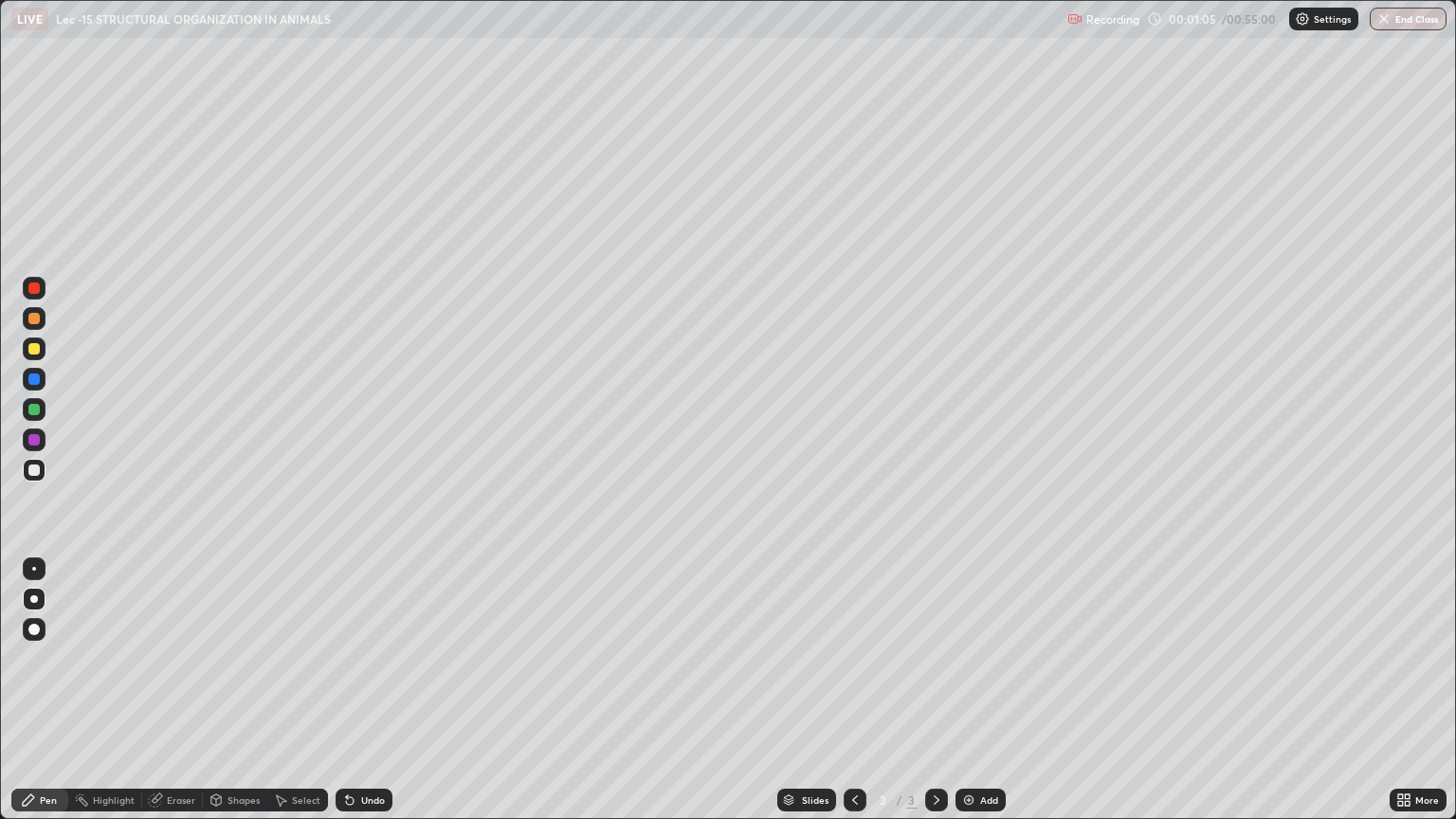 click at bounding box center (34, 569) 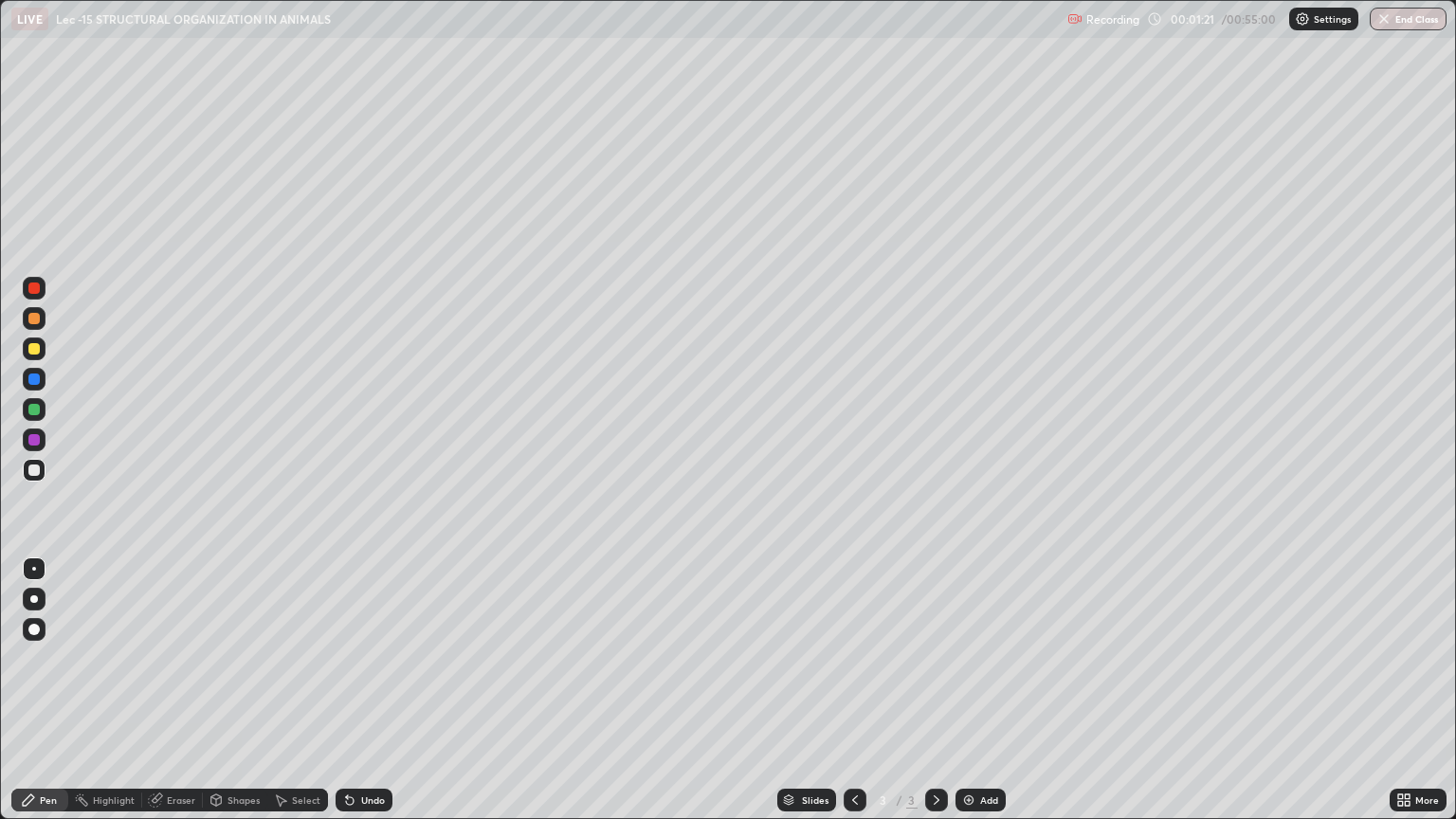 click 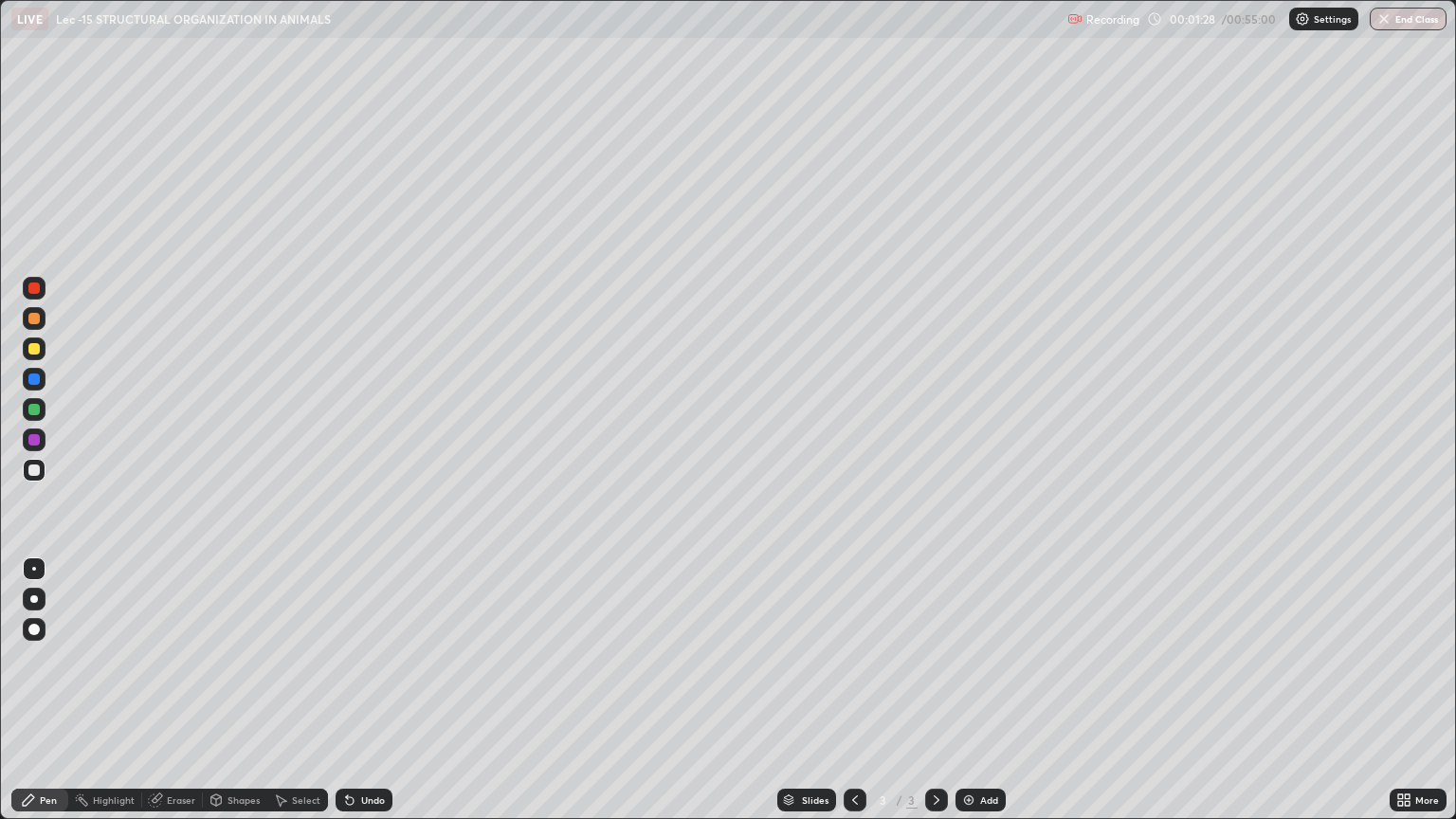 click 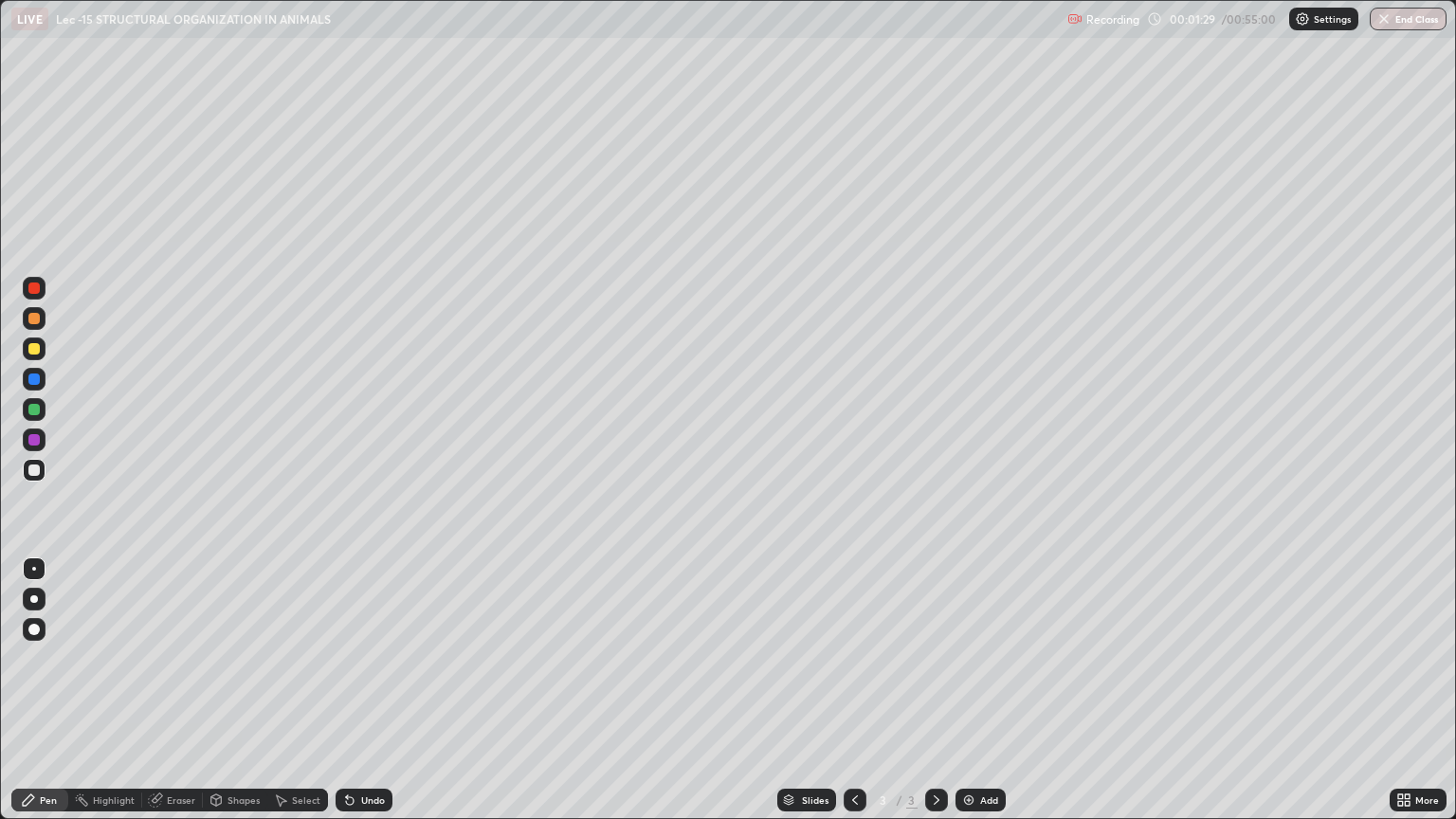 click 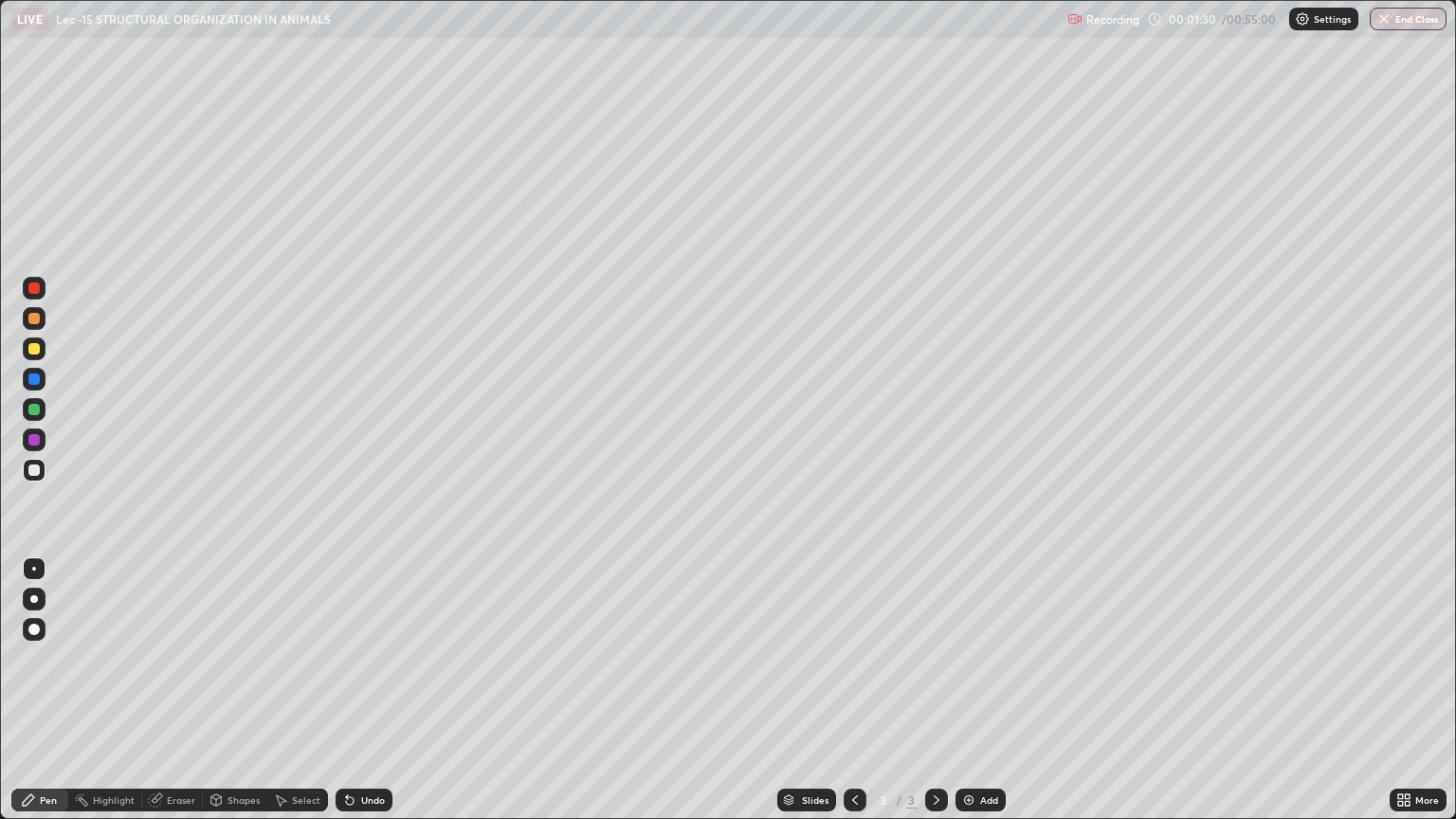 click 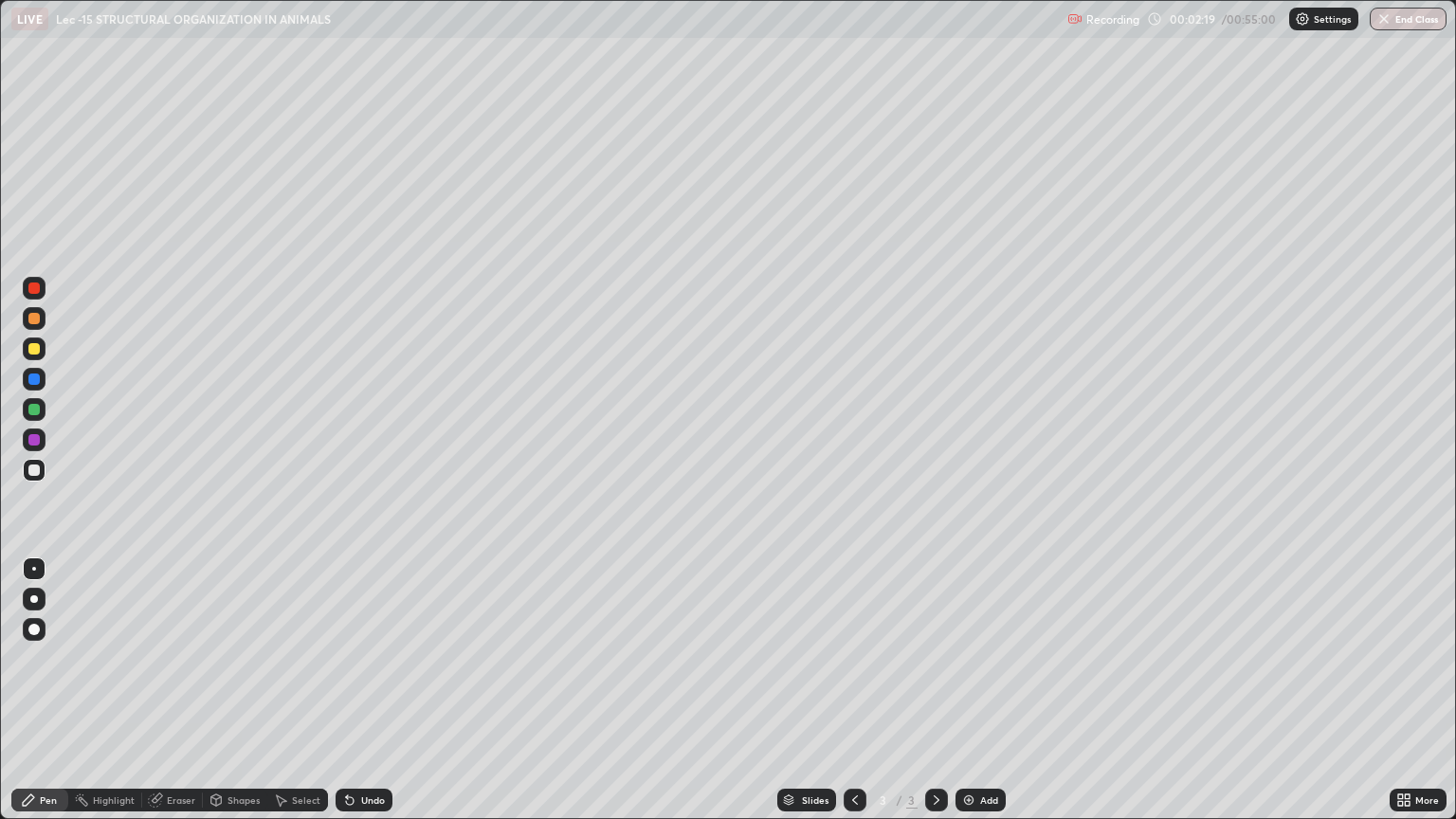 click on "Eraser" at bounding box center (181, 800) 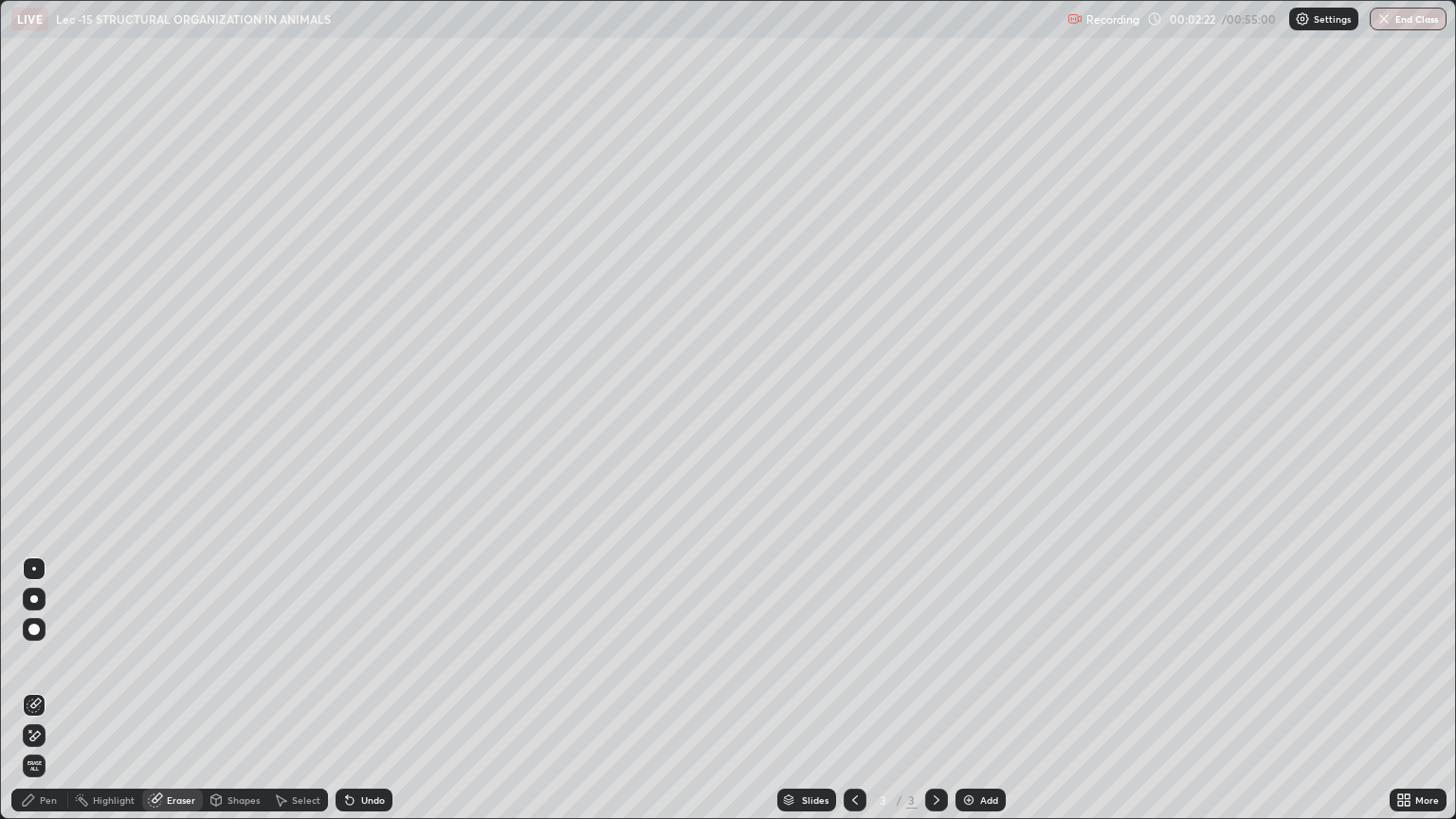 click on "Pen" at bounding box center (48, 800) 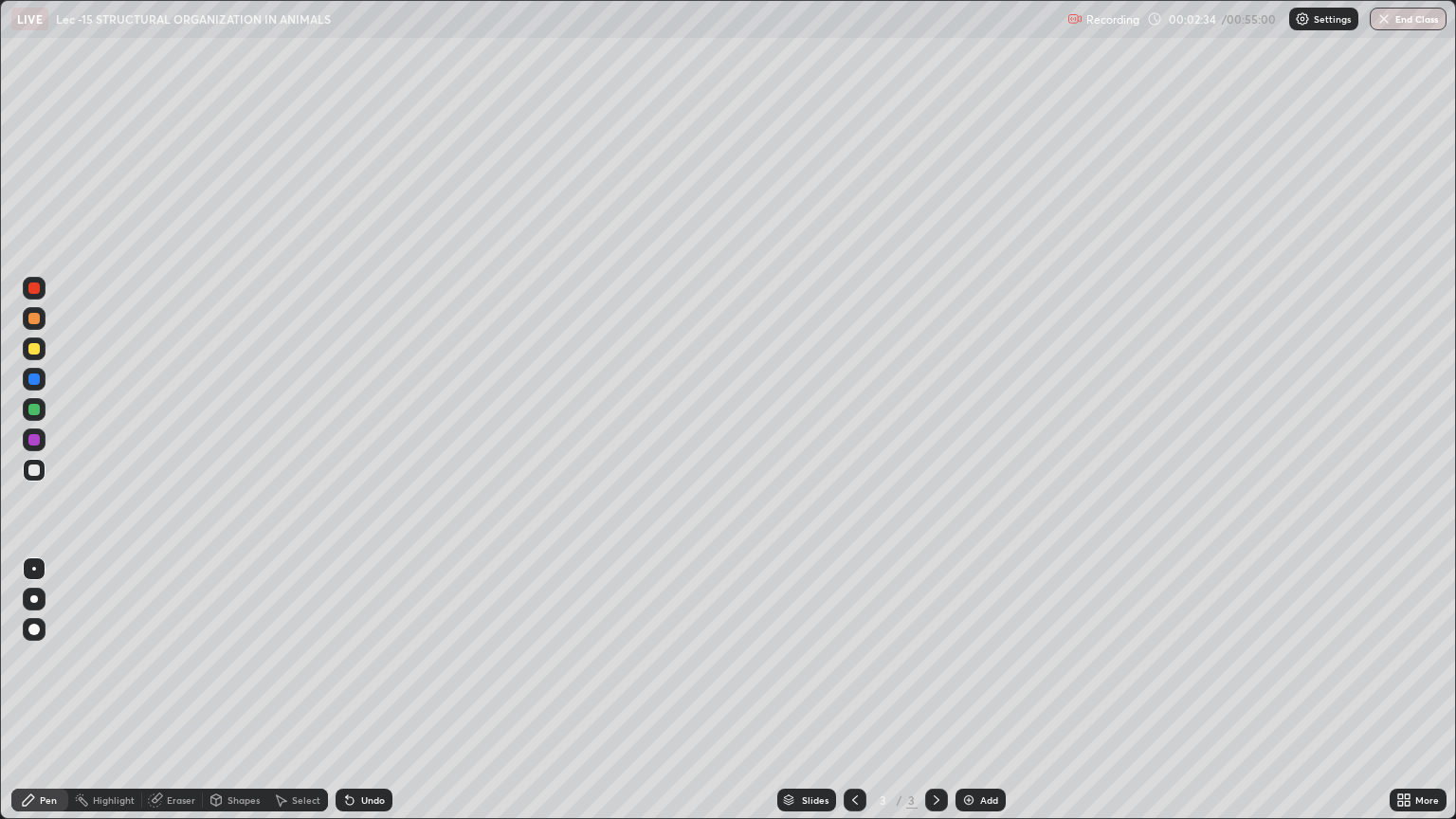 click at bounding box center [34, 349] 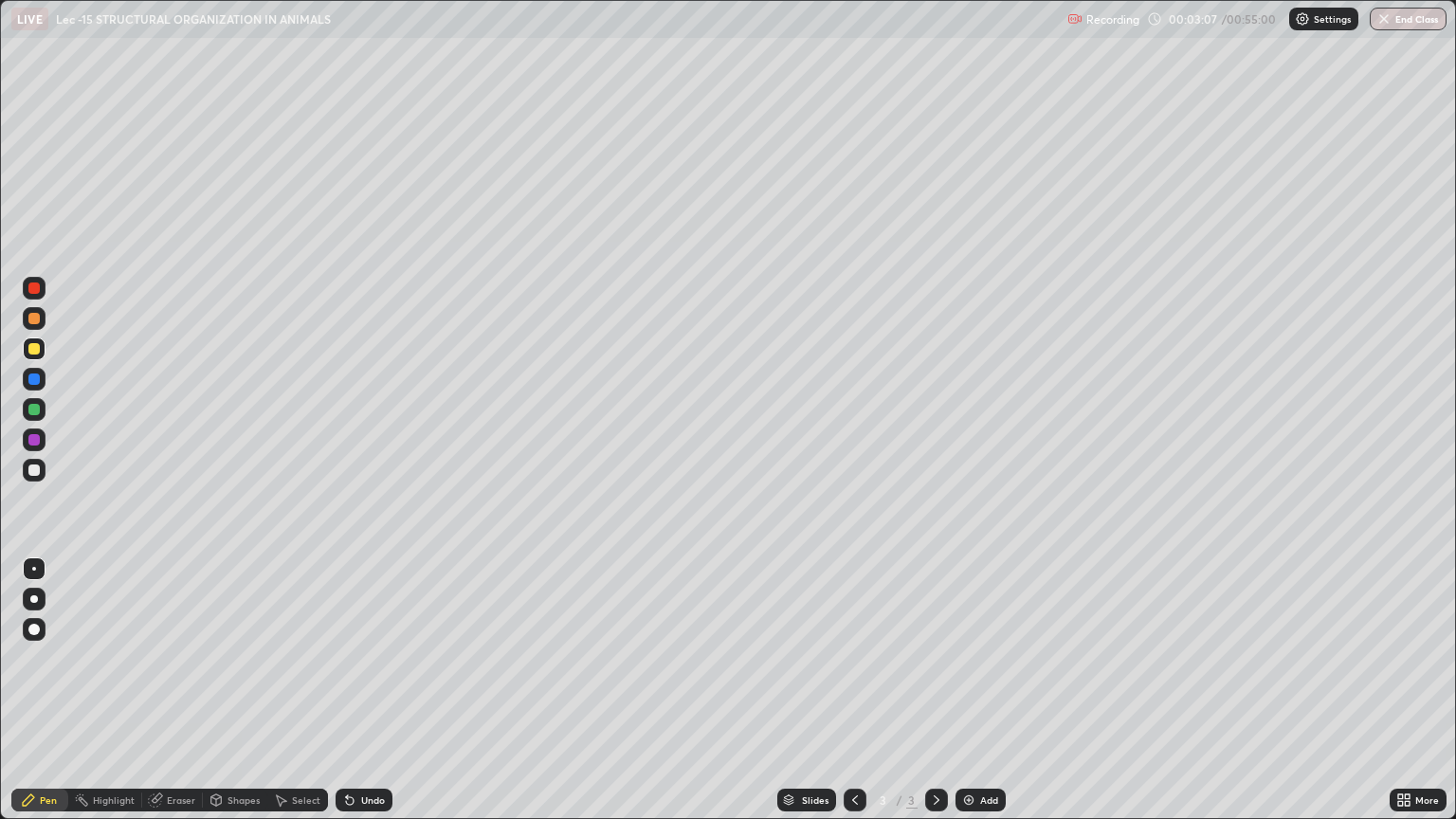 click at bounding box center (34, 470) 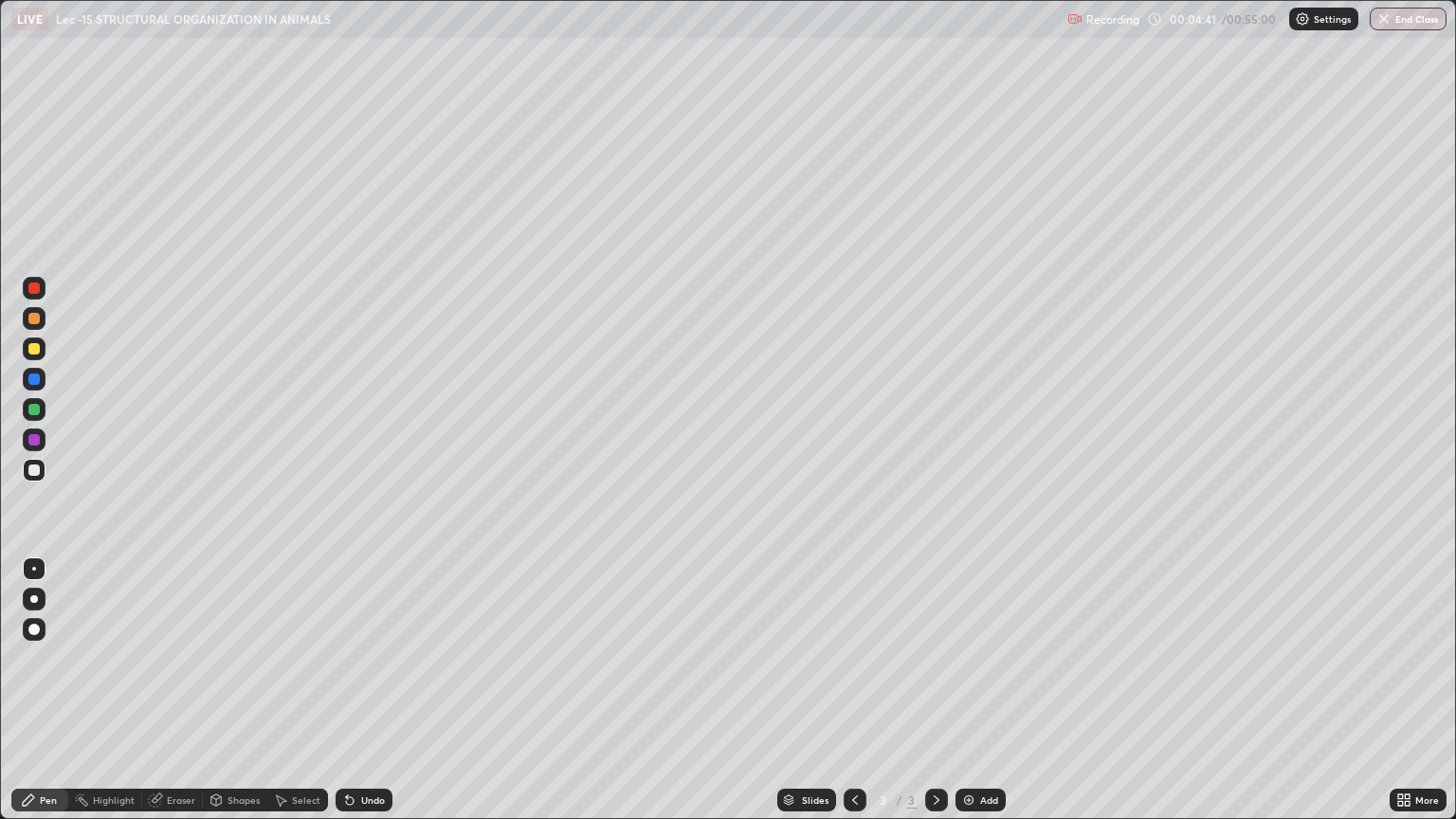 click 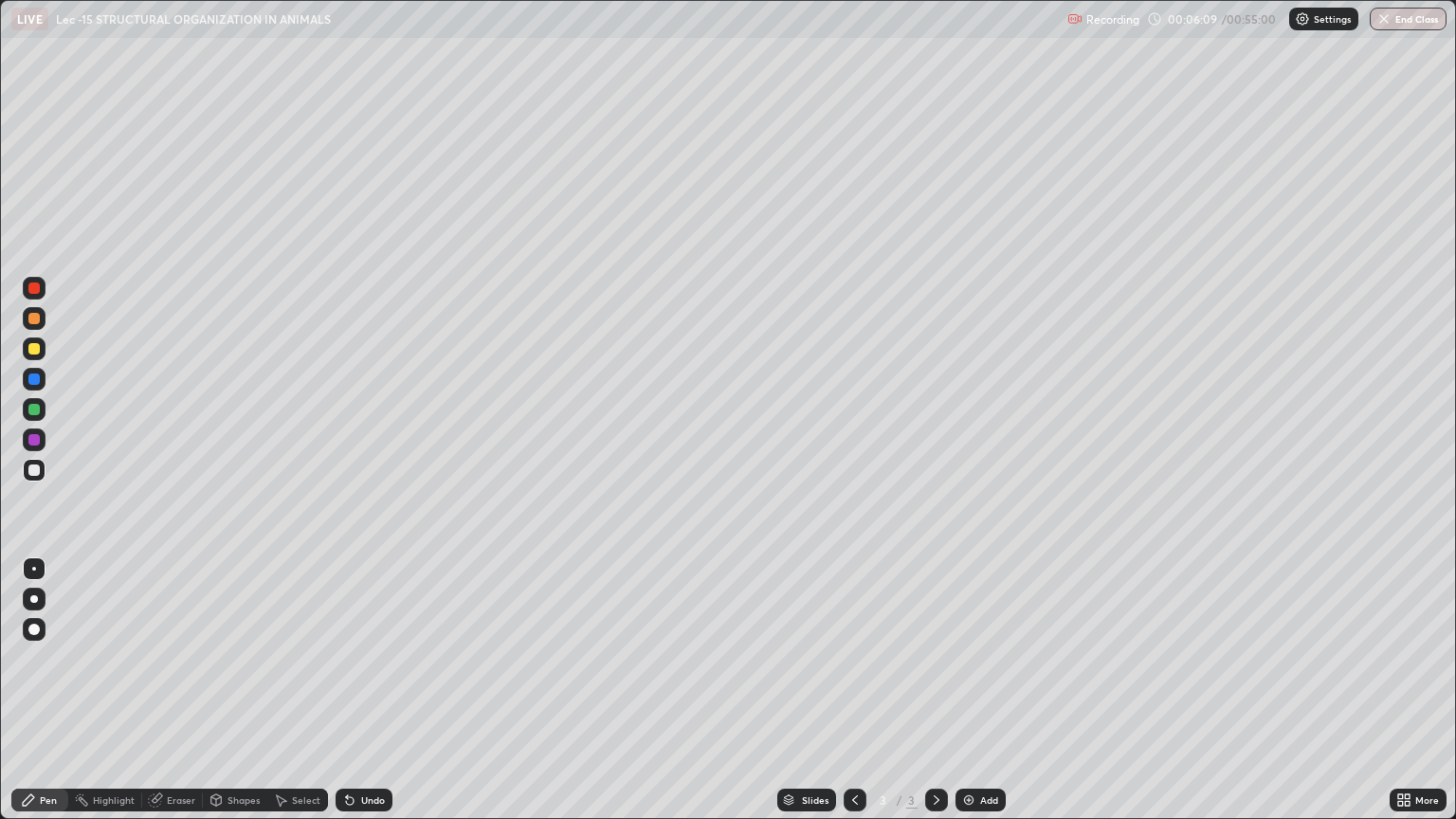 click on "Select" at bounding box center [306, 800] 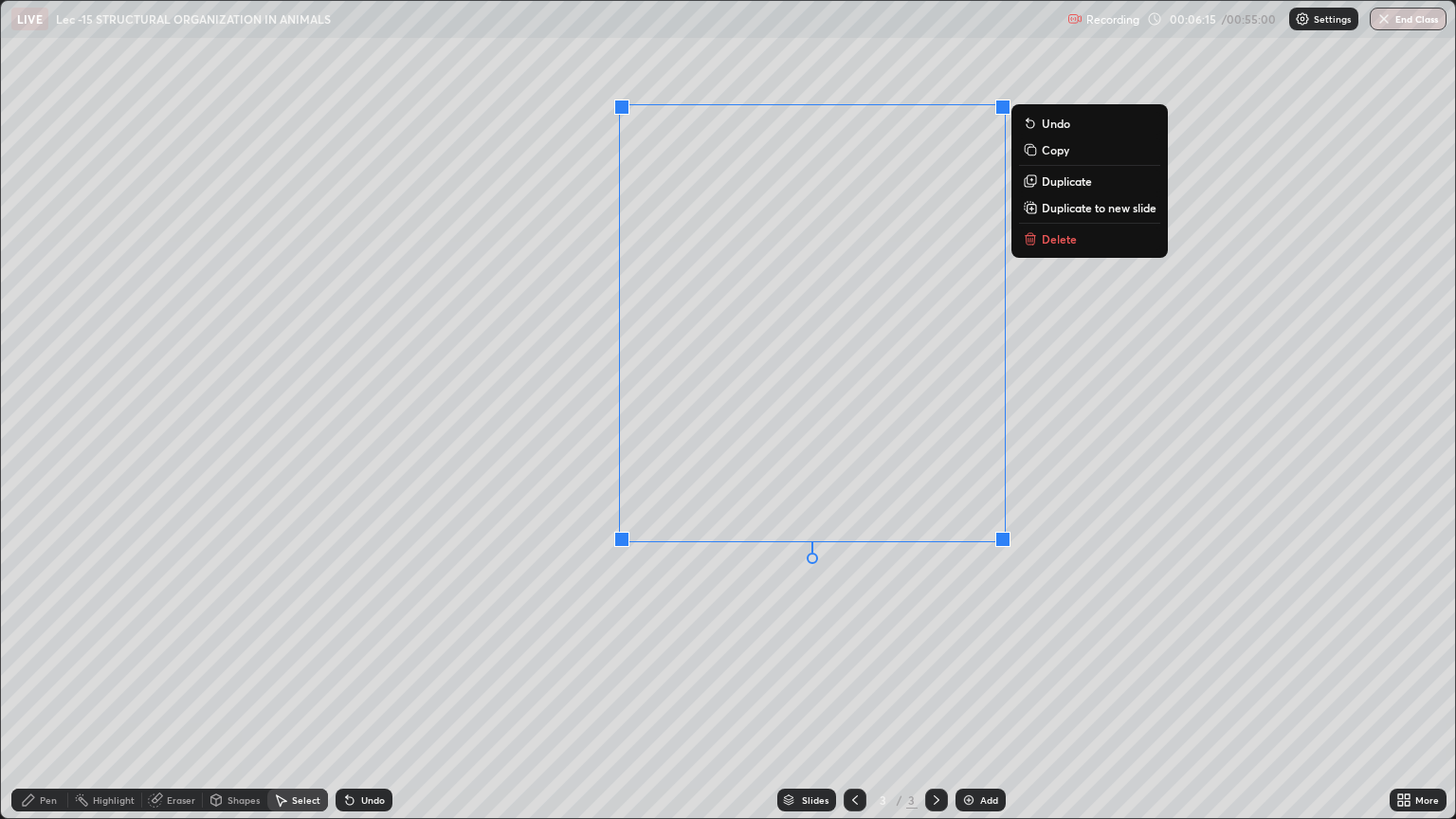 click on "0 ° Undo Copy Duplicate Duplicate to new slide Delete" at bounding box center (728, 410) 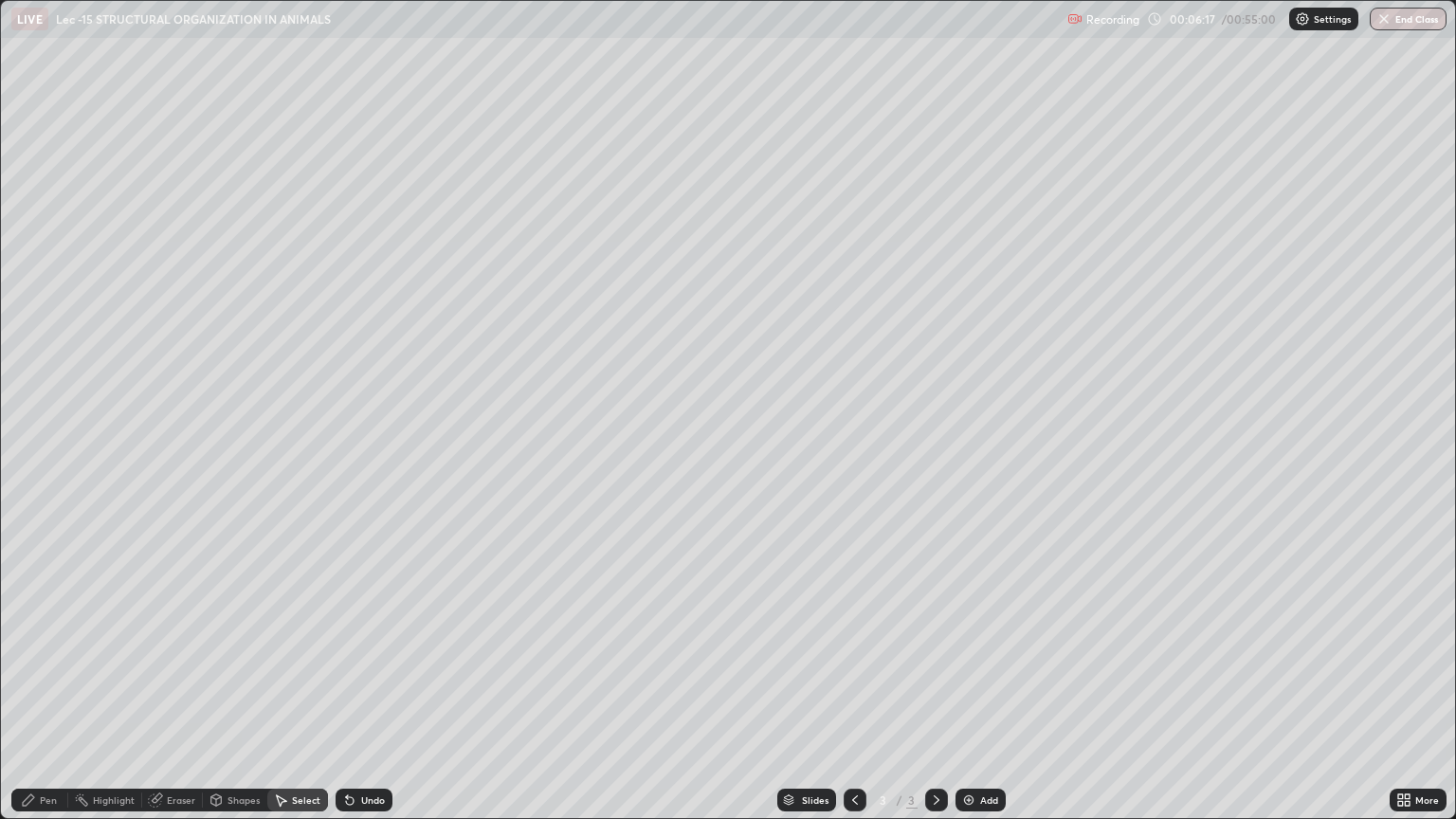 click on "Pen" at bounding box center (48, 800) 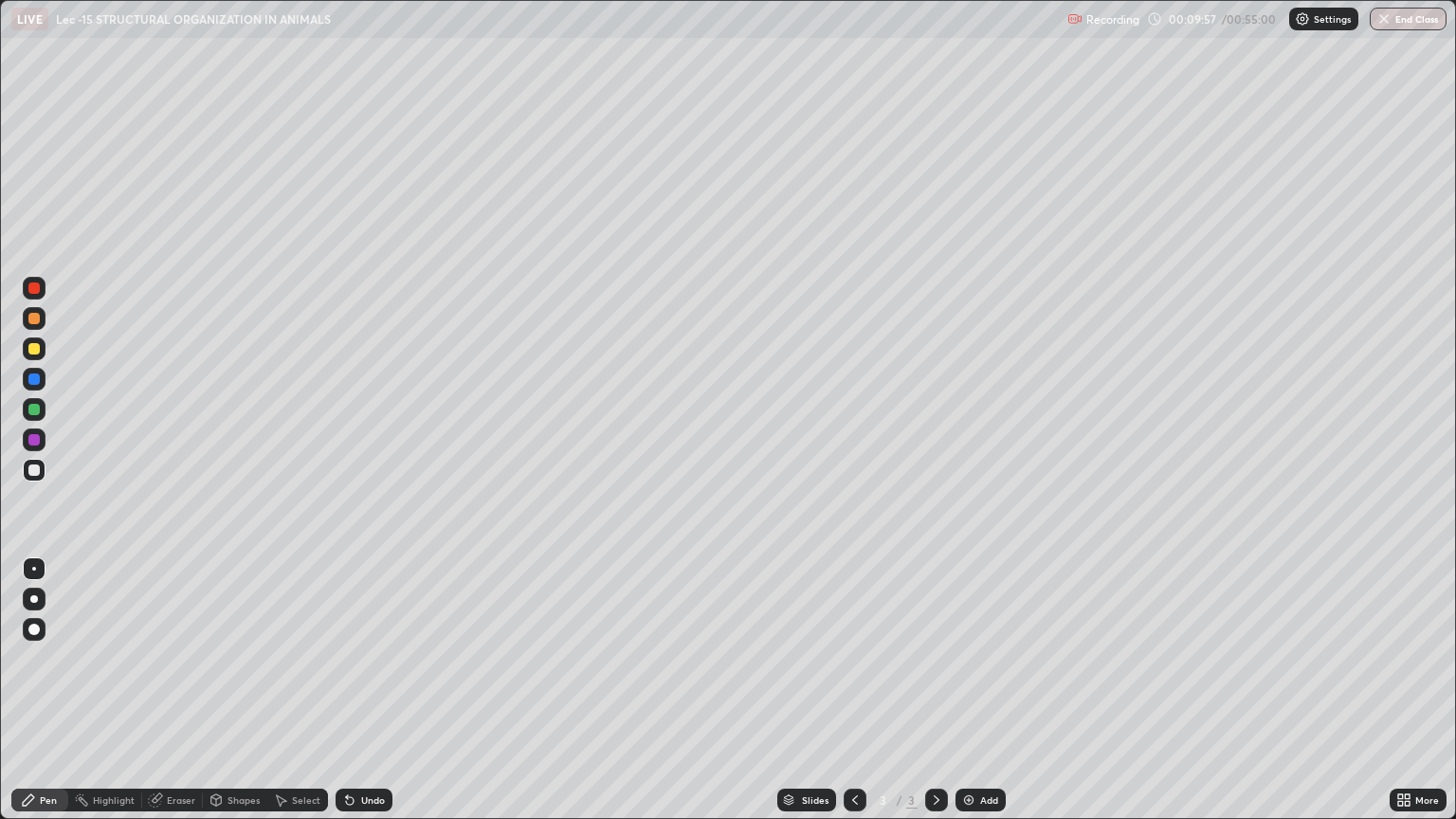 click at bounding box center [34, 349] 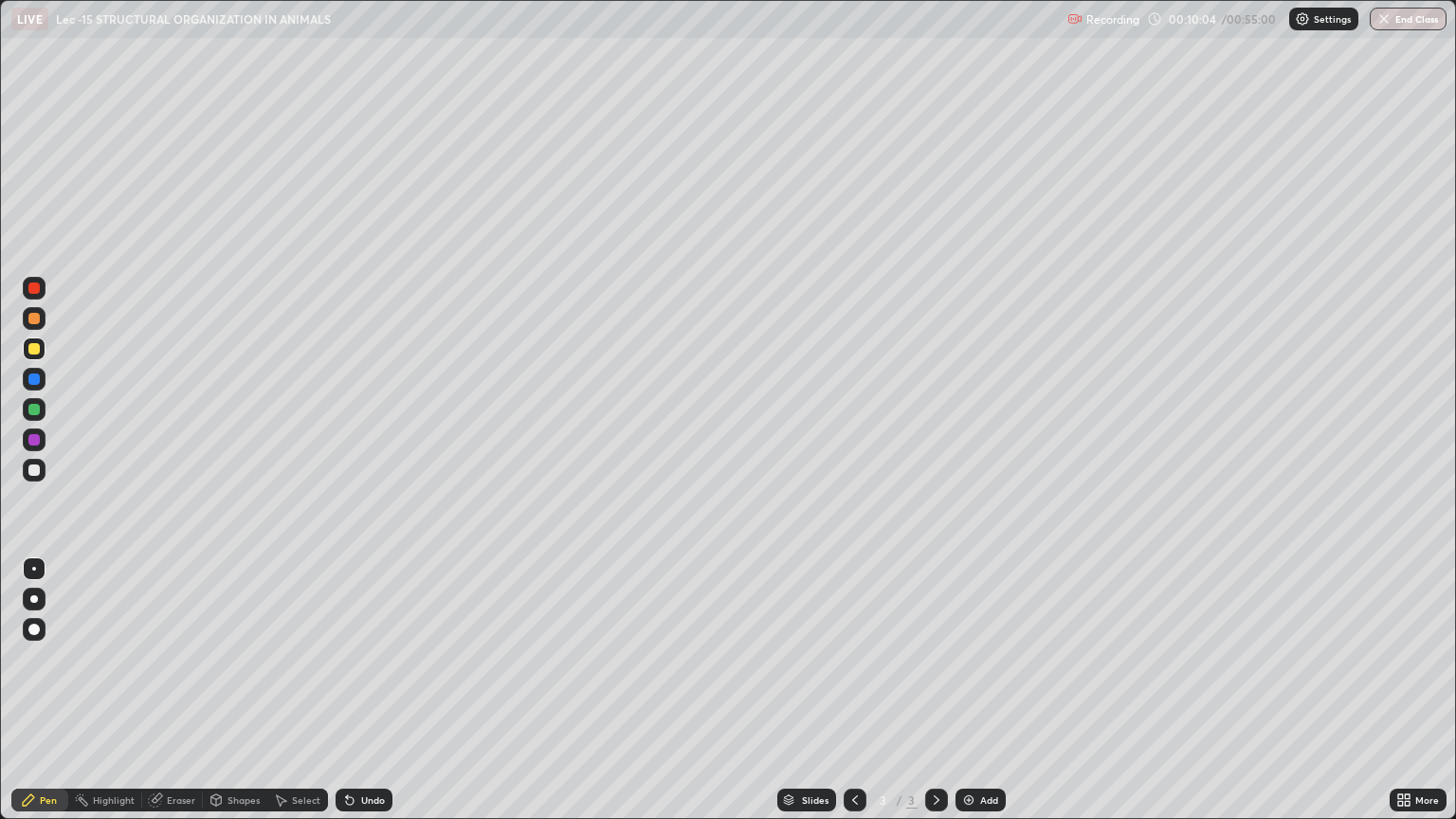 click at bounding box center [34, 470] 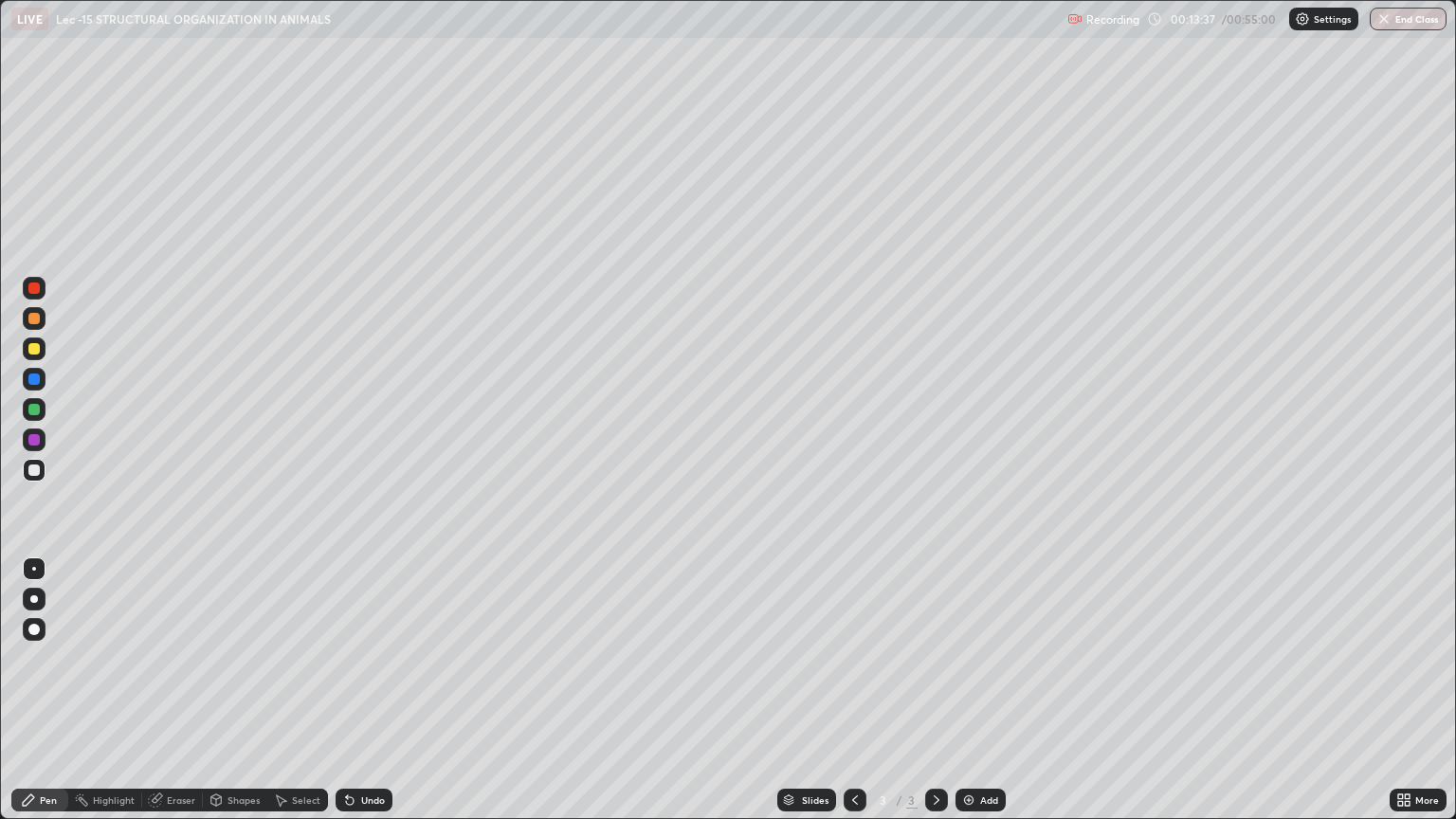 click 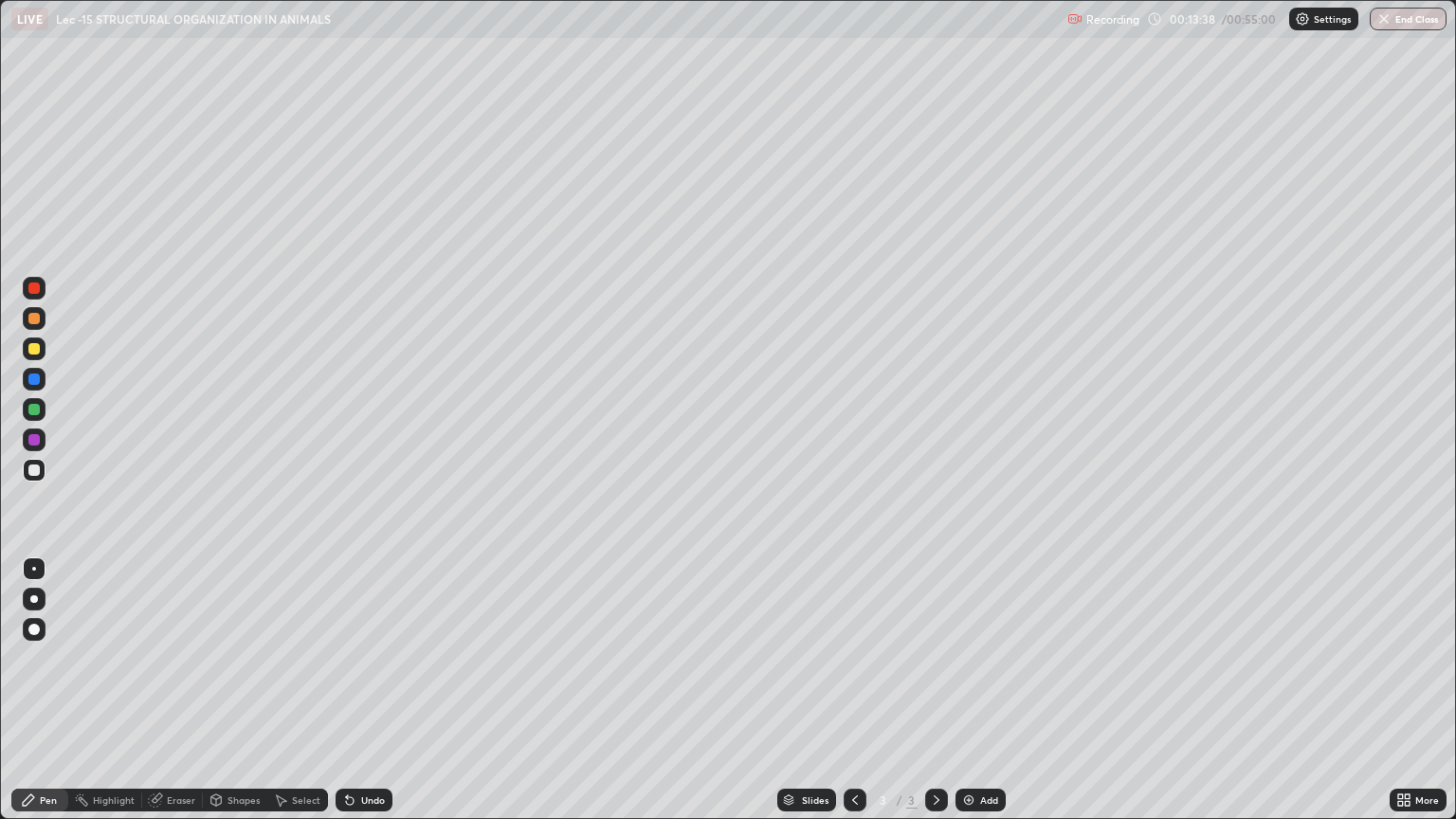 click 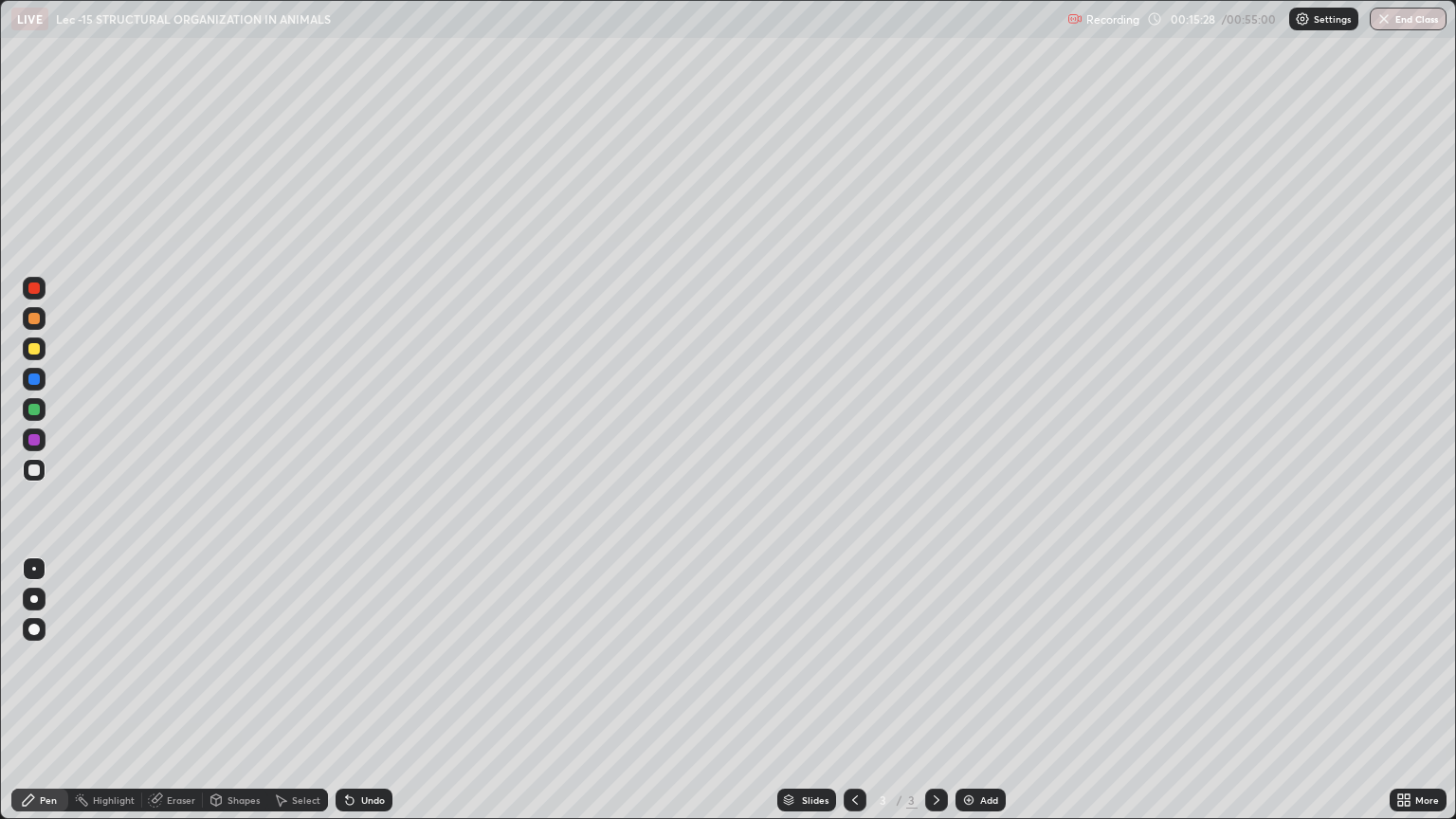 click on "Undo" at bounding box center (373, 800) 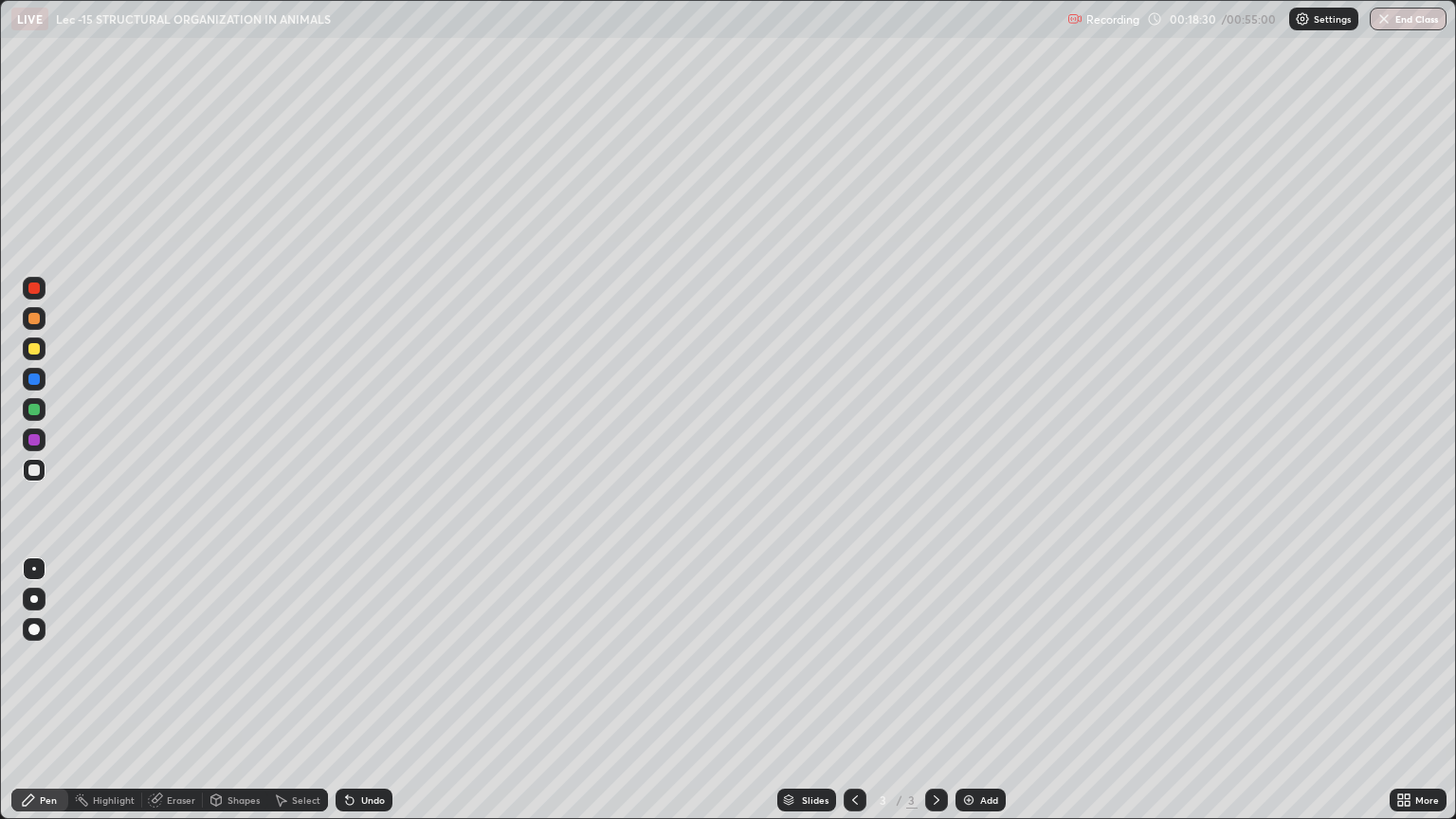click at bounding box center (34, 440) 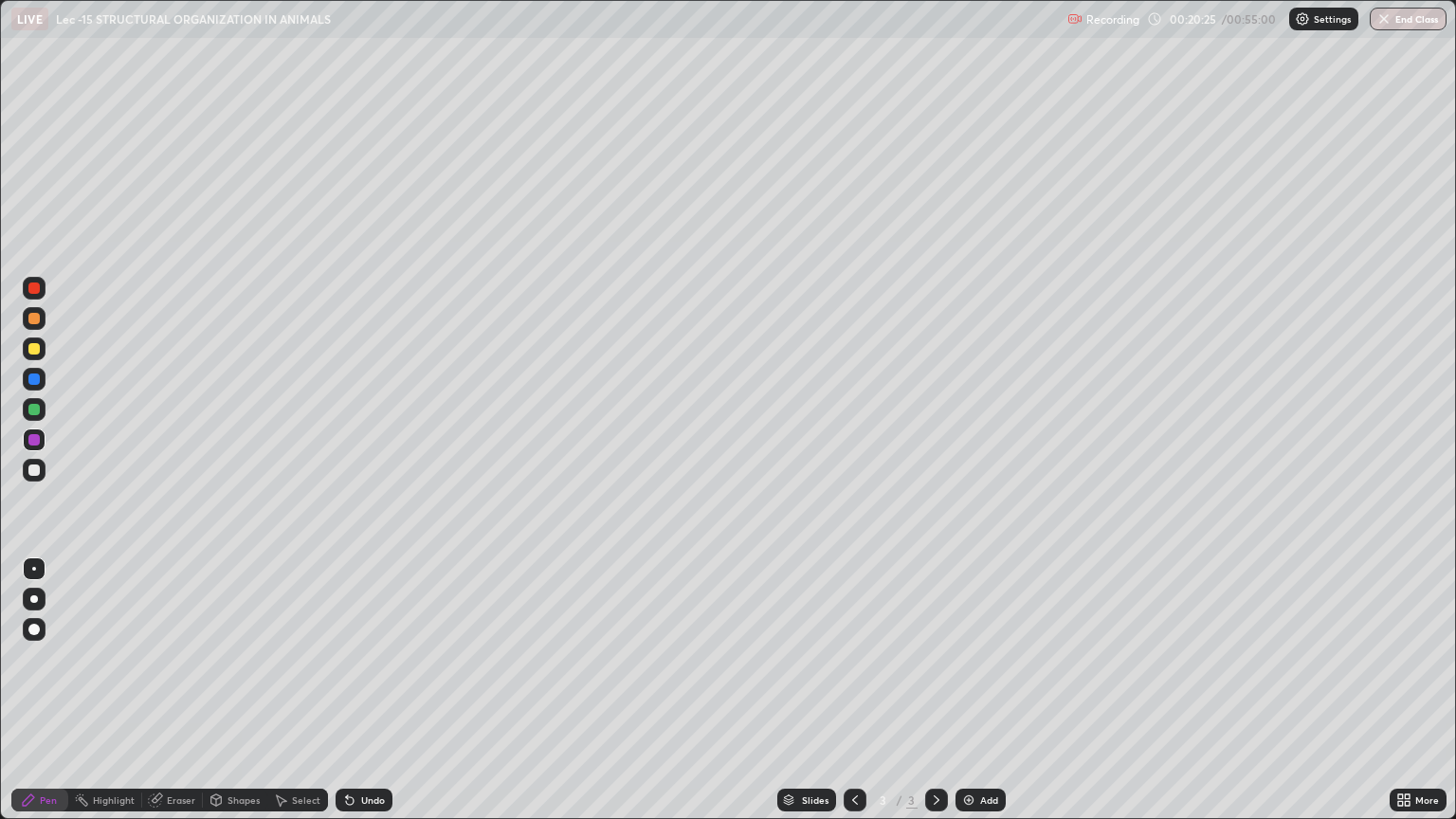 click at bounding box center (969, 800) 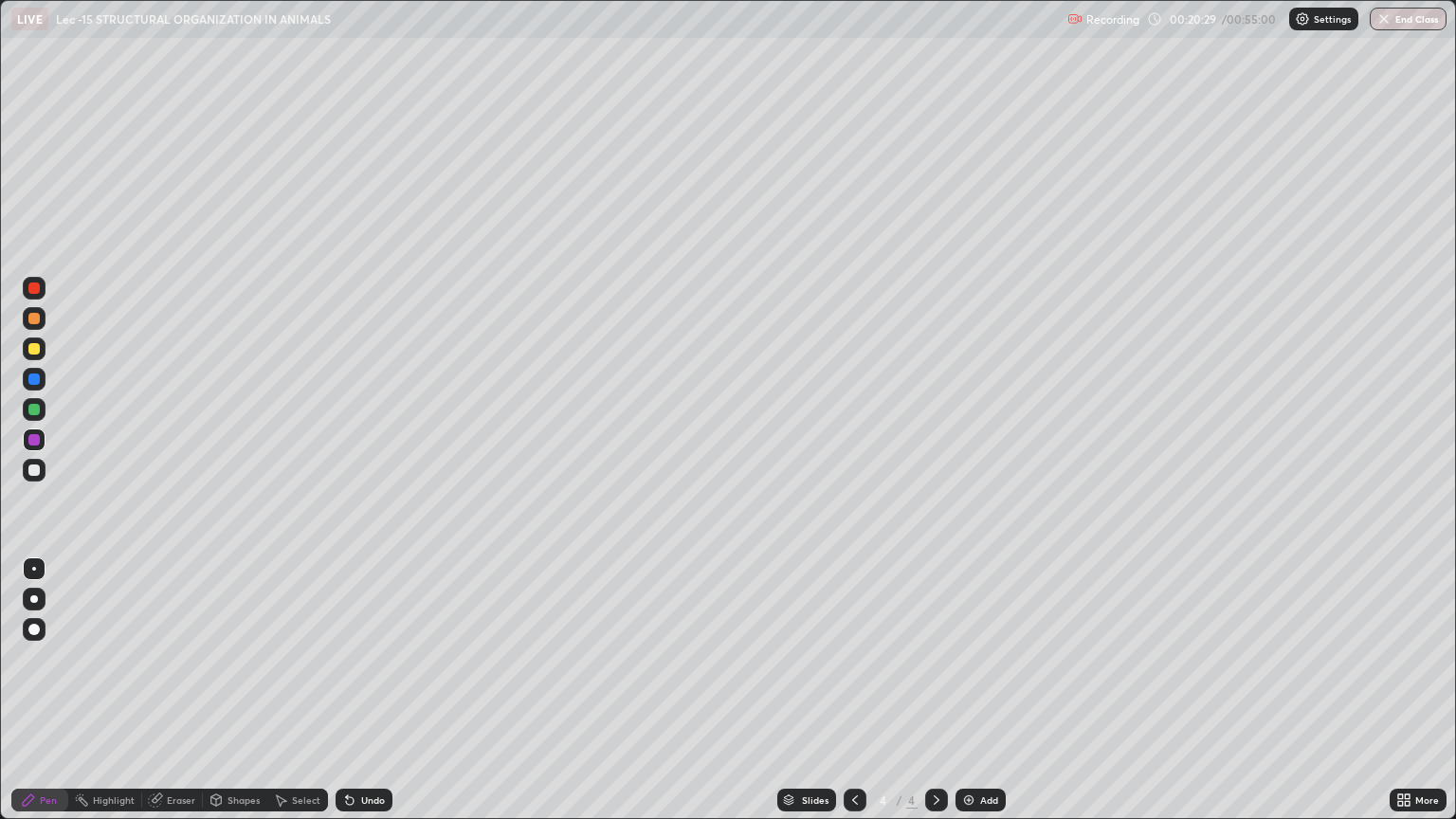 click at bounding box center (34, 349) 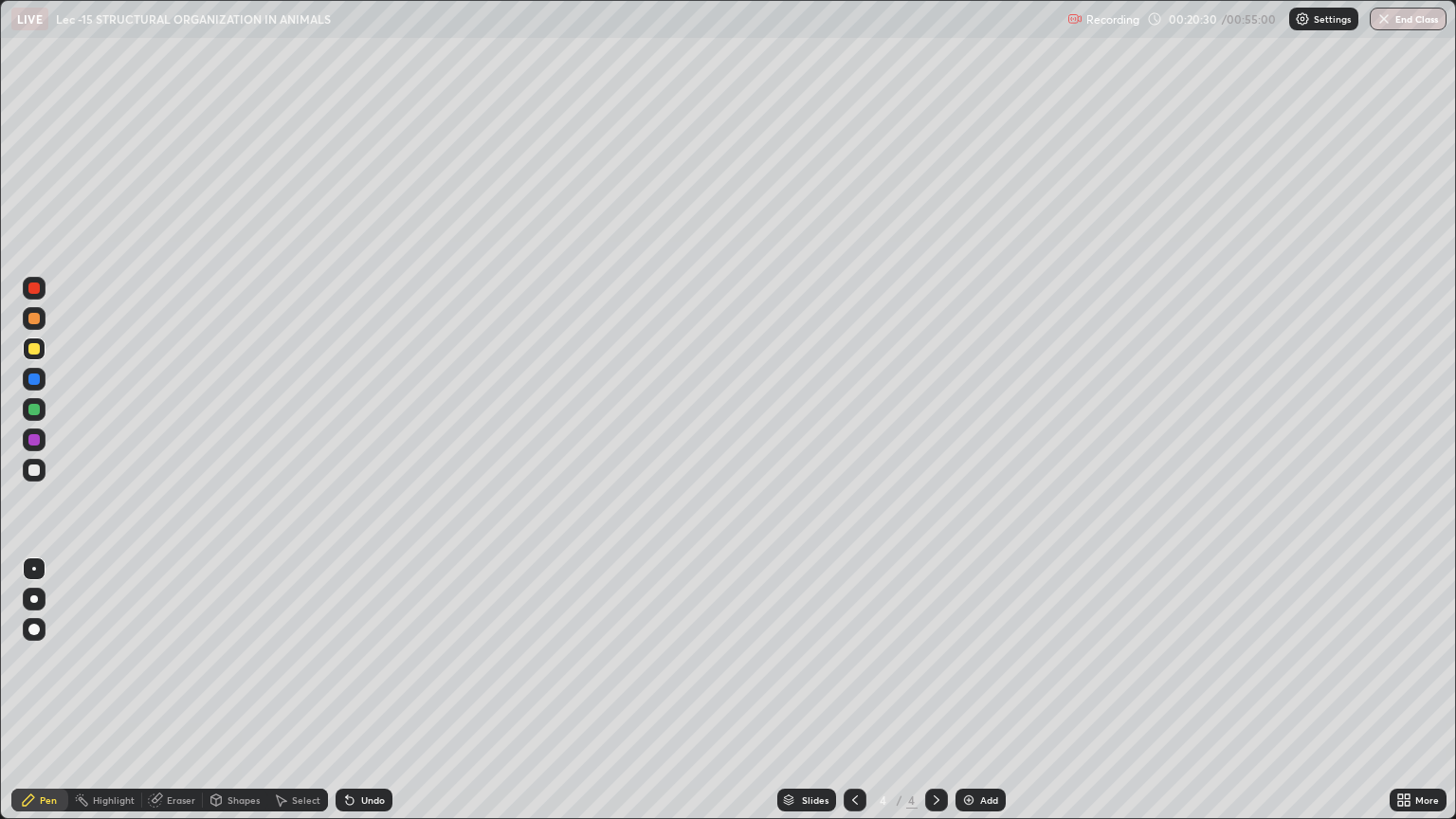 click at bounding box center [34, 629] 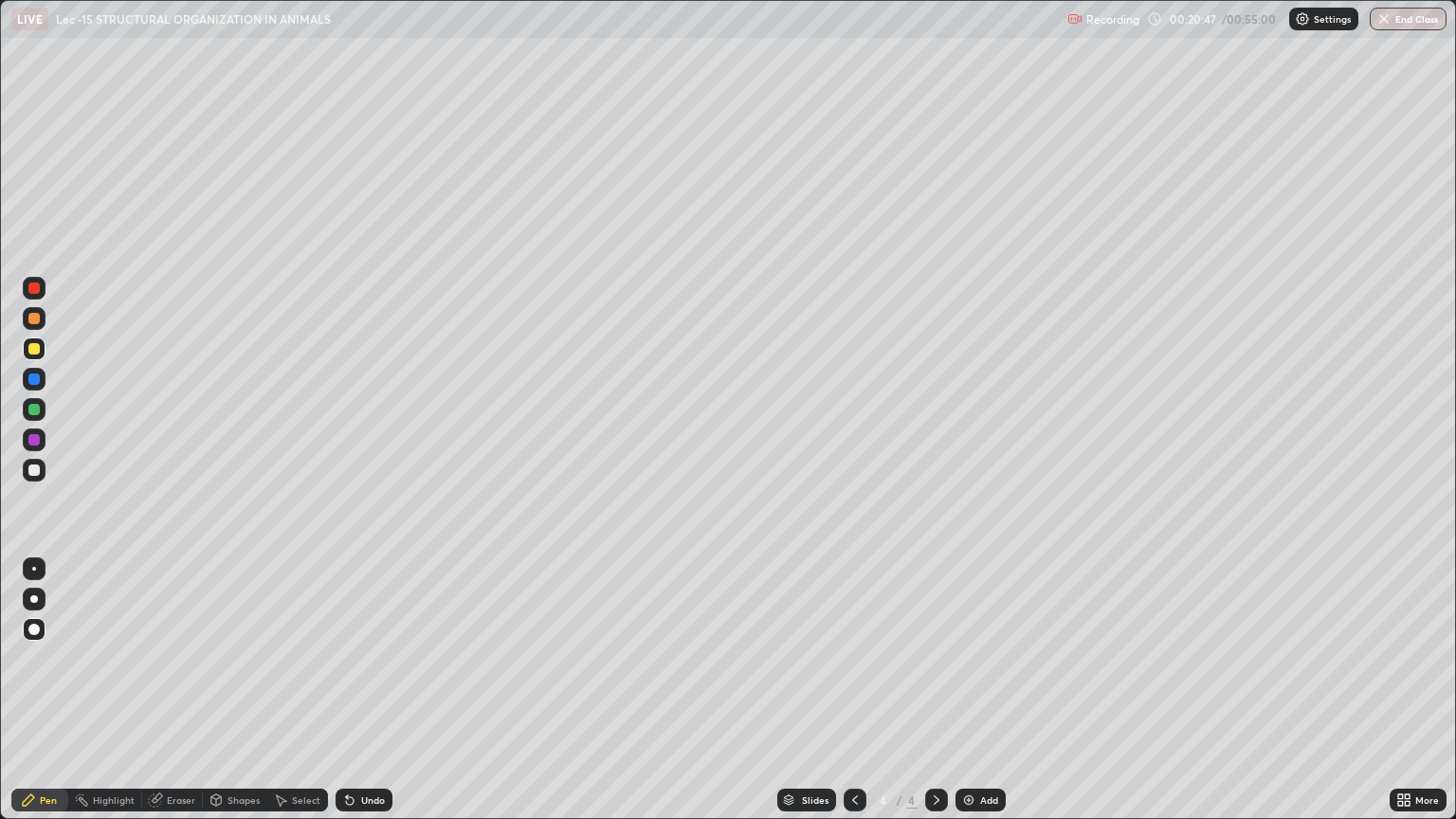 click on "Select" at bounding box center (298, 800) 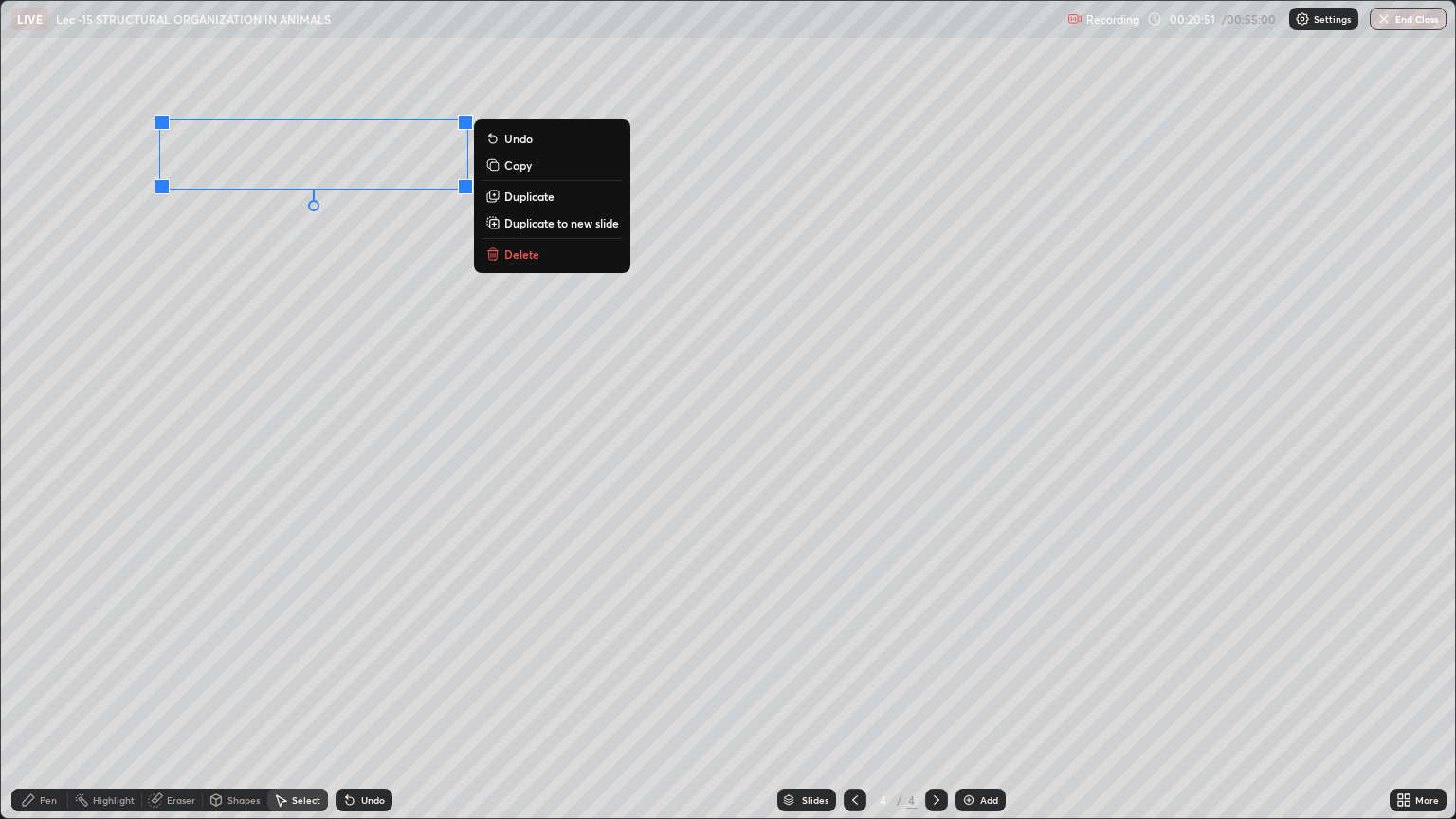 click on "0 ° Undo Copy Duplicate Duplicate to new slide Delete" at bounding box center (728, 410) 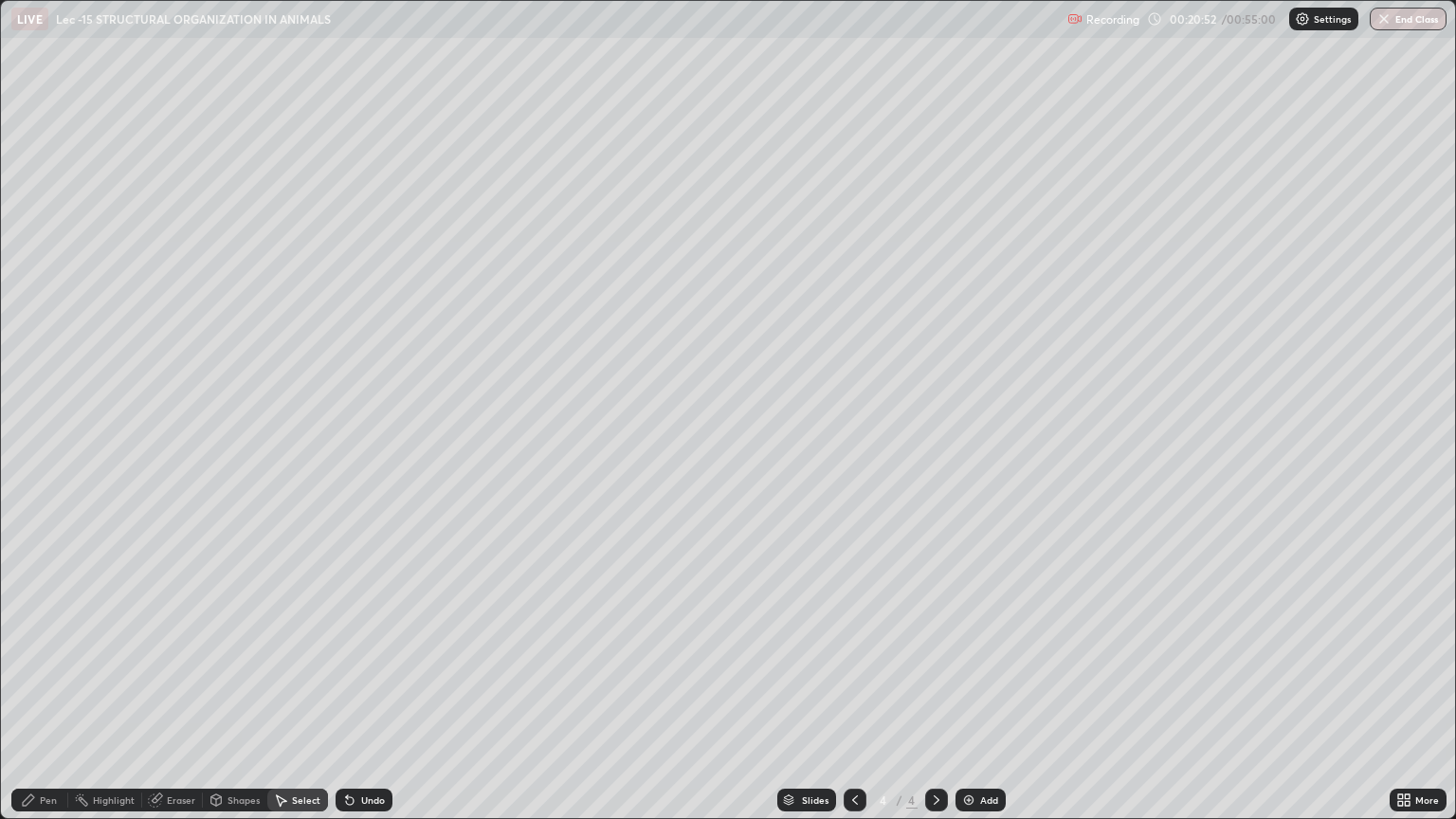click on "Pen" at bounding box center (48, 800) 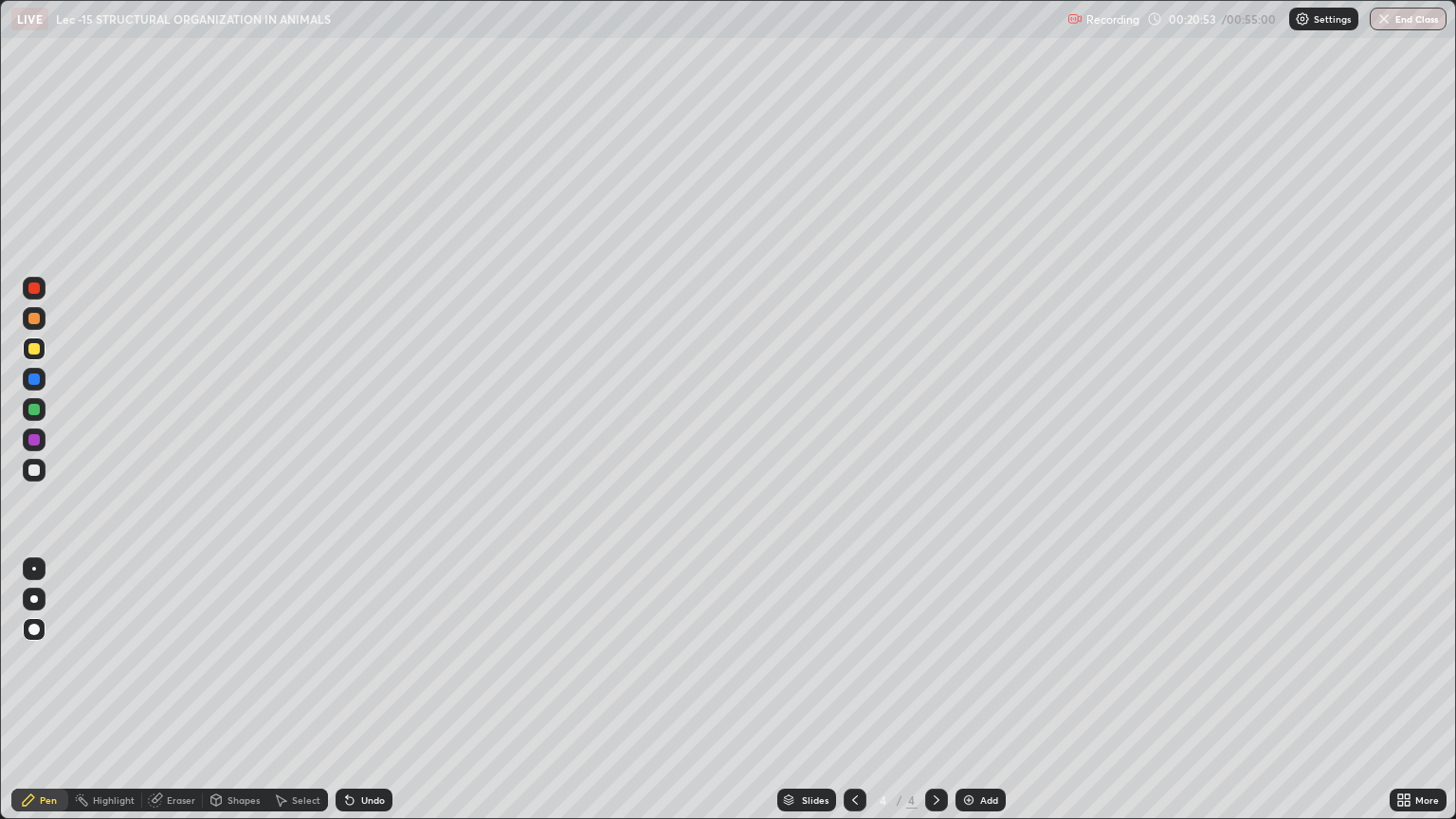 click at bounding box center (34, 470) 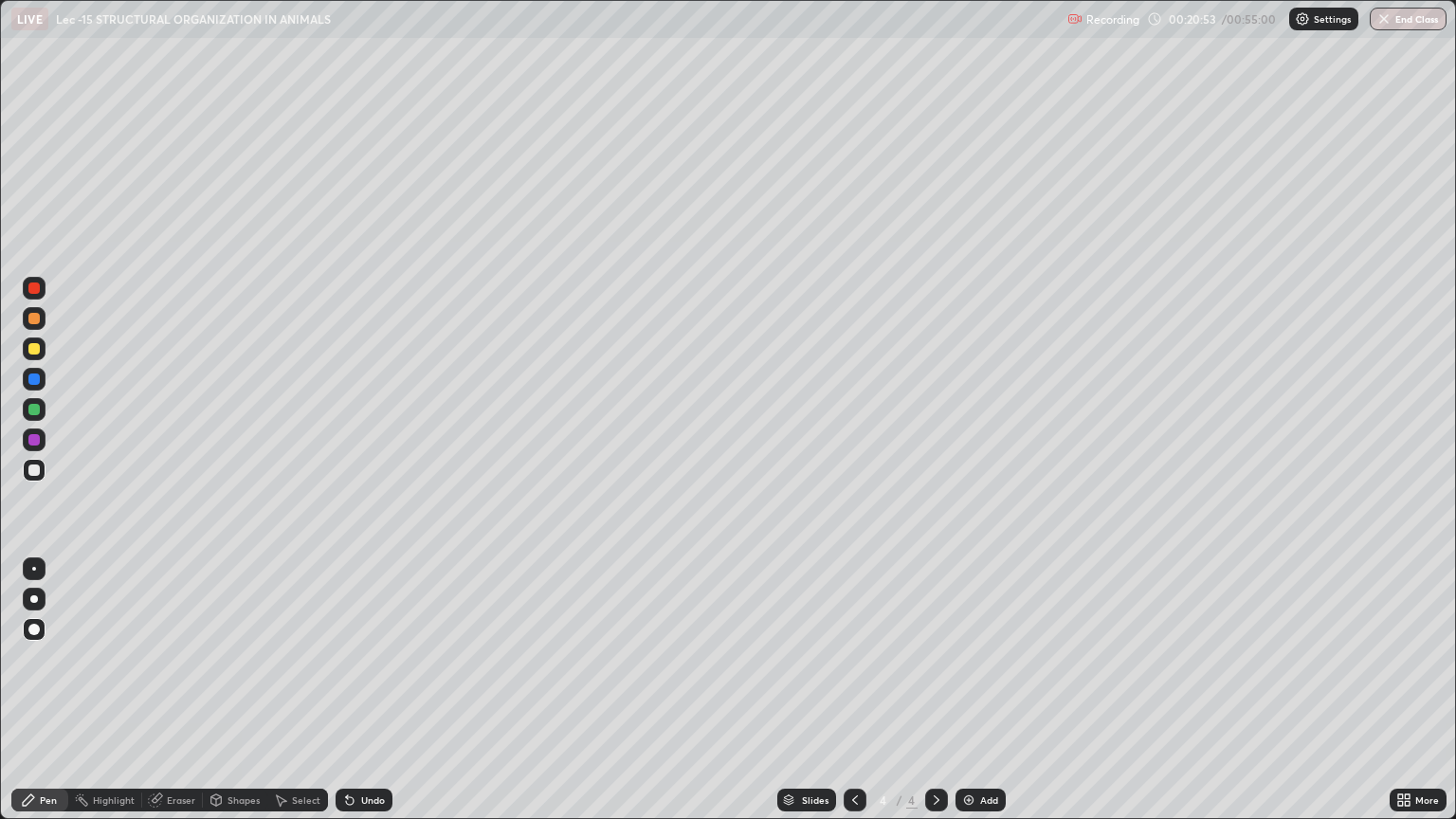 click at bounding box center (34, 569) 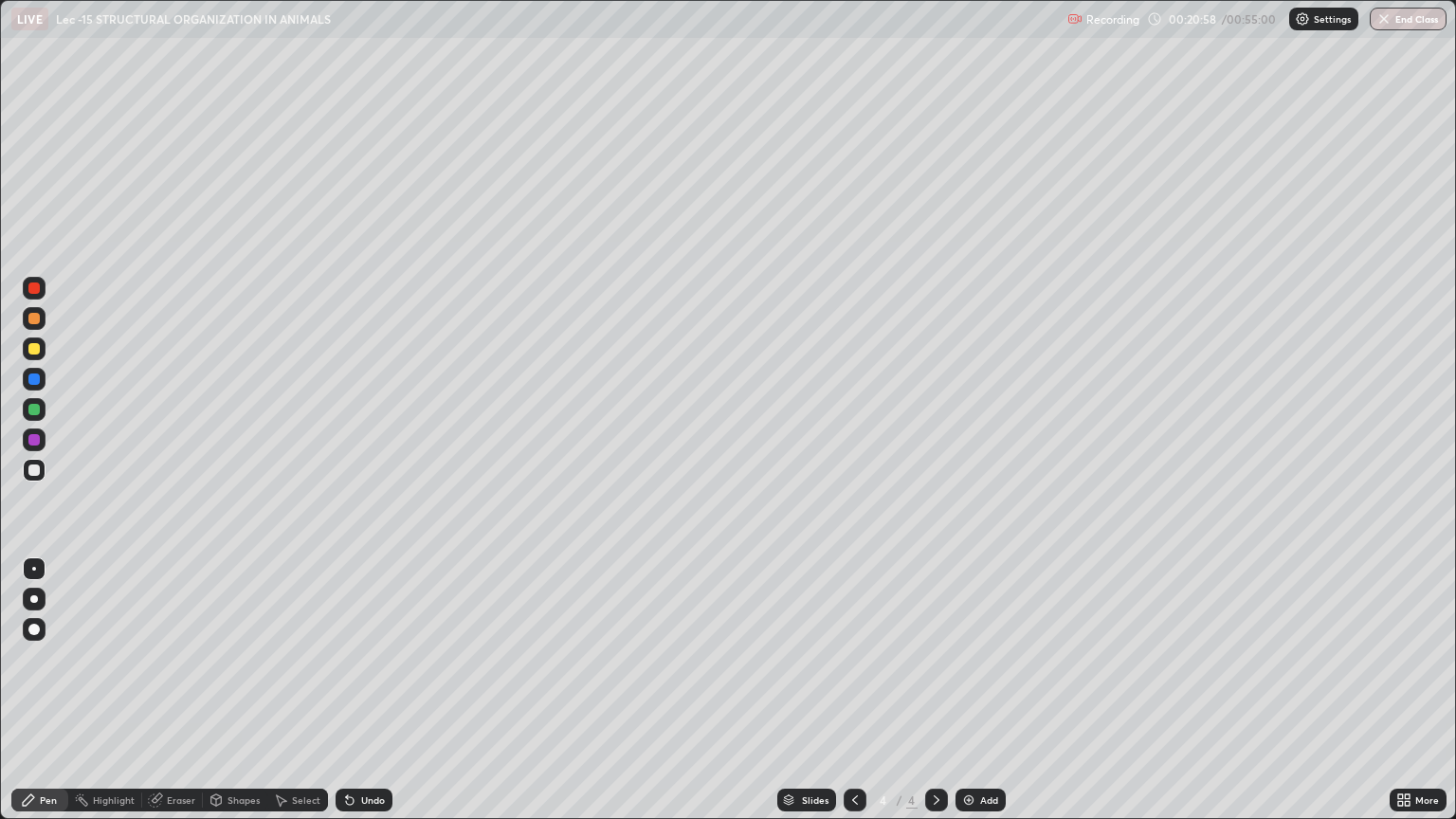 click 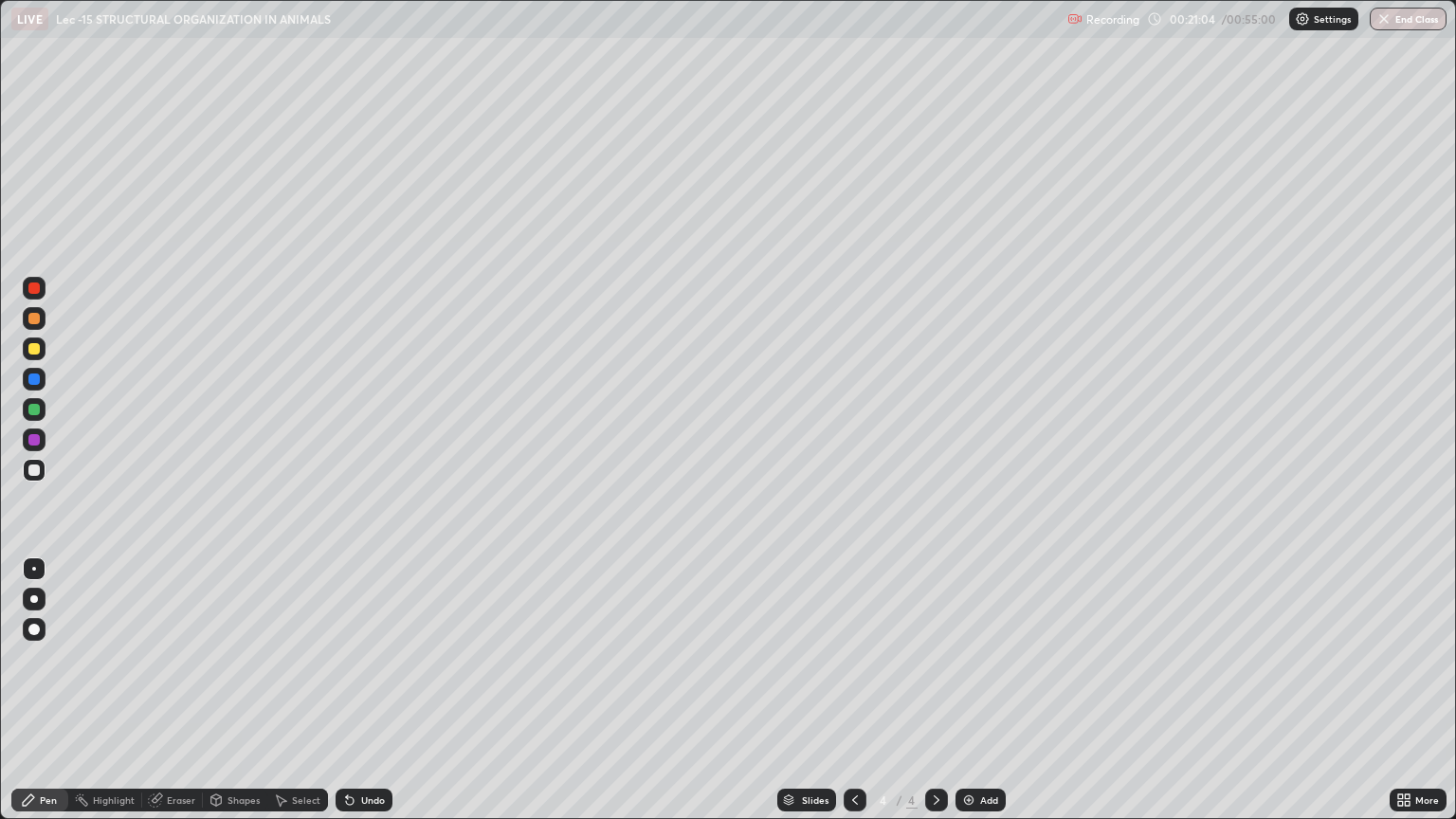 click 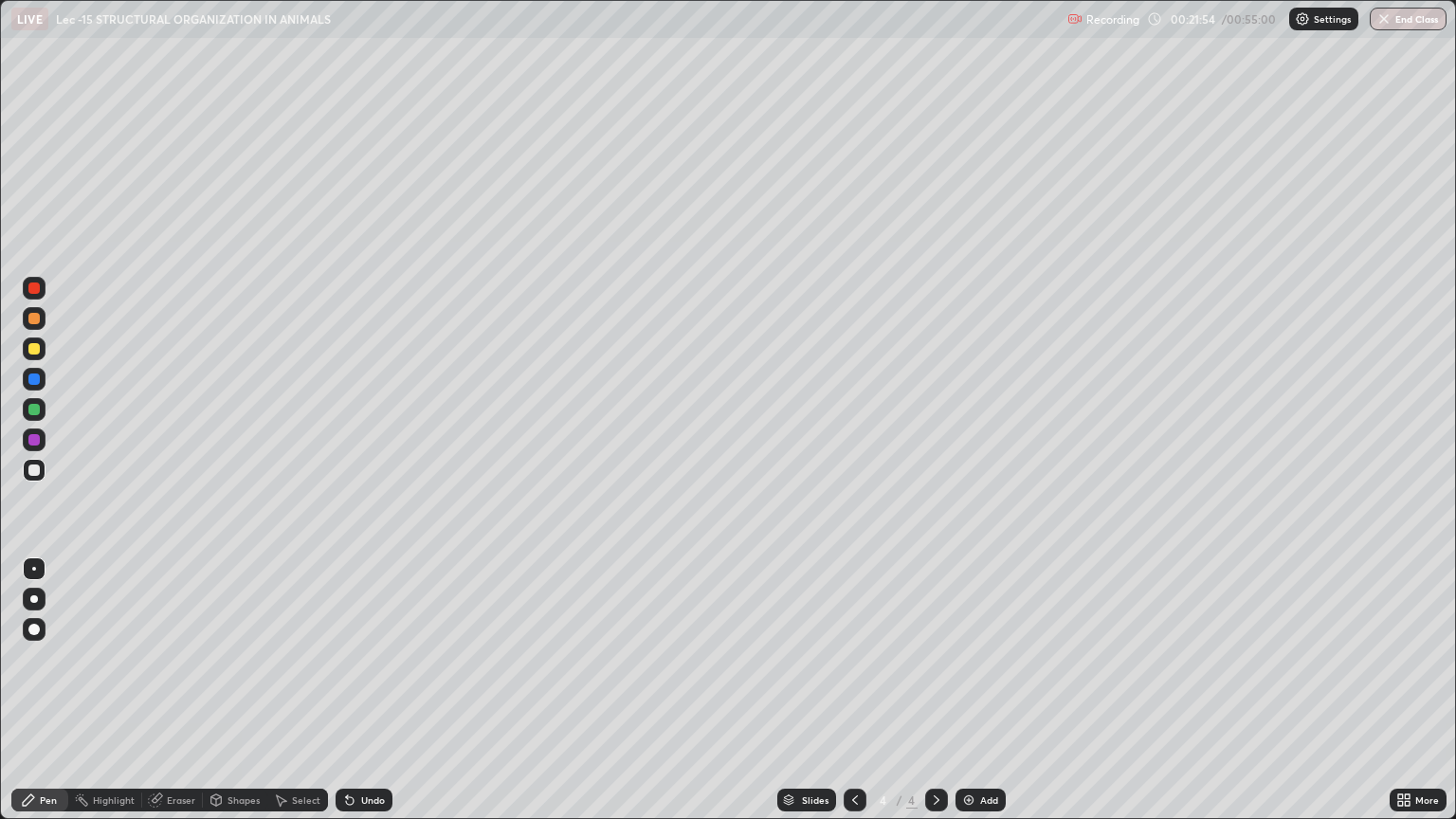 click at bounding box center [34, 349] 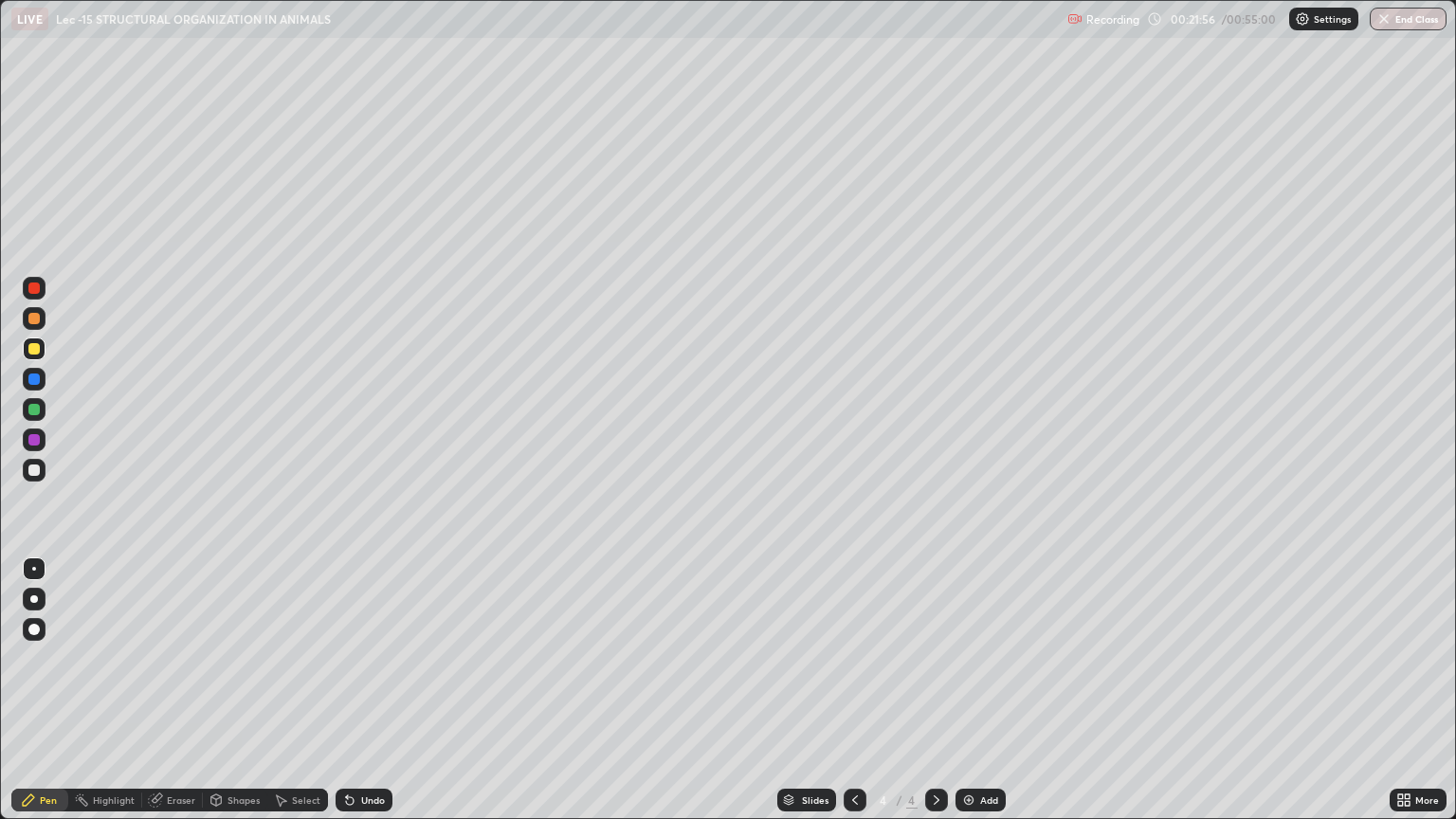 click at bounding box center (34, 629) 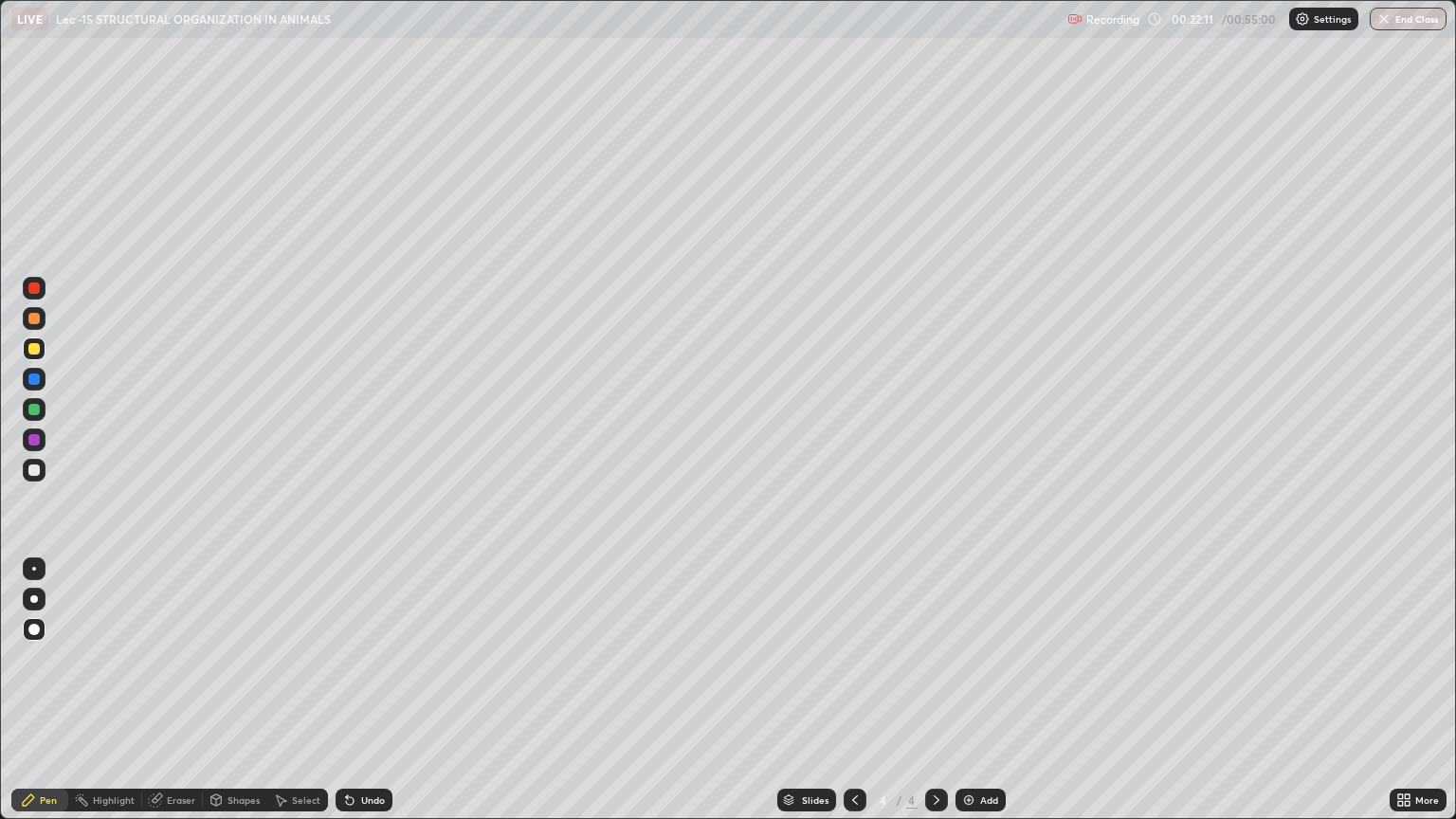 click on "Shapes" at bounding box center [244, 800] 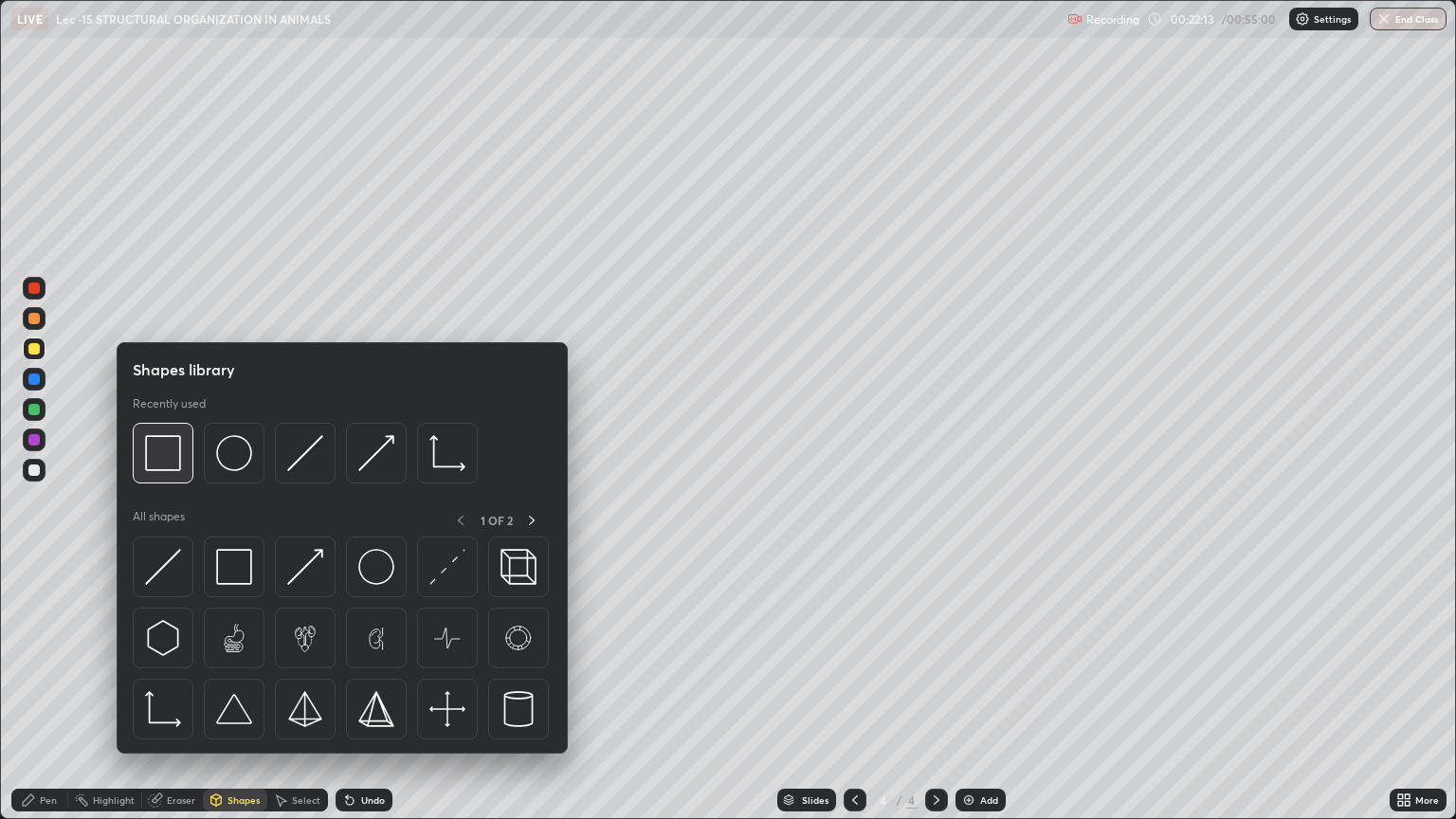 click at bounding box center [163, 453] 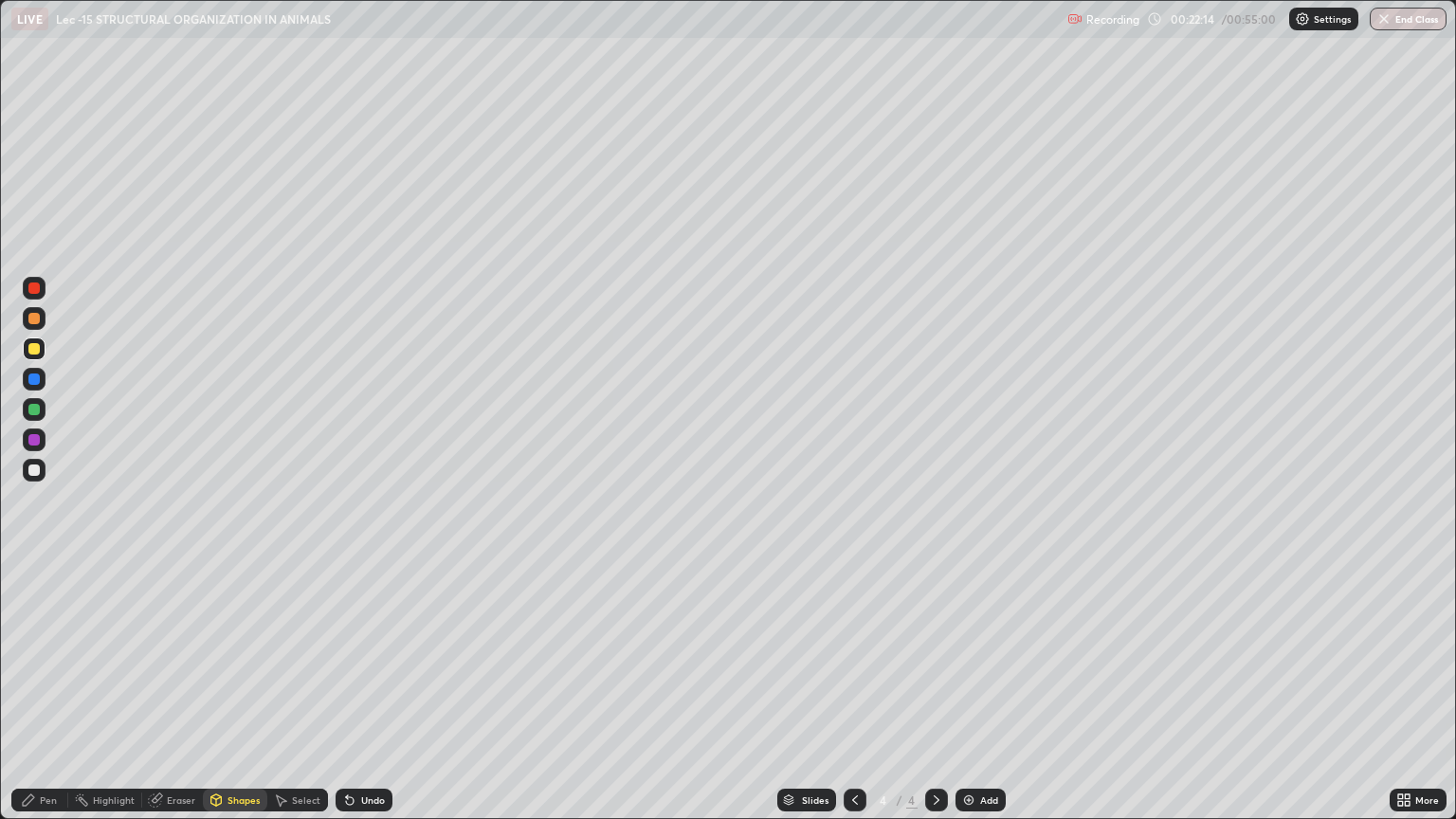 click at bounding box center [34, 470] 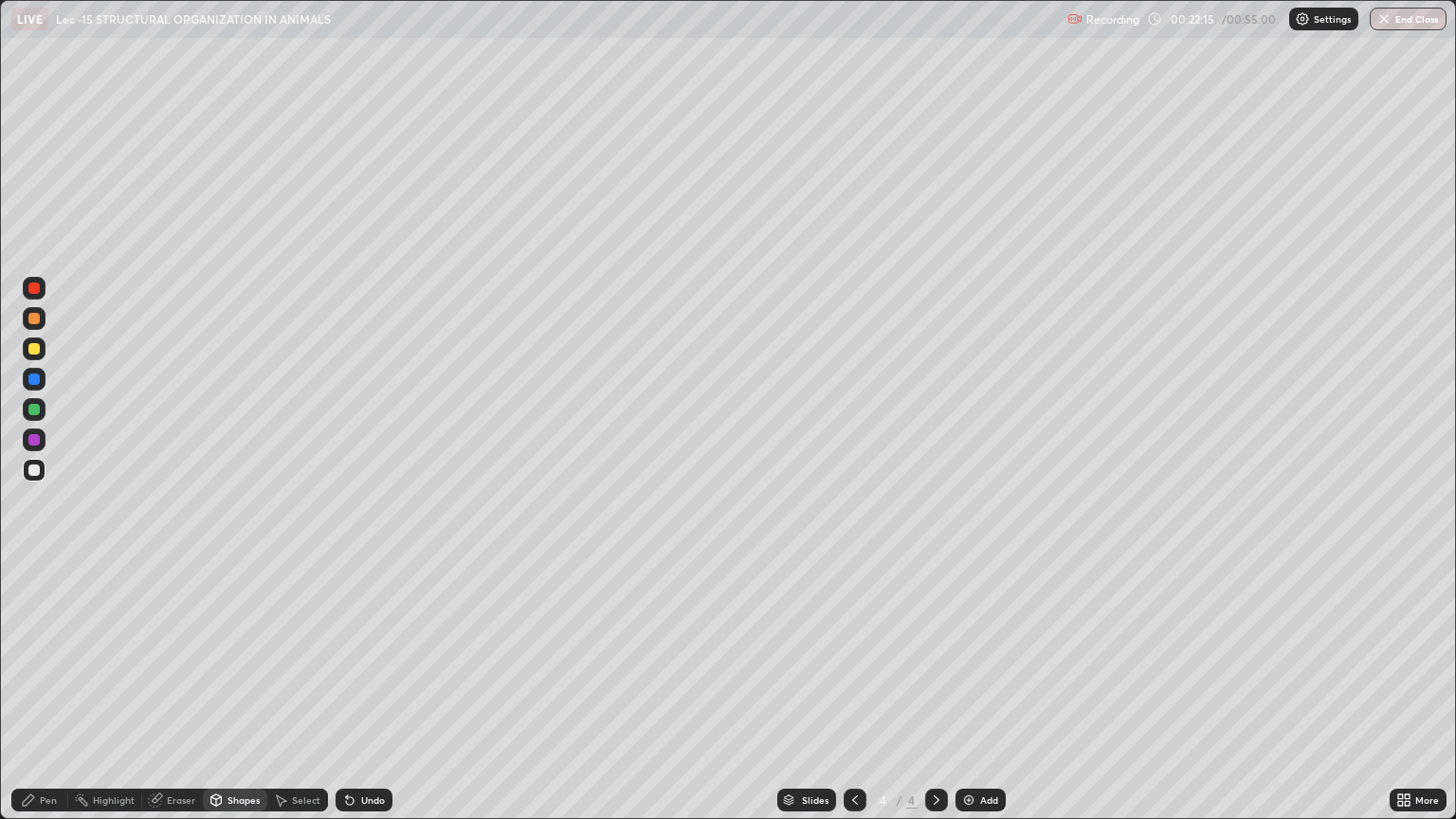 click on "Pen" at bounding box center (48, 800) 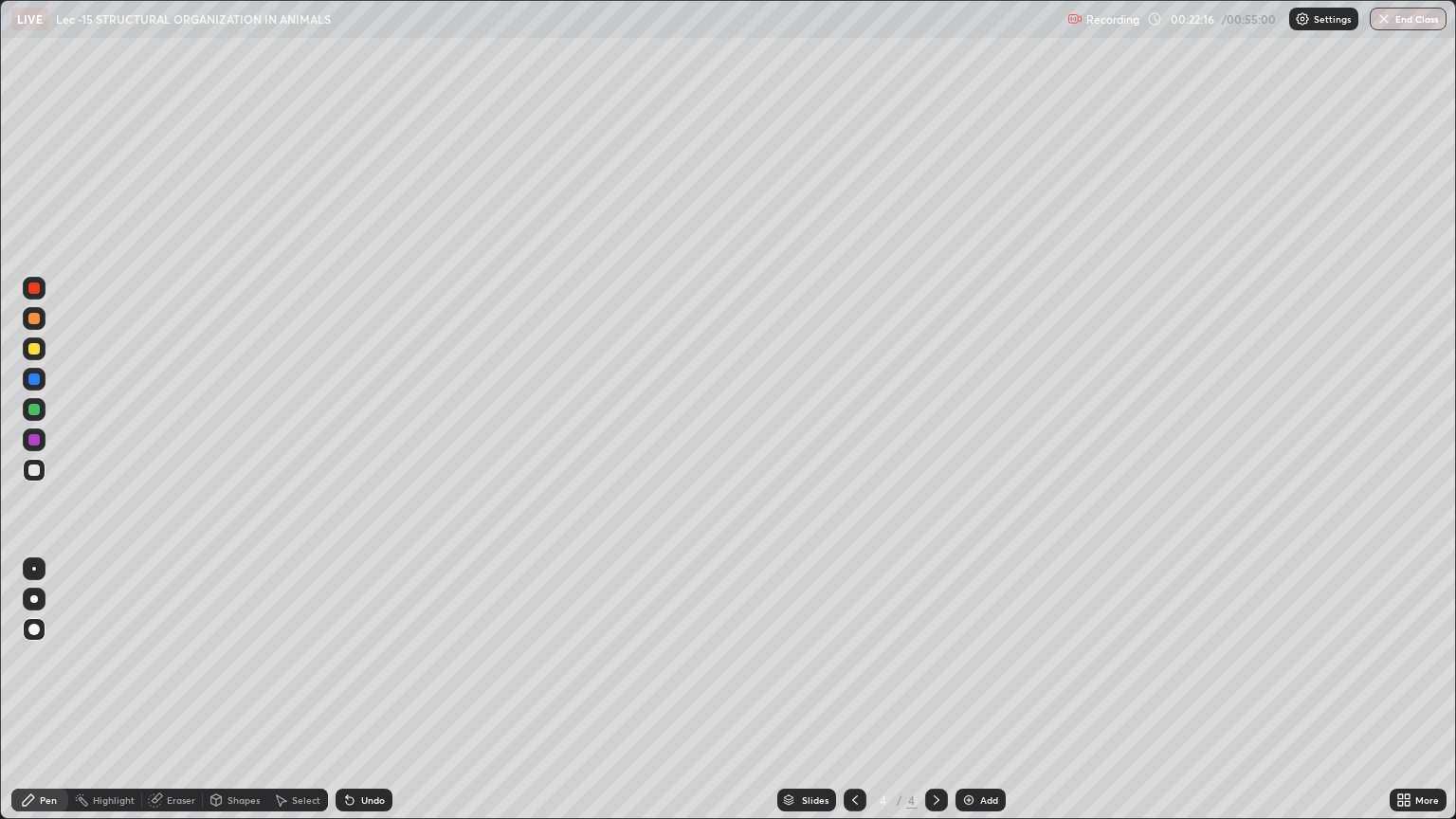 click at bounding box center (34, 569) 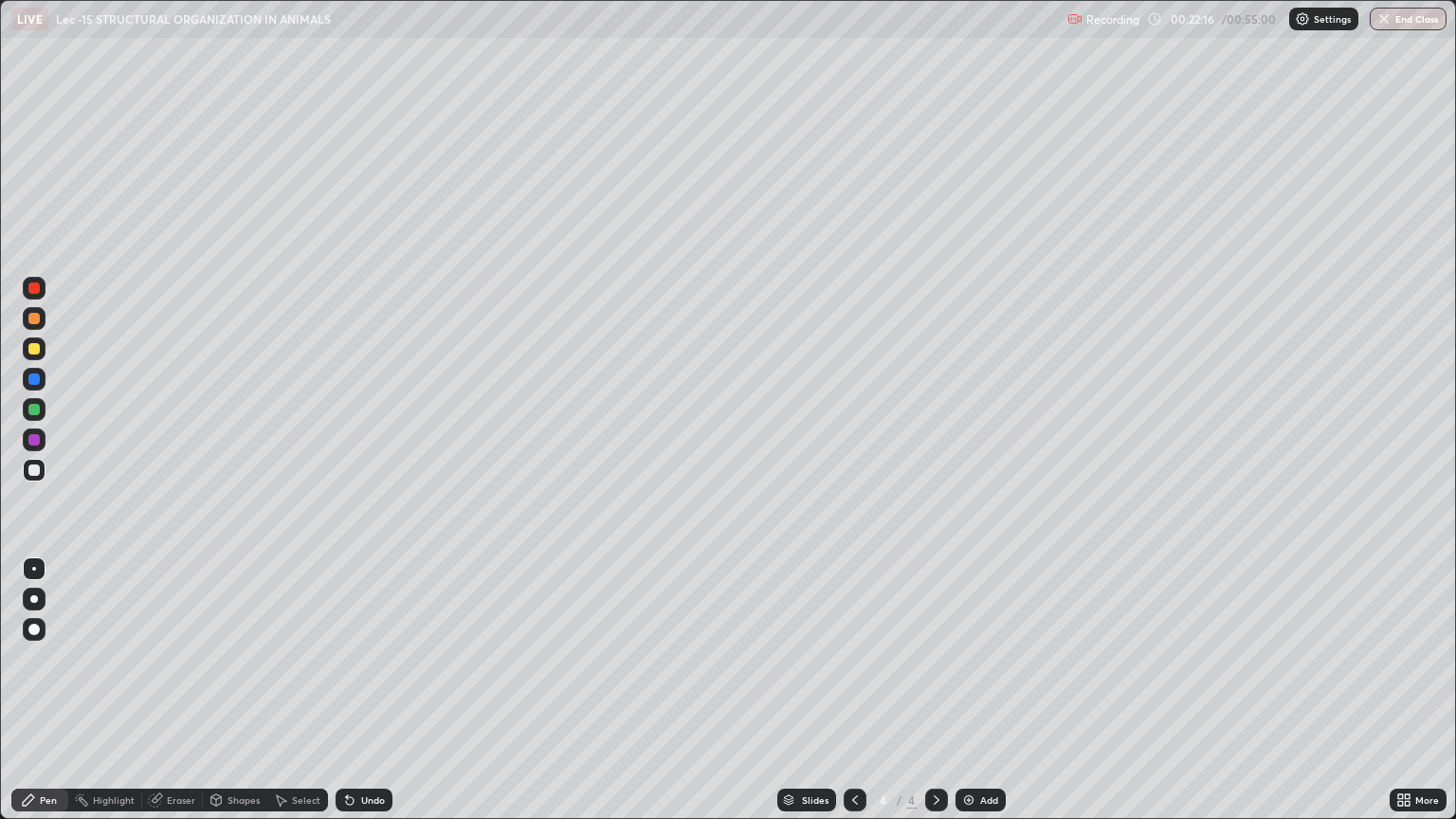 click at bounding box center [34, 569] 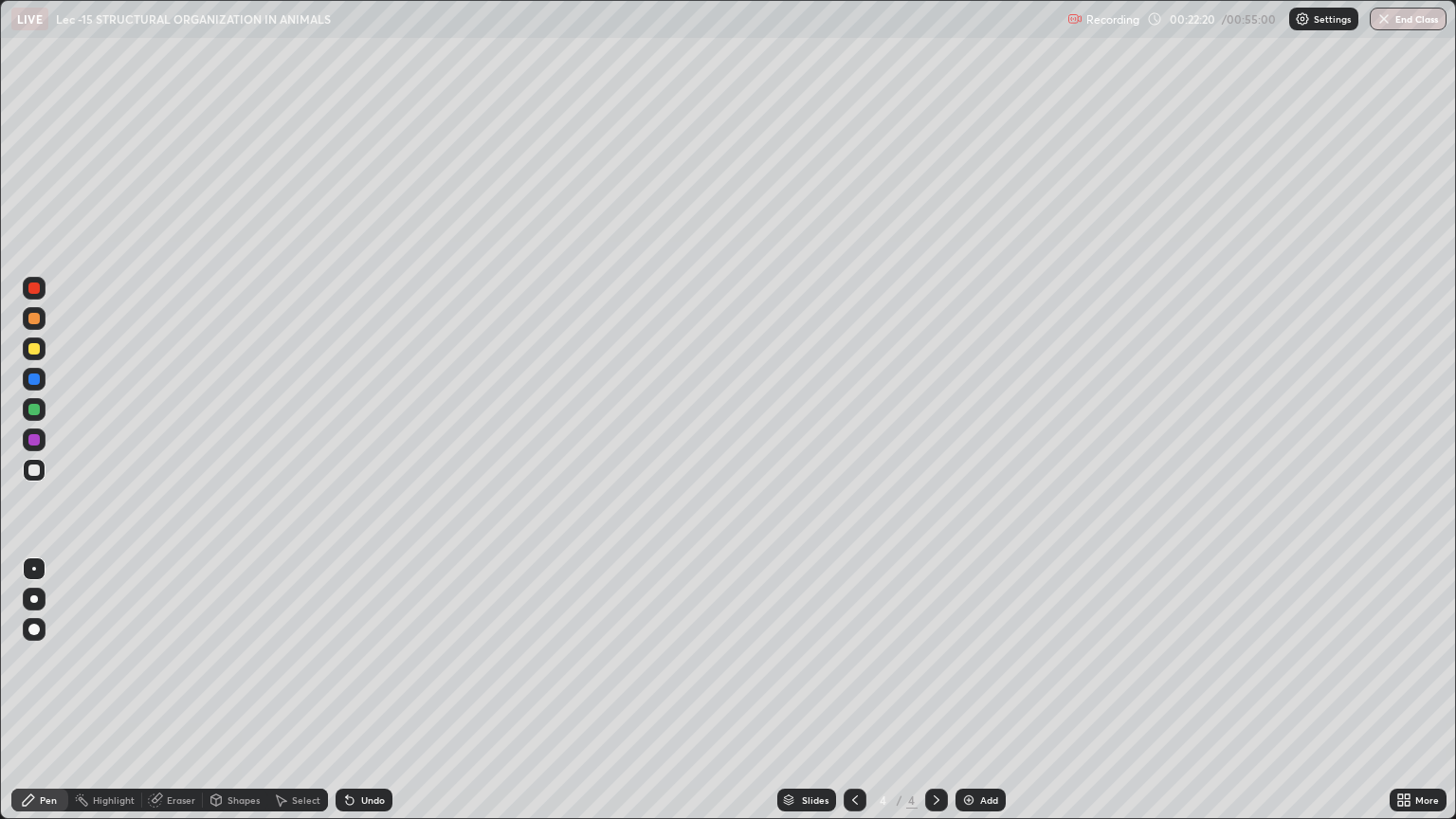 click on "Shapes" at bounding box center [235, 800] 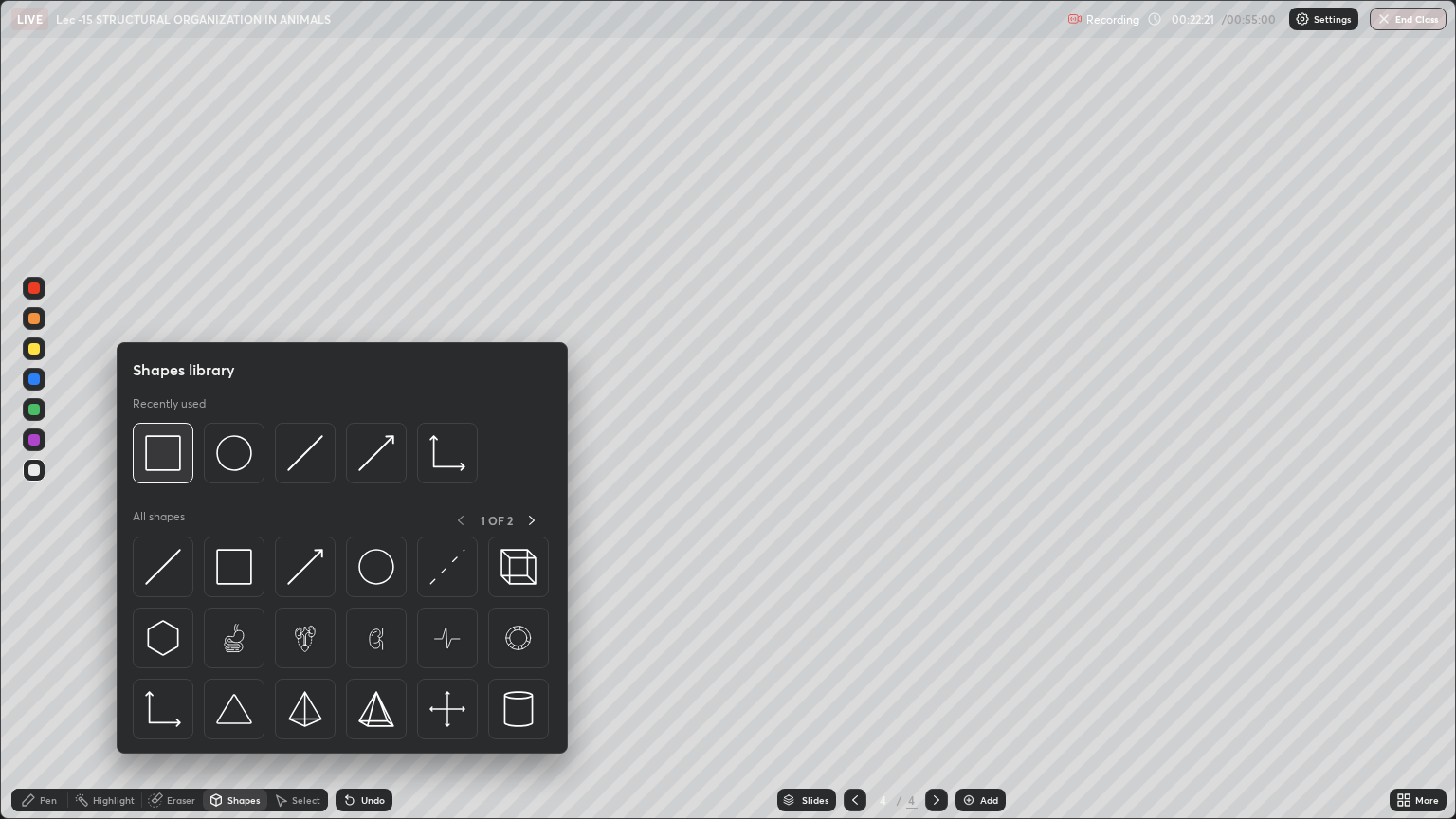 click at bounding box center [163, 453] 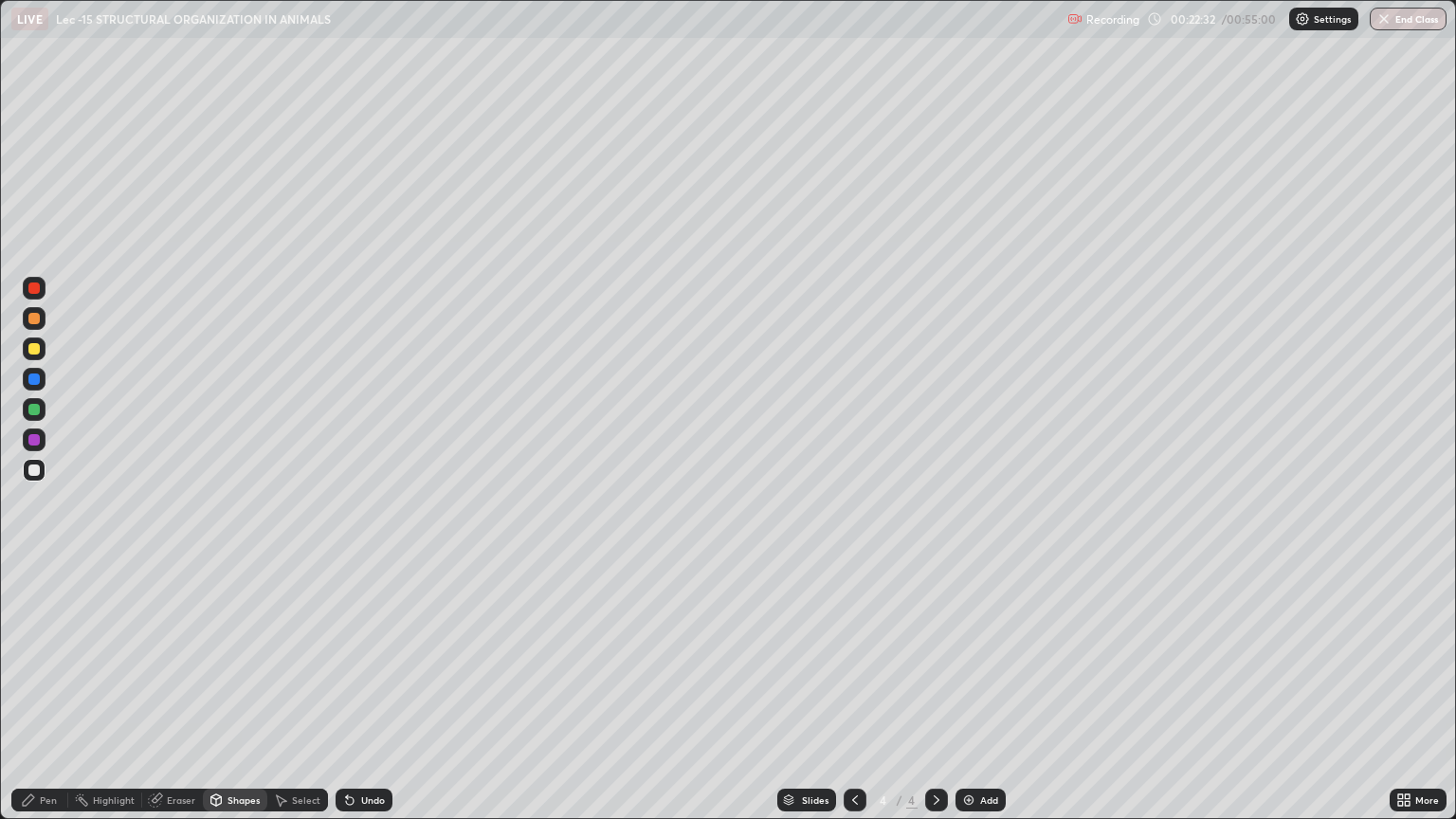 click on "Shapes" at bounding box center [235, 800] 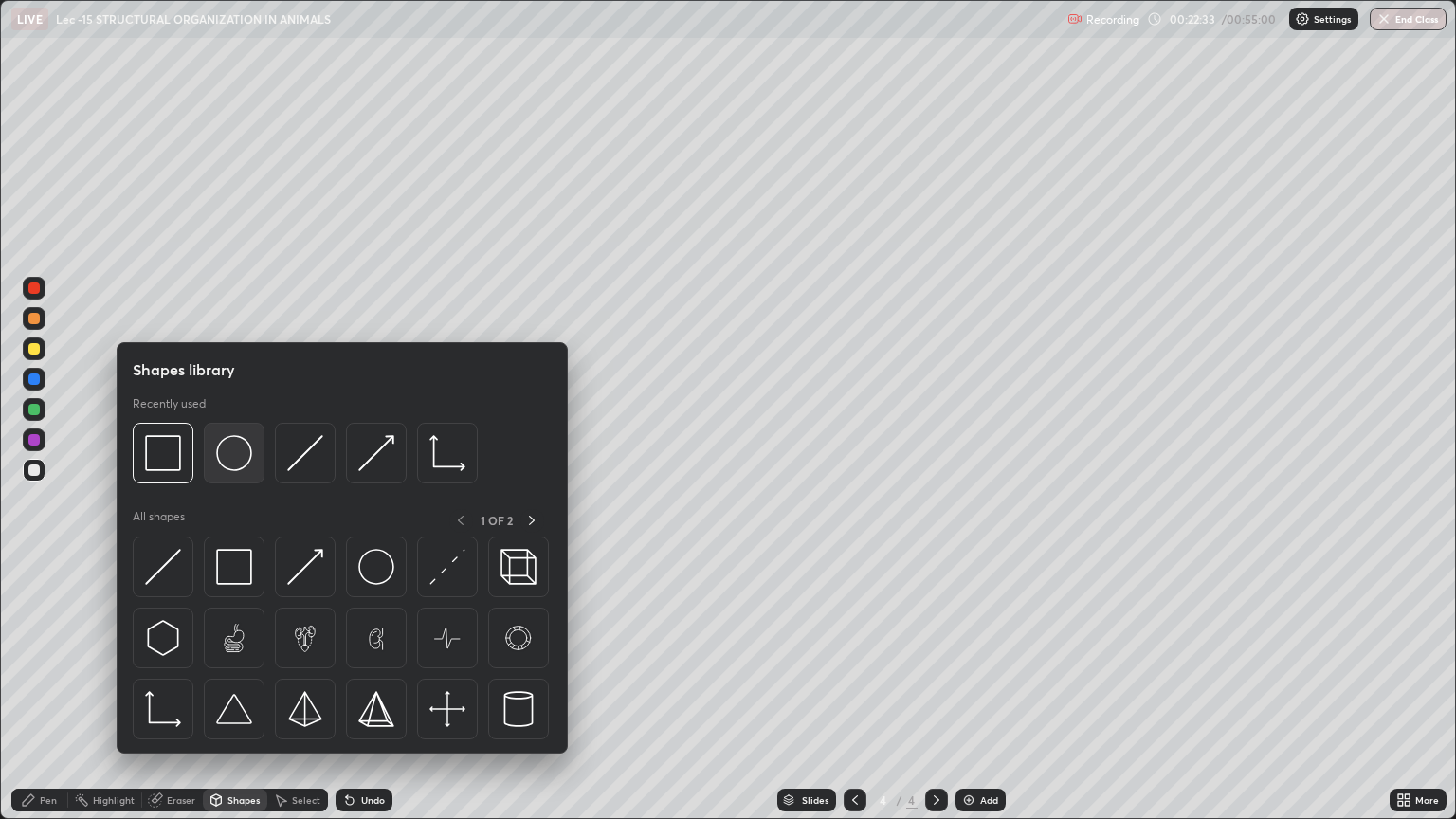 click at bounding box center (234, 453) 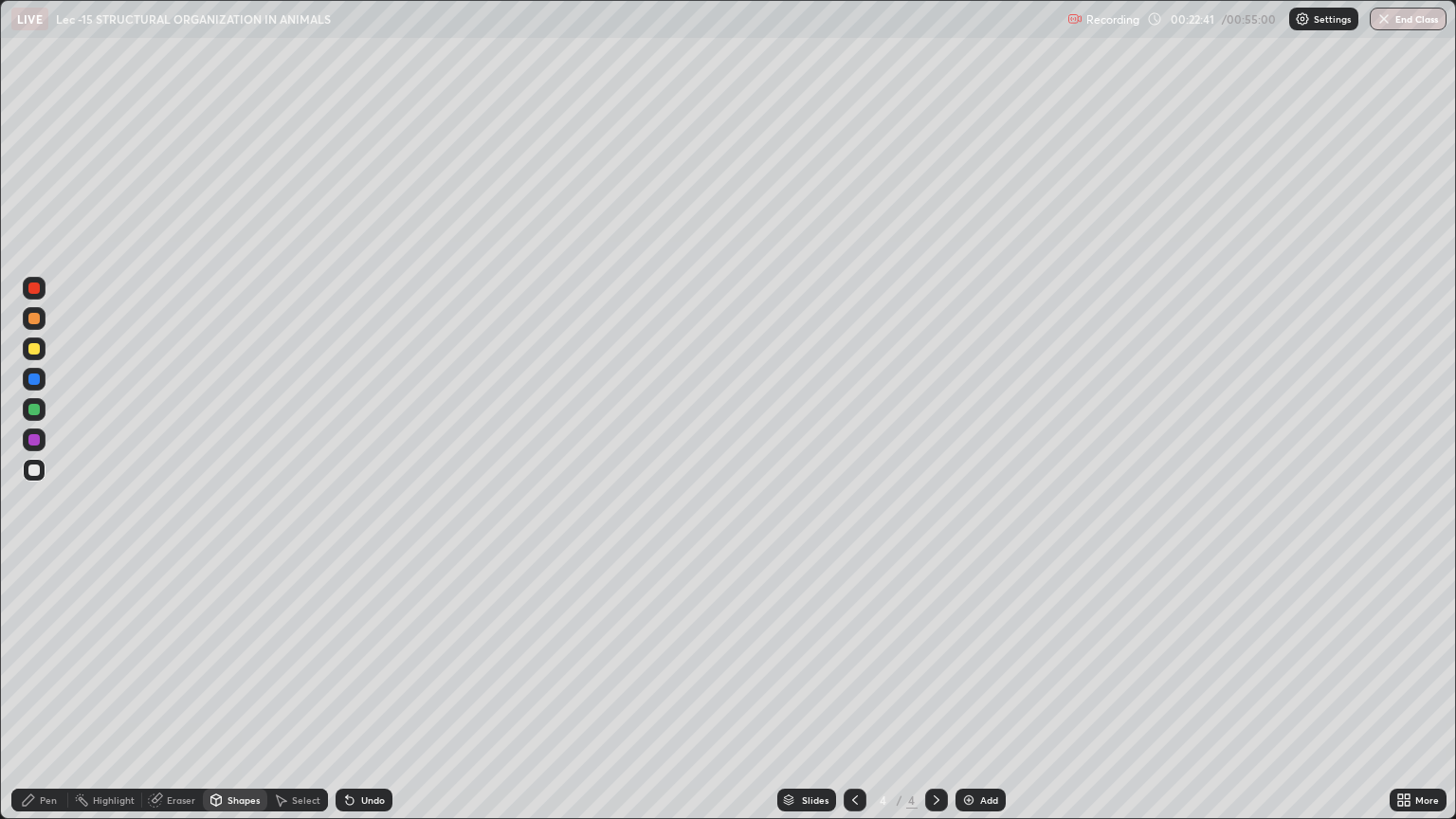 click 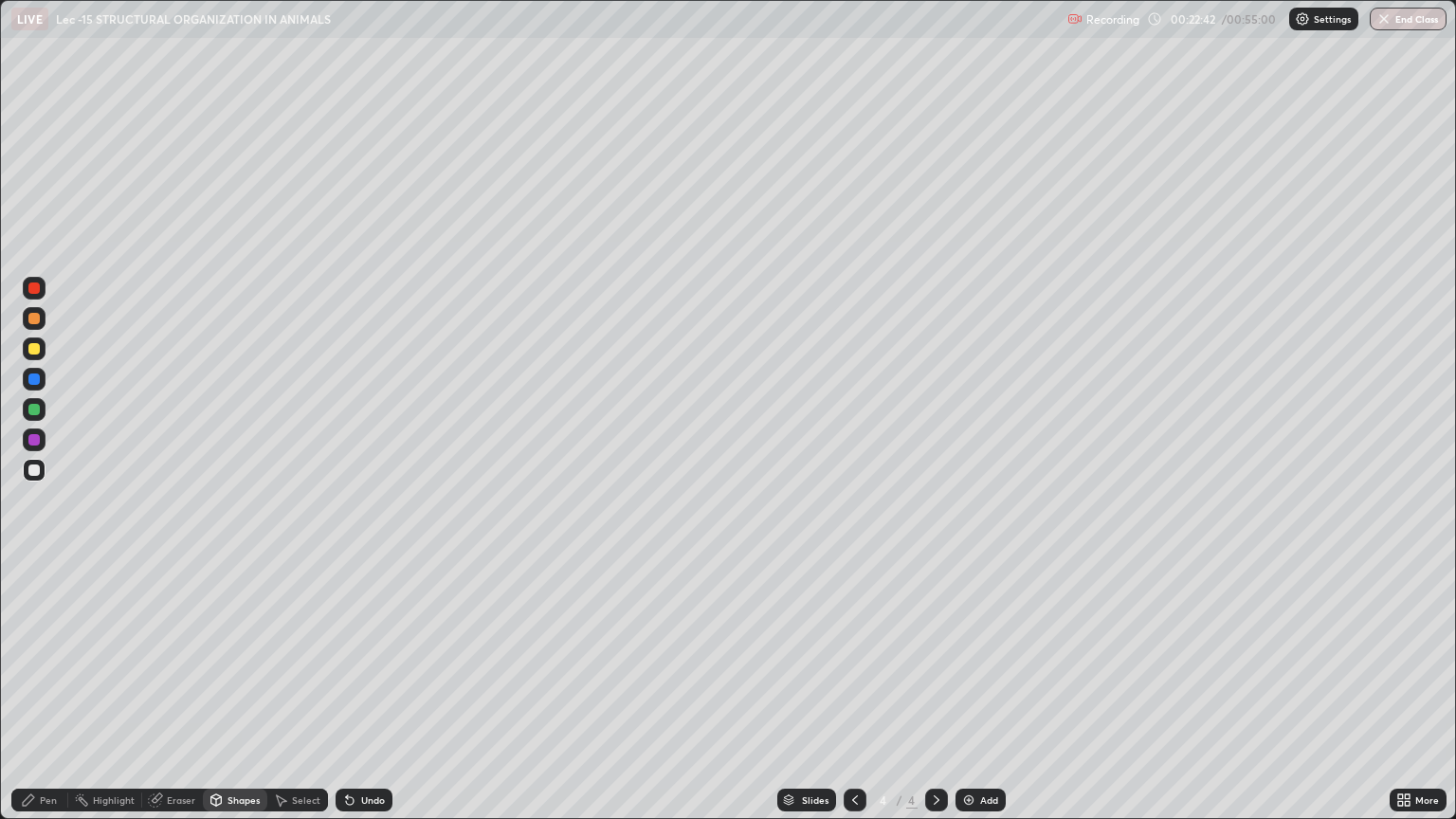 click 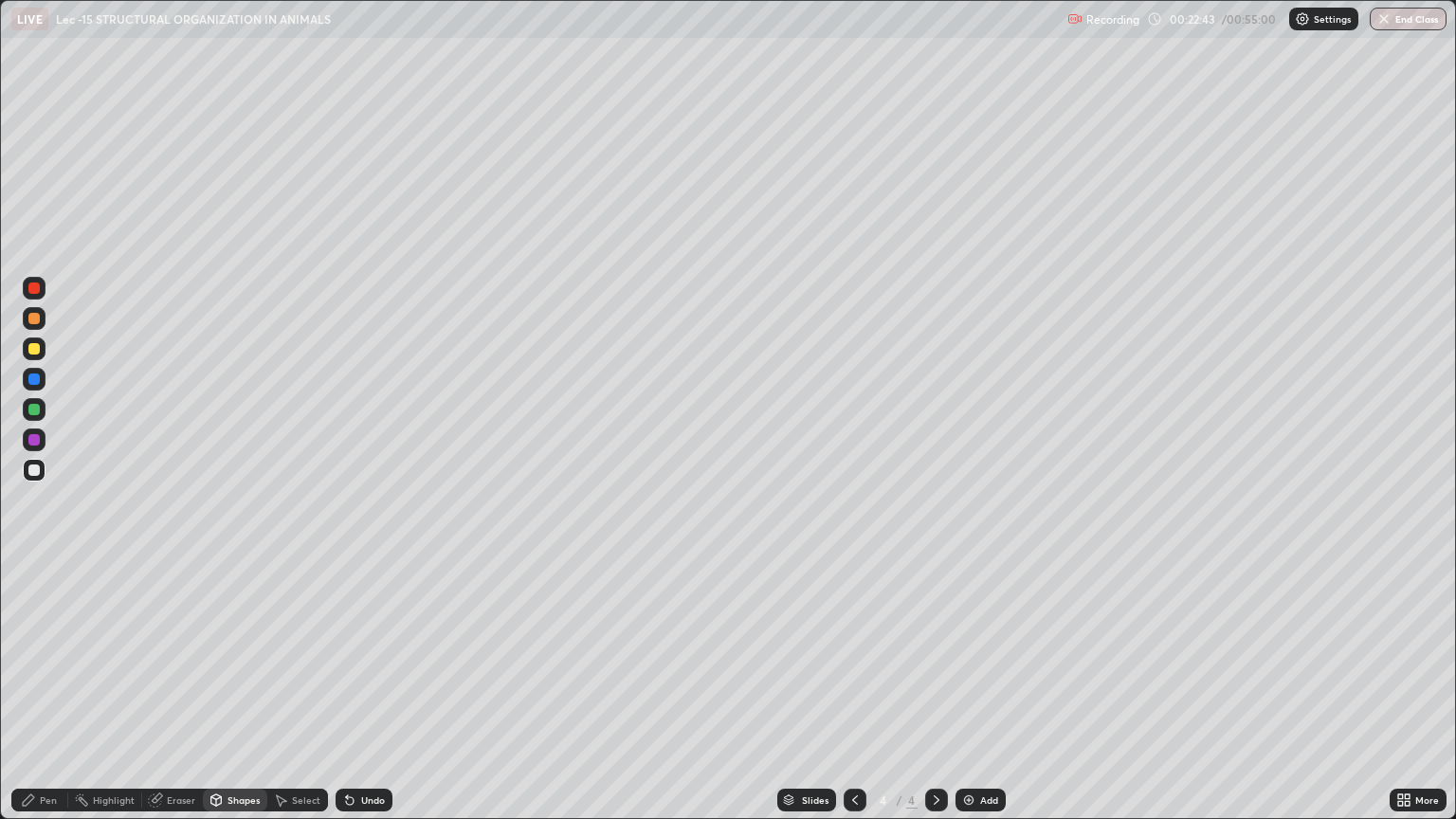 click 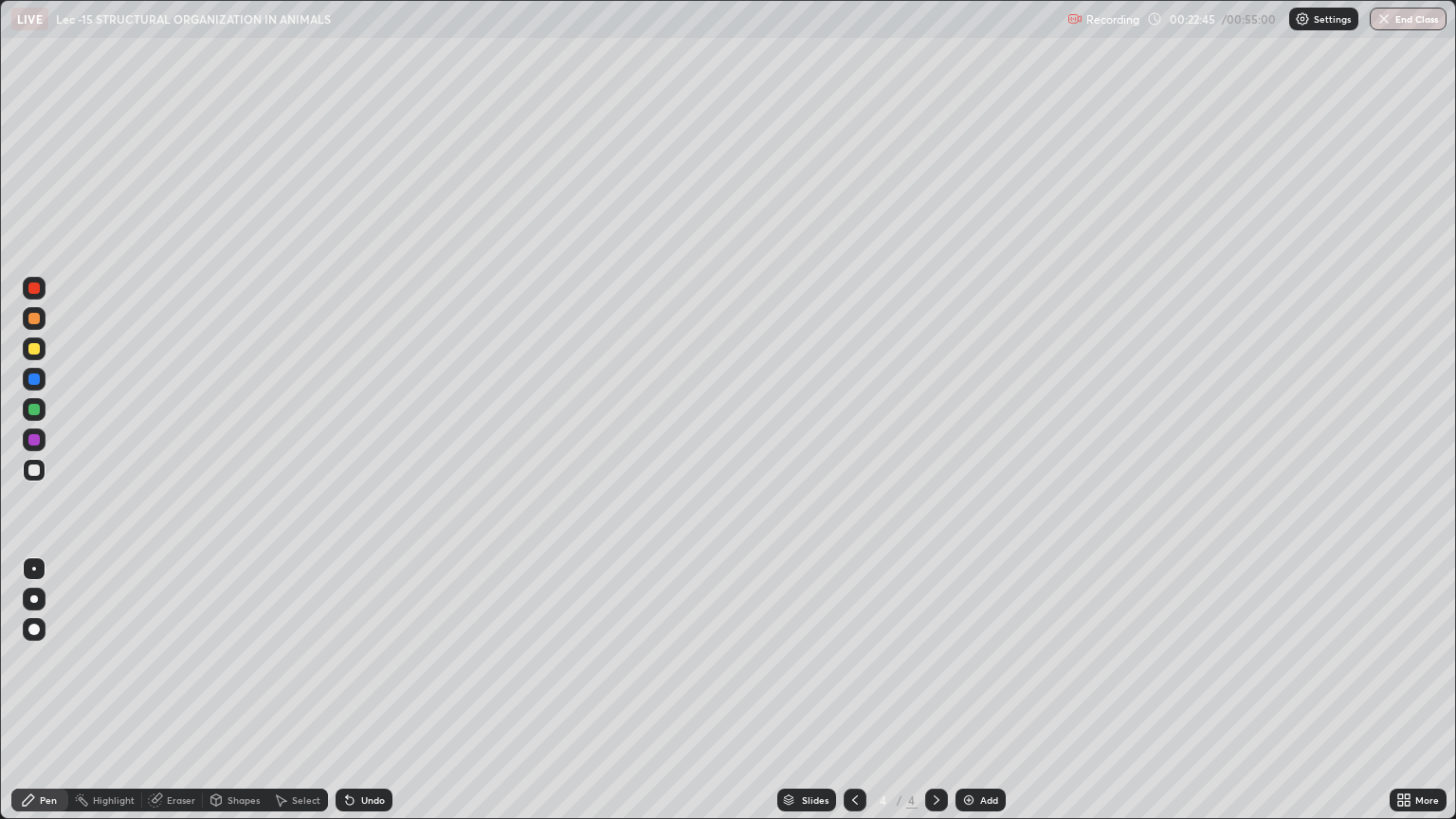 click 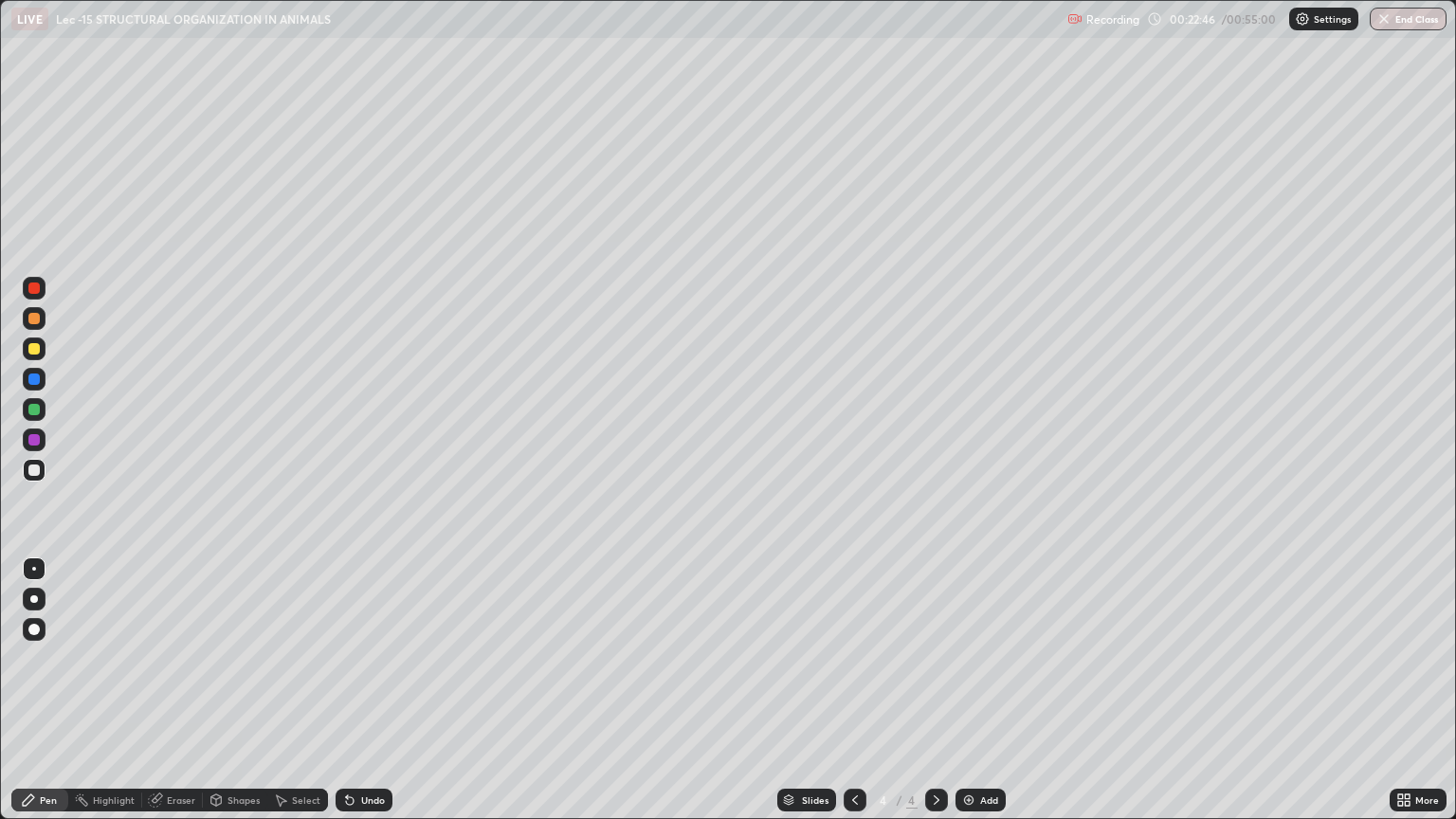 click on "Undo" at bounding box center [373, 800] 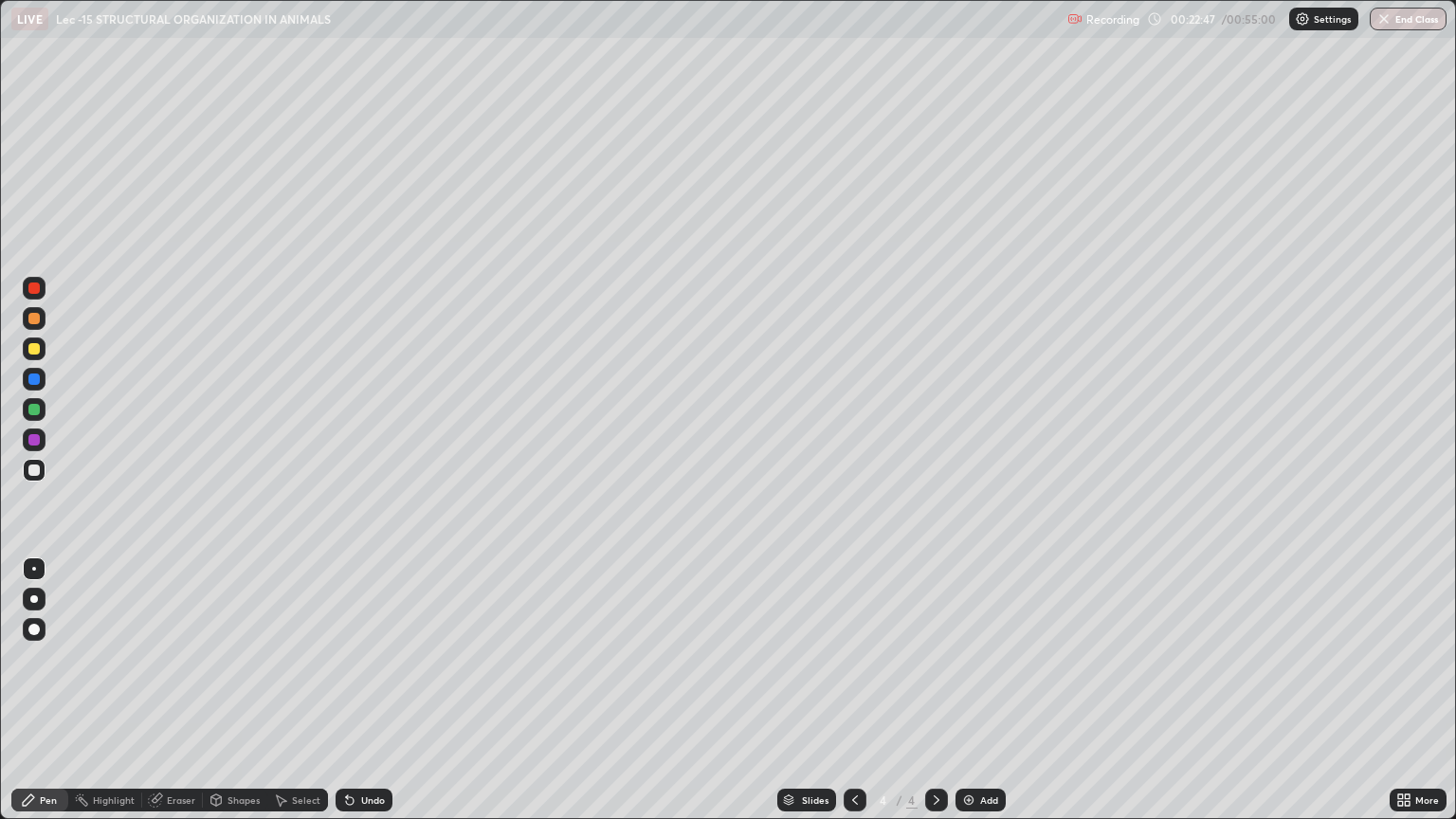 click on "Undo" at bounding box center (364, 800) 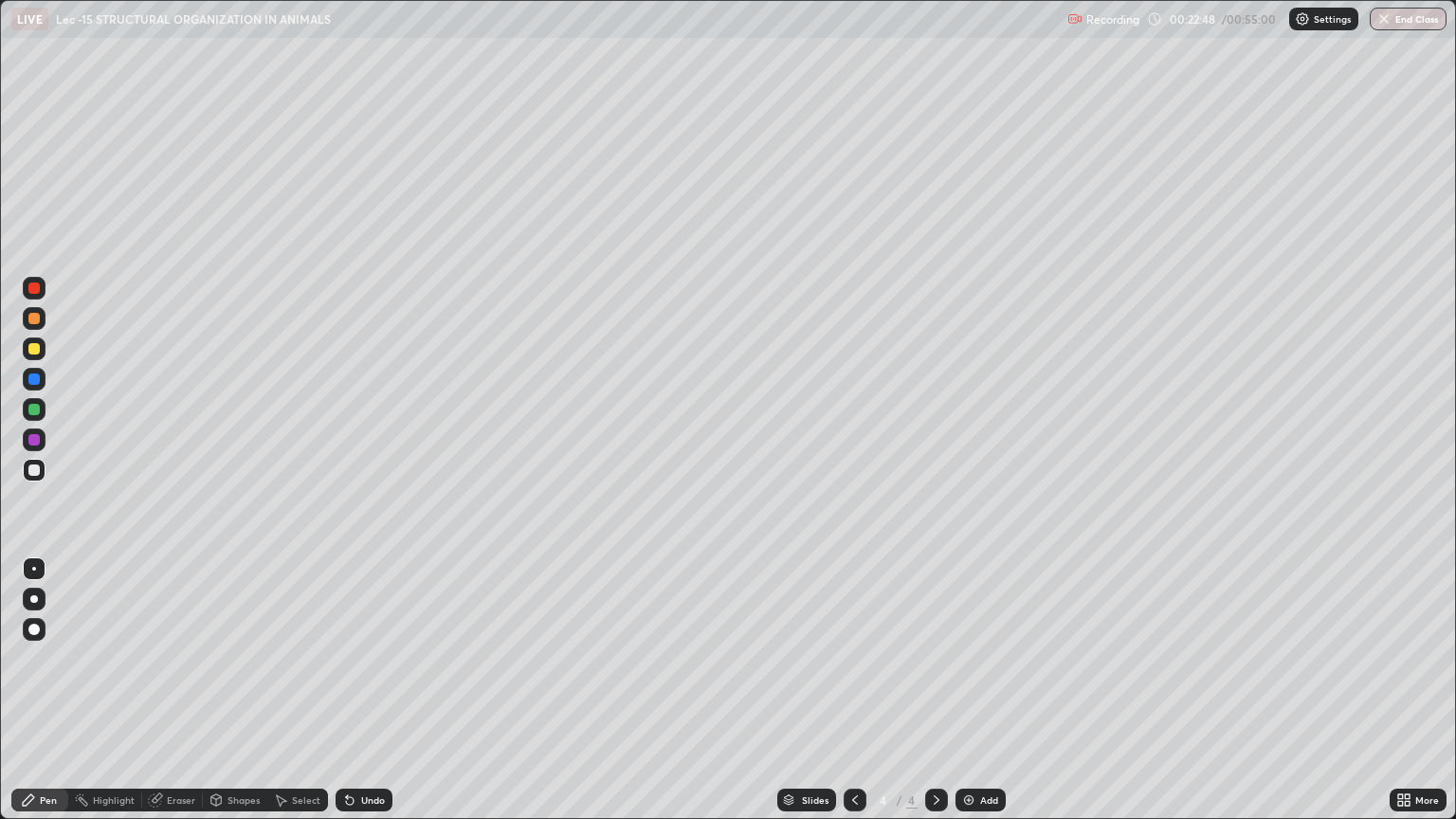 click on "Undo" at bounding box center (364, 800) 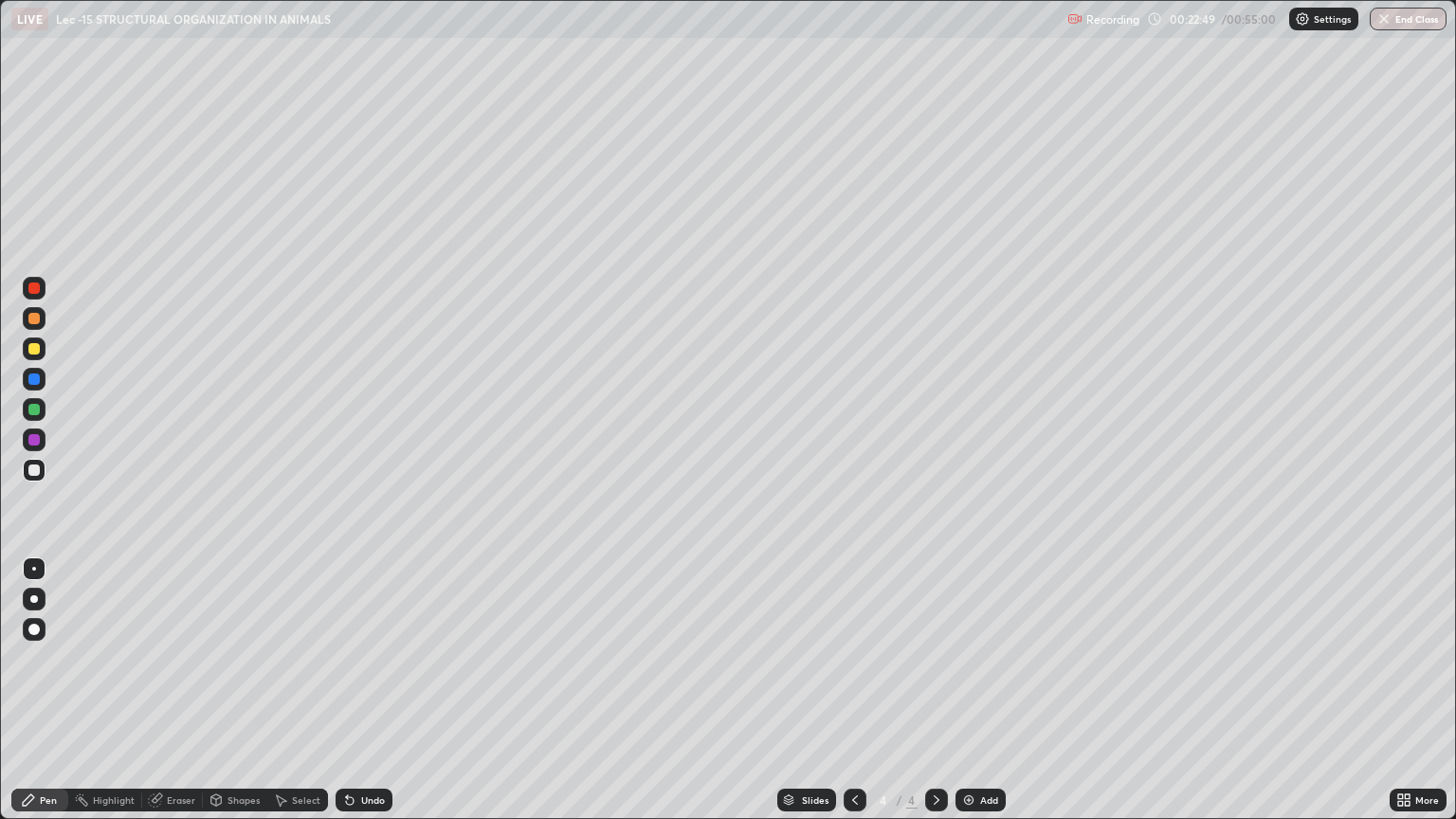 click on "Undo" at bounding box center [364, 800] 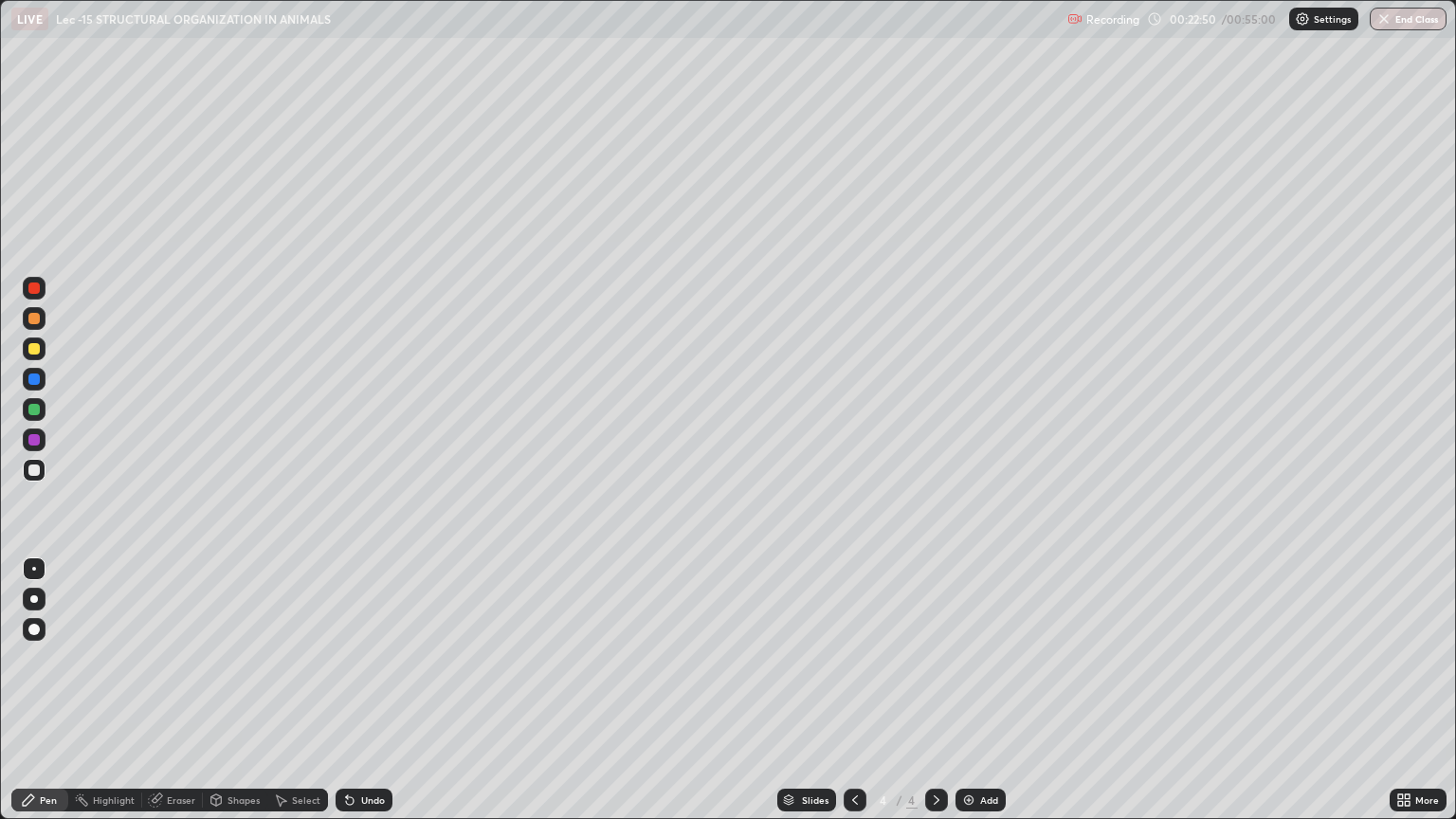 click on "Undo" at bounding box center [373, 800] 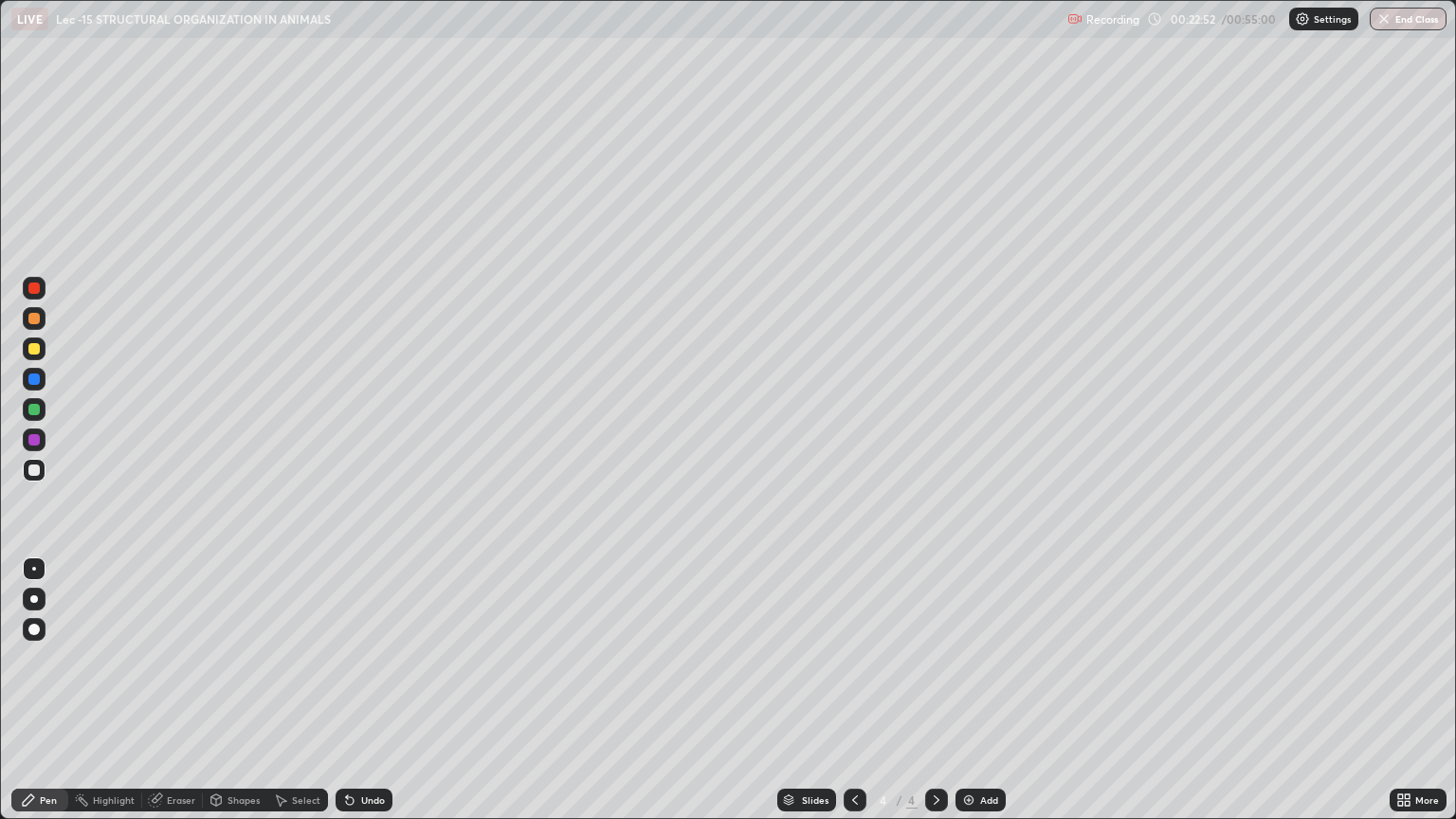 click on "Shapes" at bounding box center [244, 800] 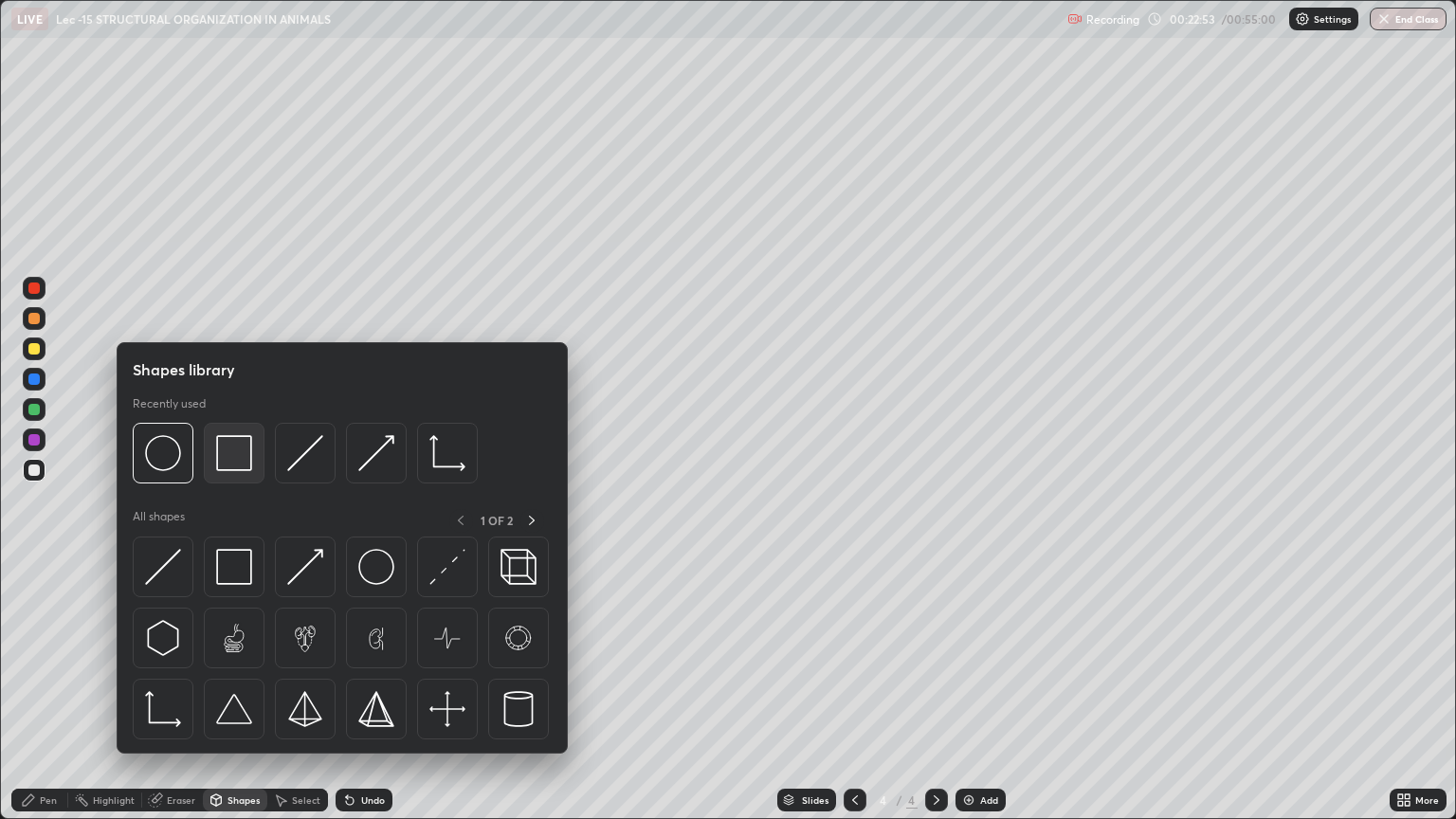 click at bounding box center [234, 453] 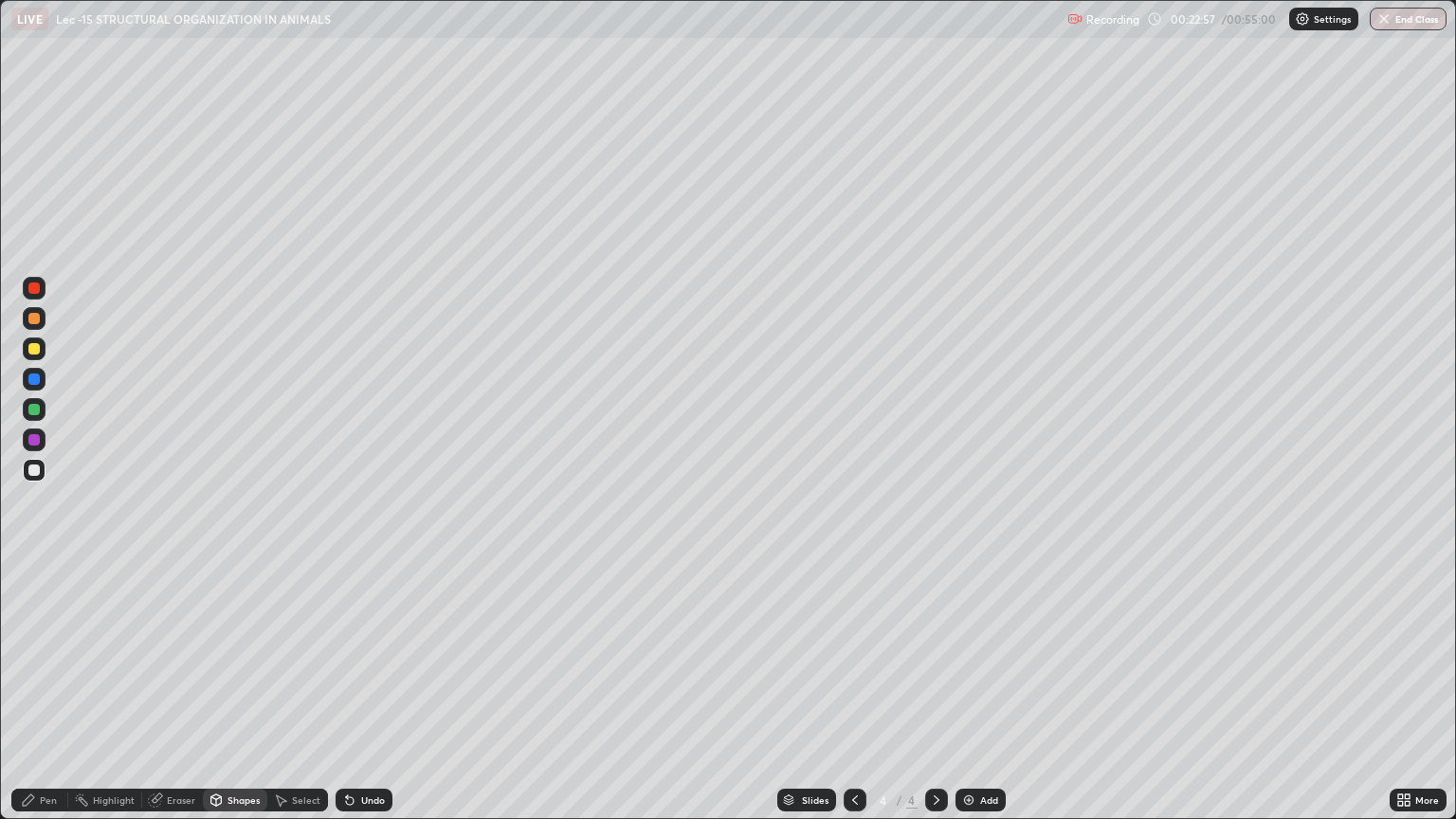 click 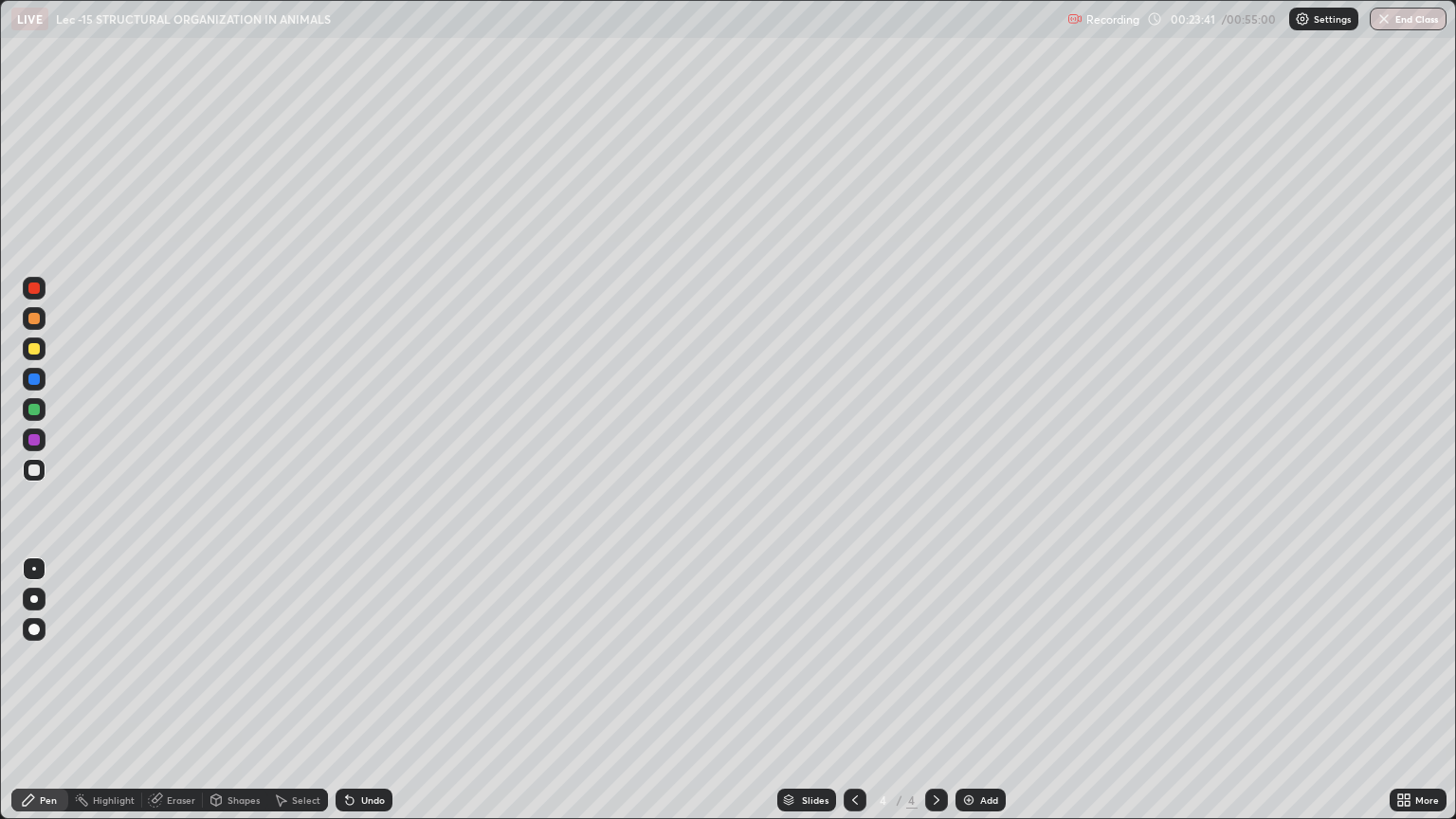 click on "Select" at bounding box center (298, 800) 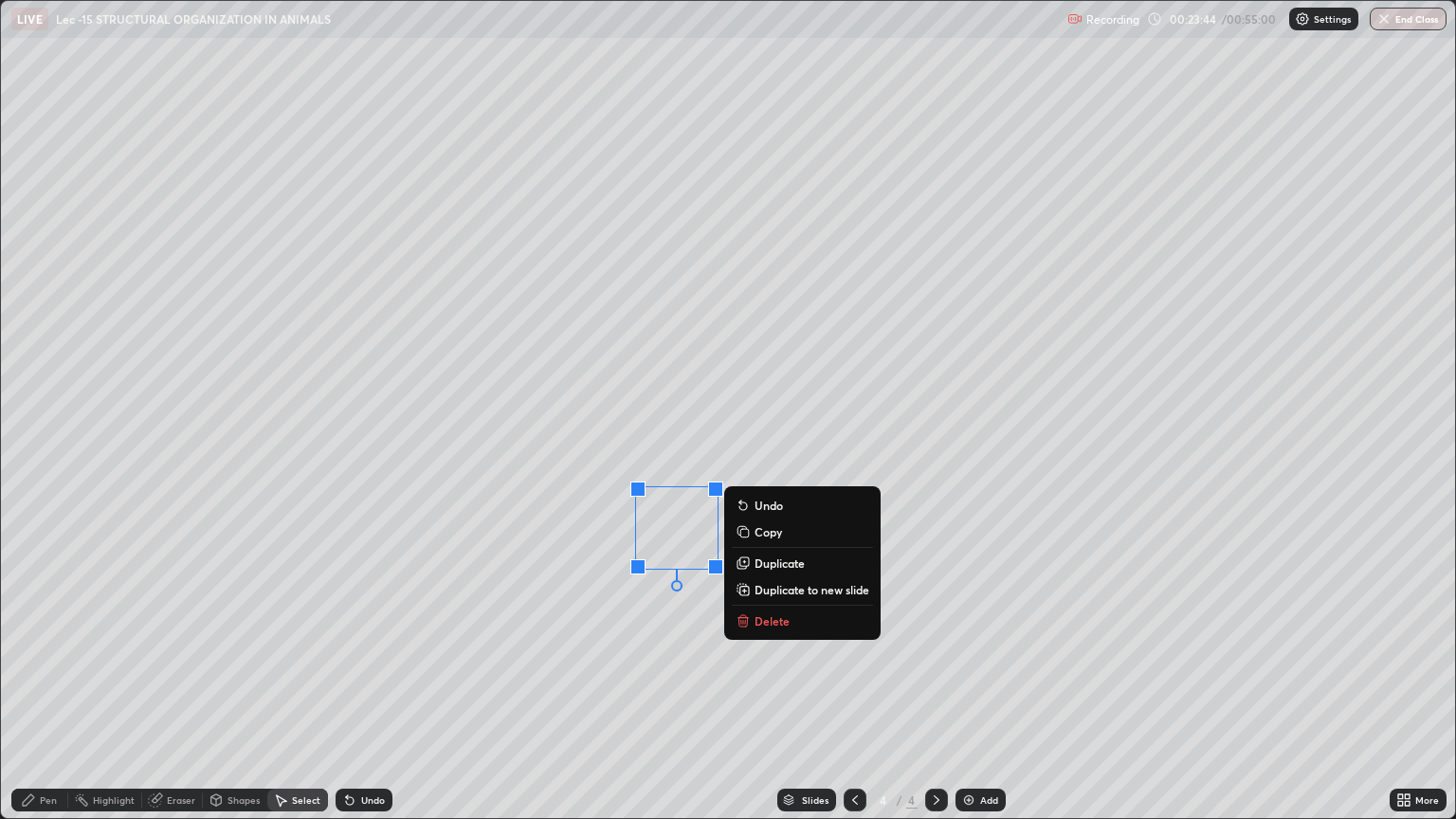 click on "Duplicate" at bounding box center [779, 563] 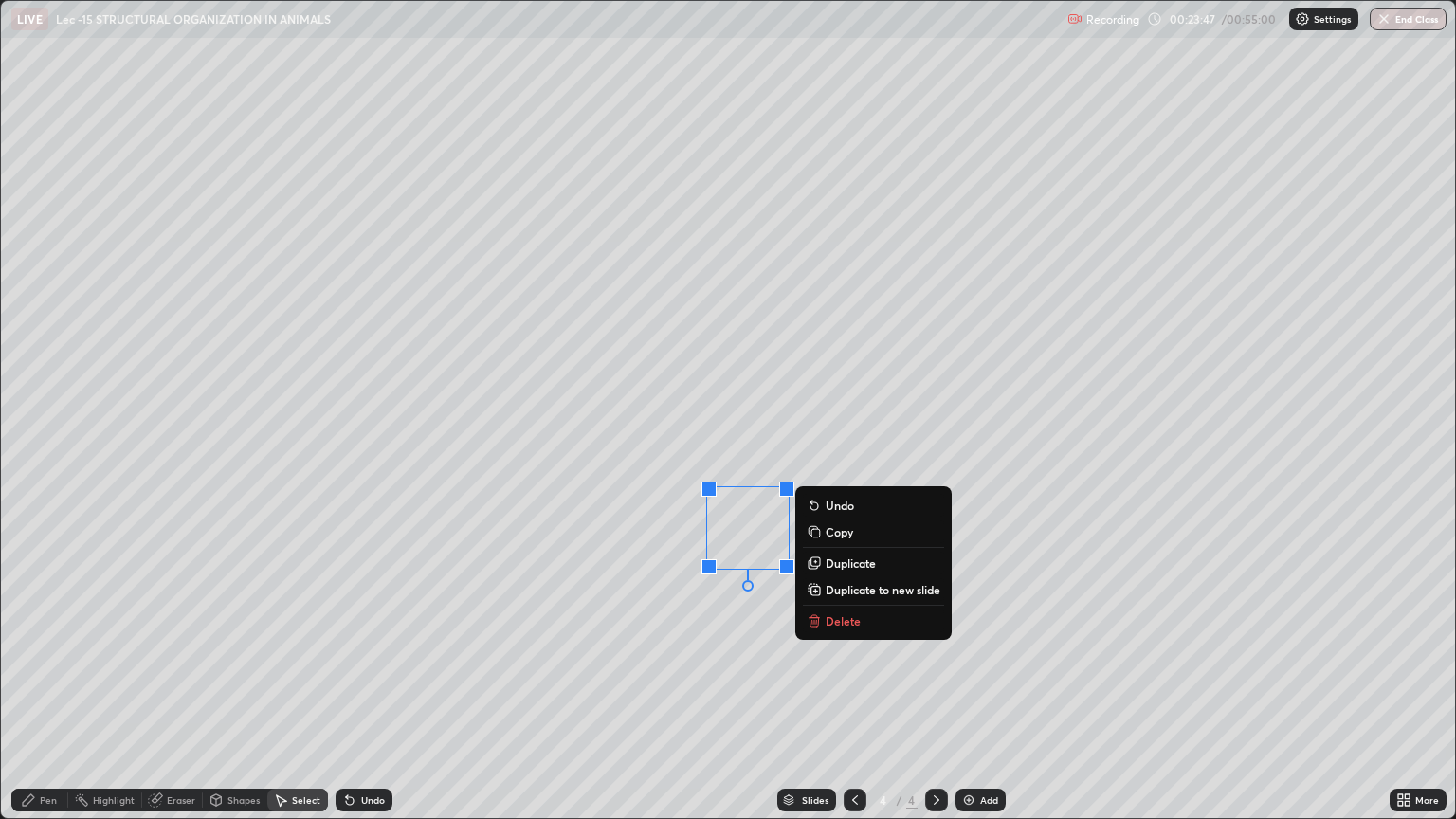 click on "0 ° Undo Copy Duplicate Duplicate to new slide Delete" at bounding box center [728, 410] 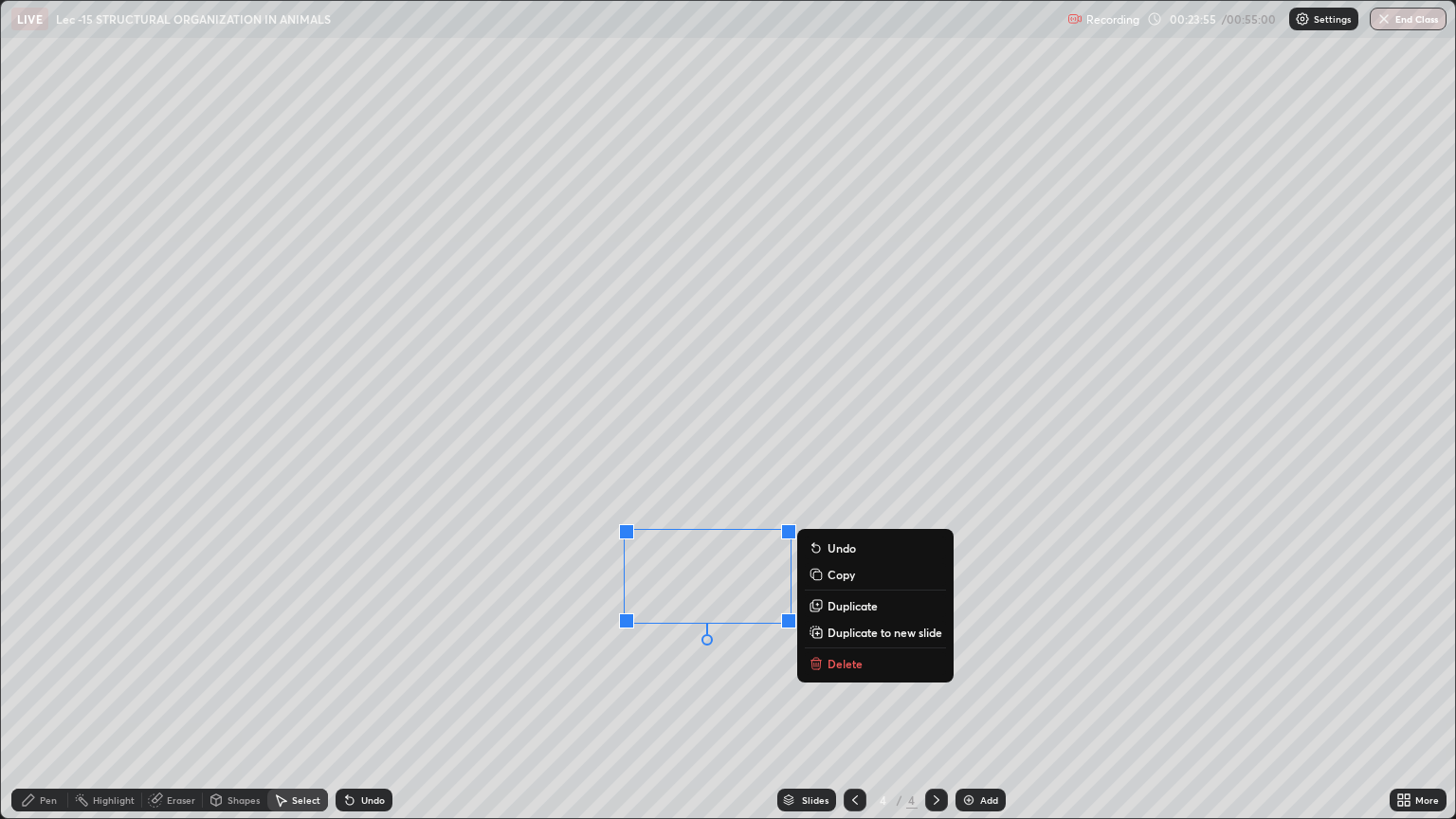 click on "0 ° Undo Copy Duplicate Duplicate to new slide Delete" at bounding box center (728, 410) 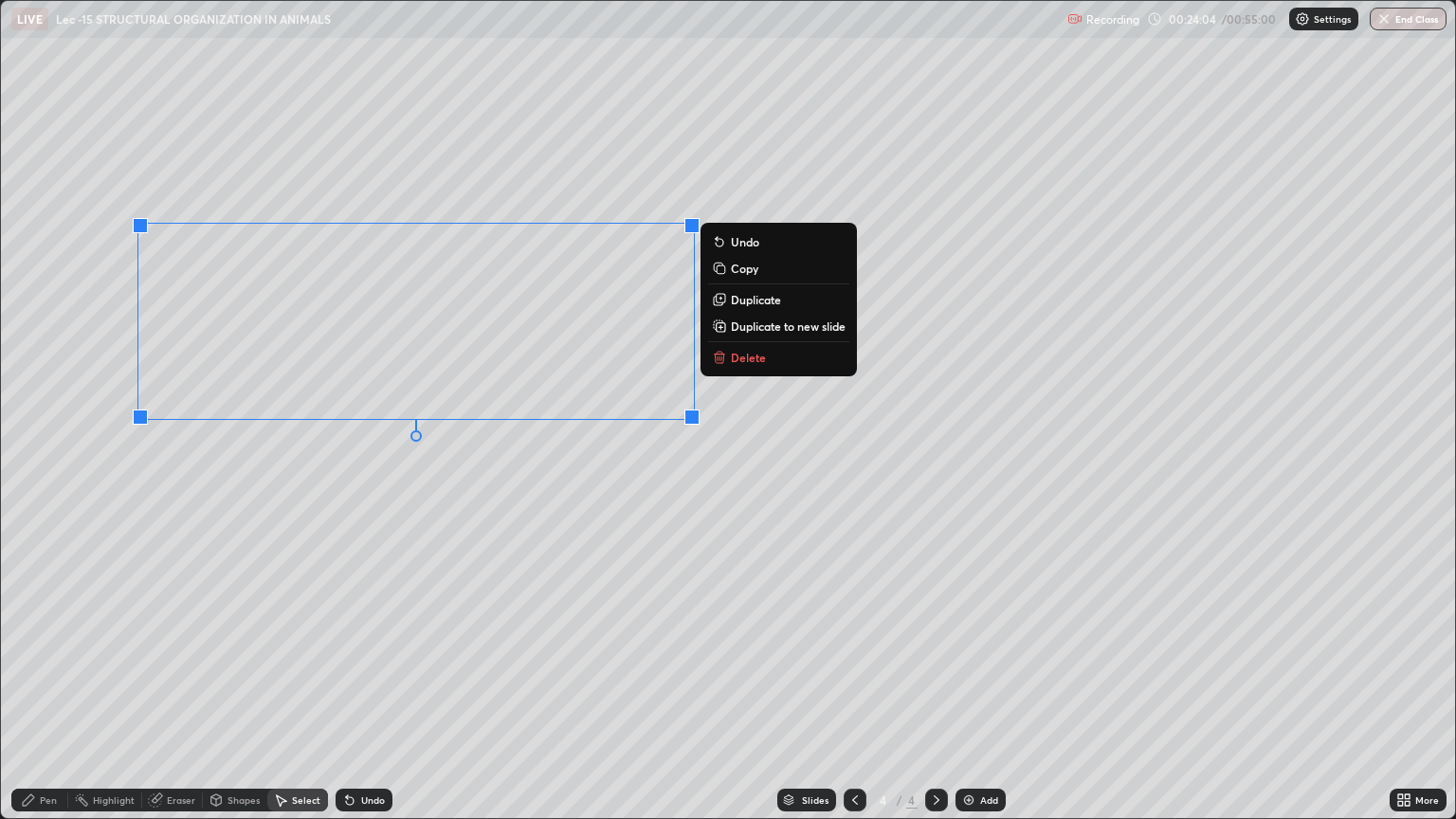 click on "0 ° Undo Copy Duplicate Duplicate to new slide Delete" at bounding box center [728, 410] 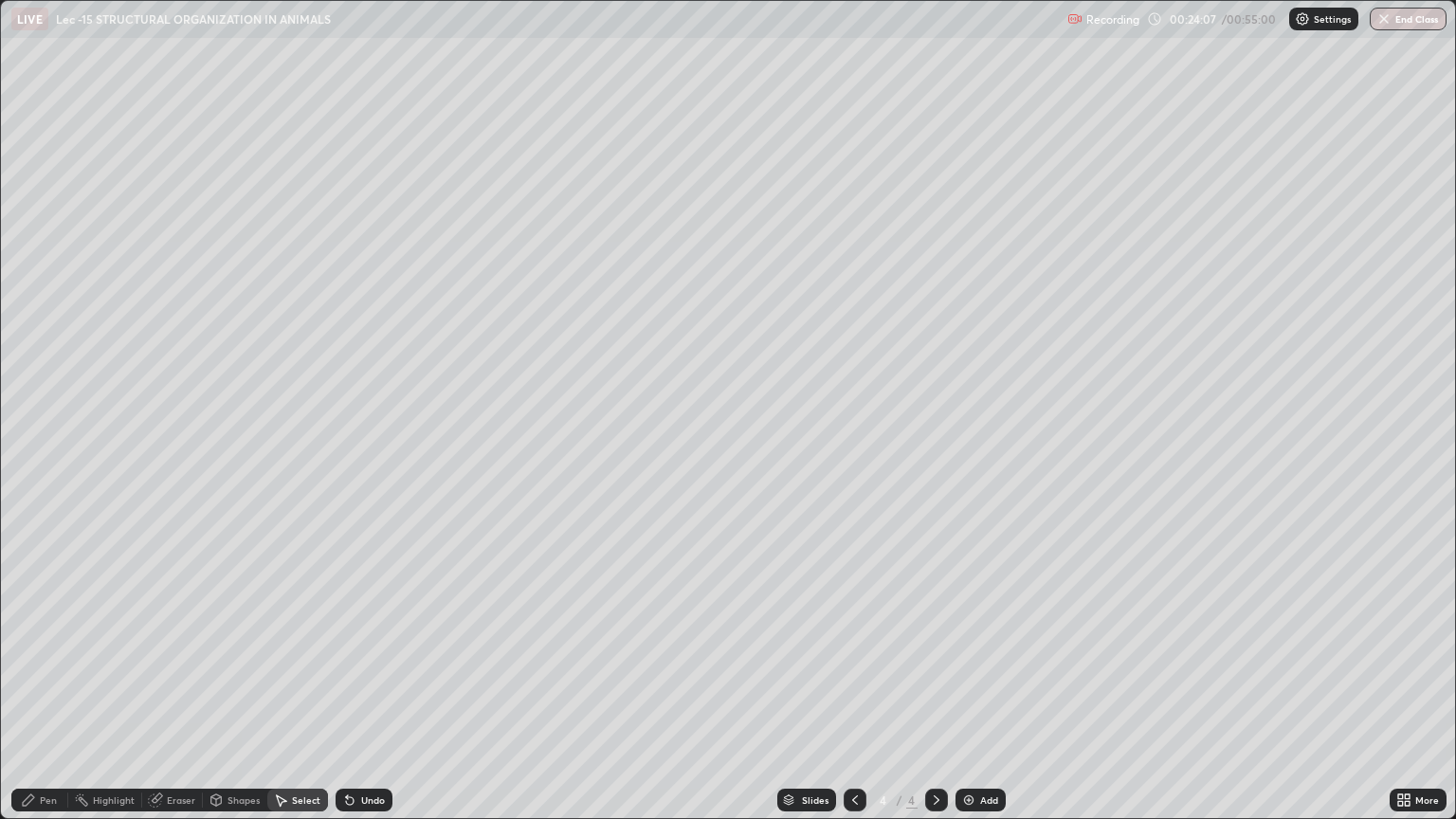 click on "Pen" at bounding box center [40, 800] 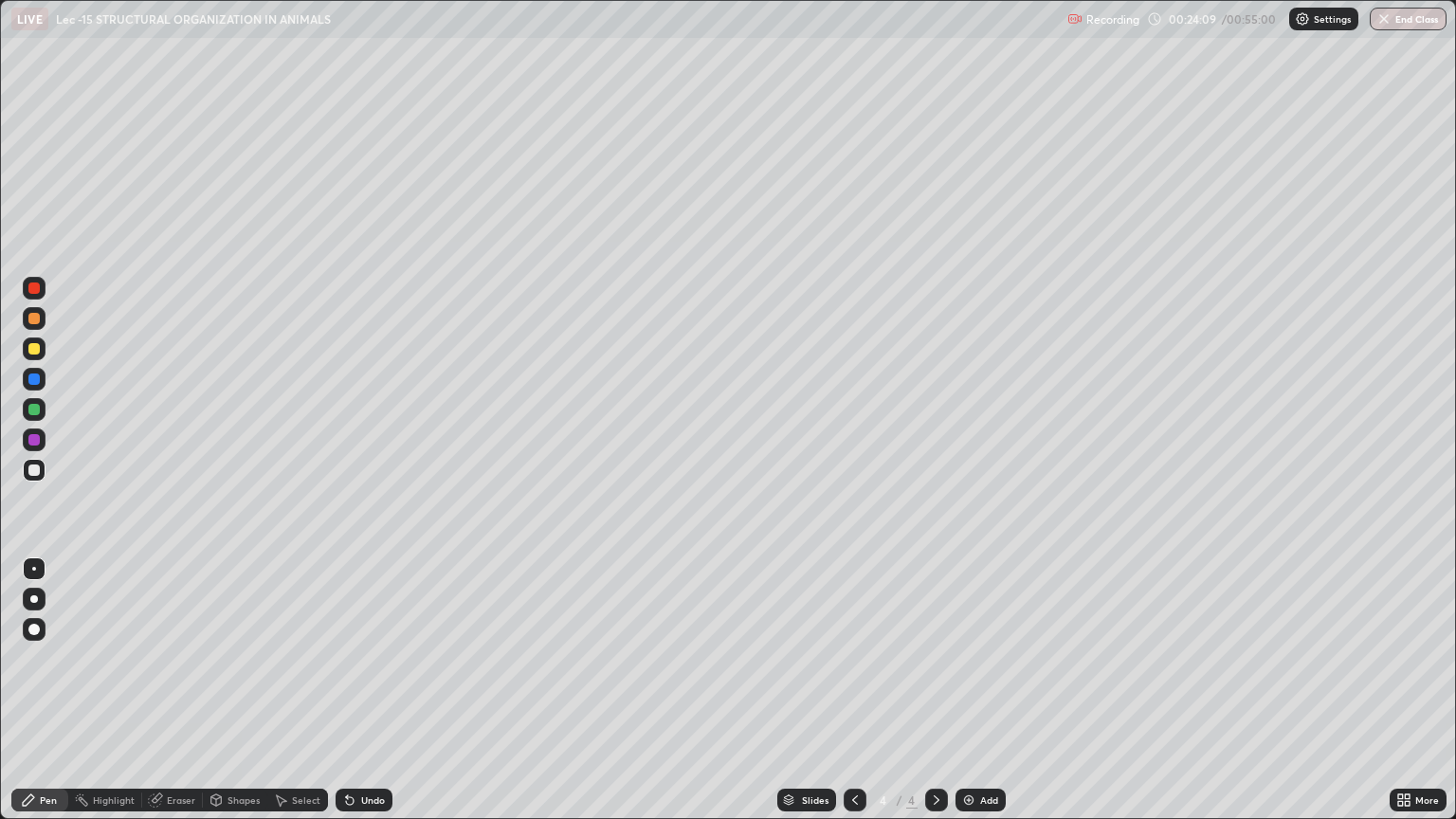 click at bounding box center (34, 349) 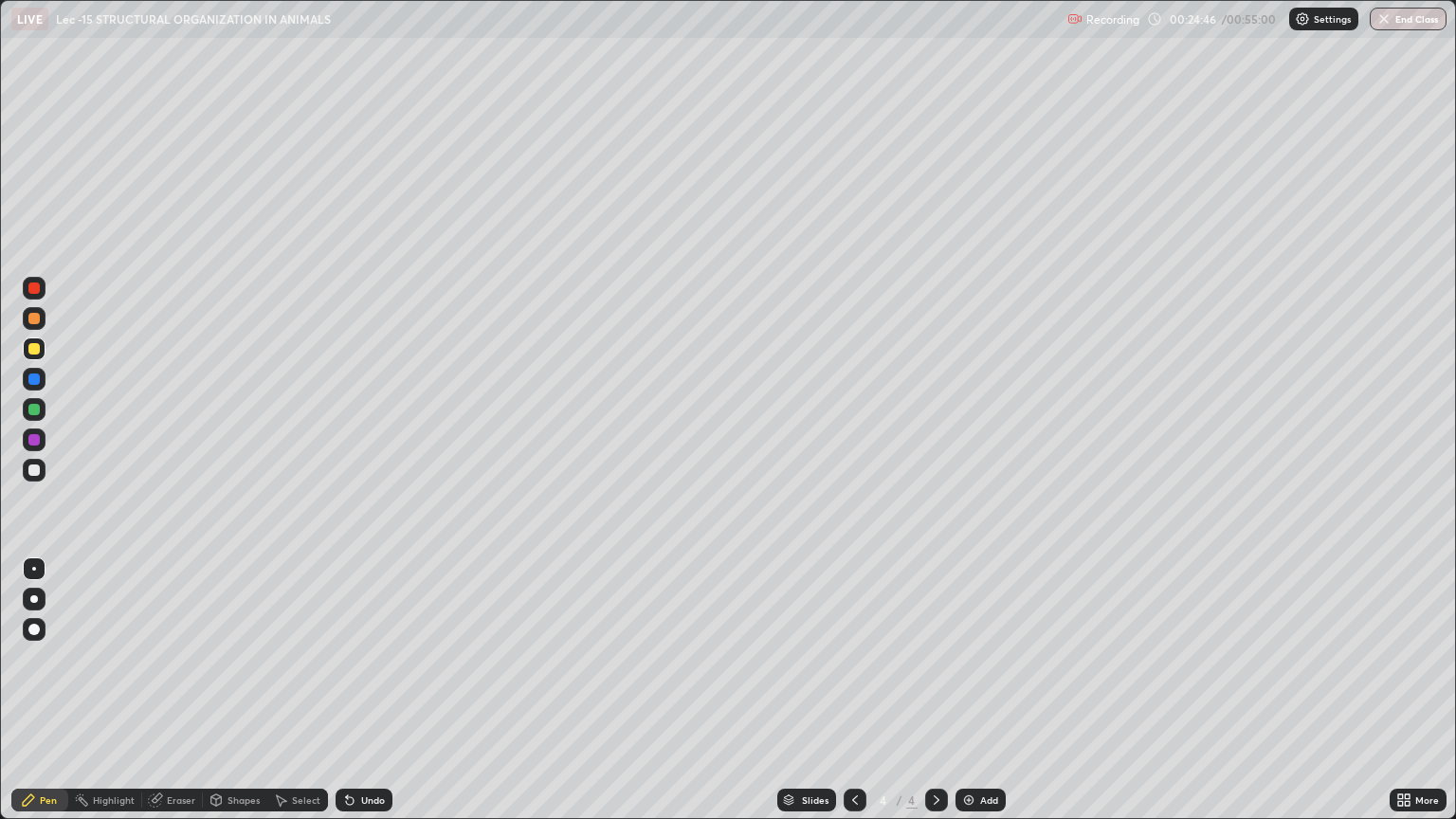 click on "Eraser" at bounding box center (173, 800) 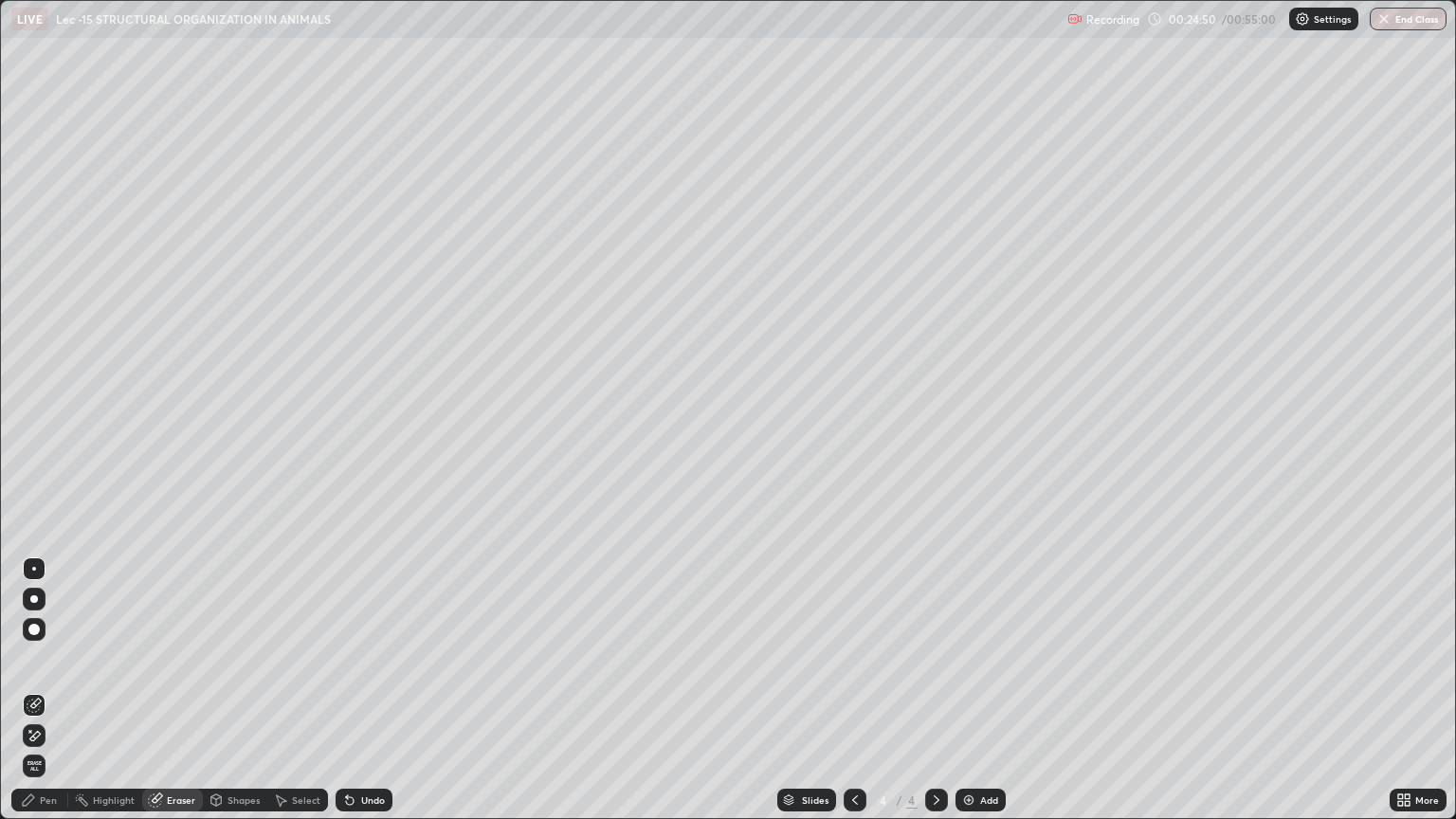 click on "Pen" at bounding box center (48, 800) 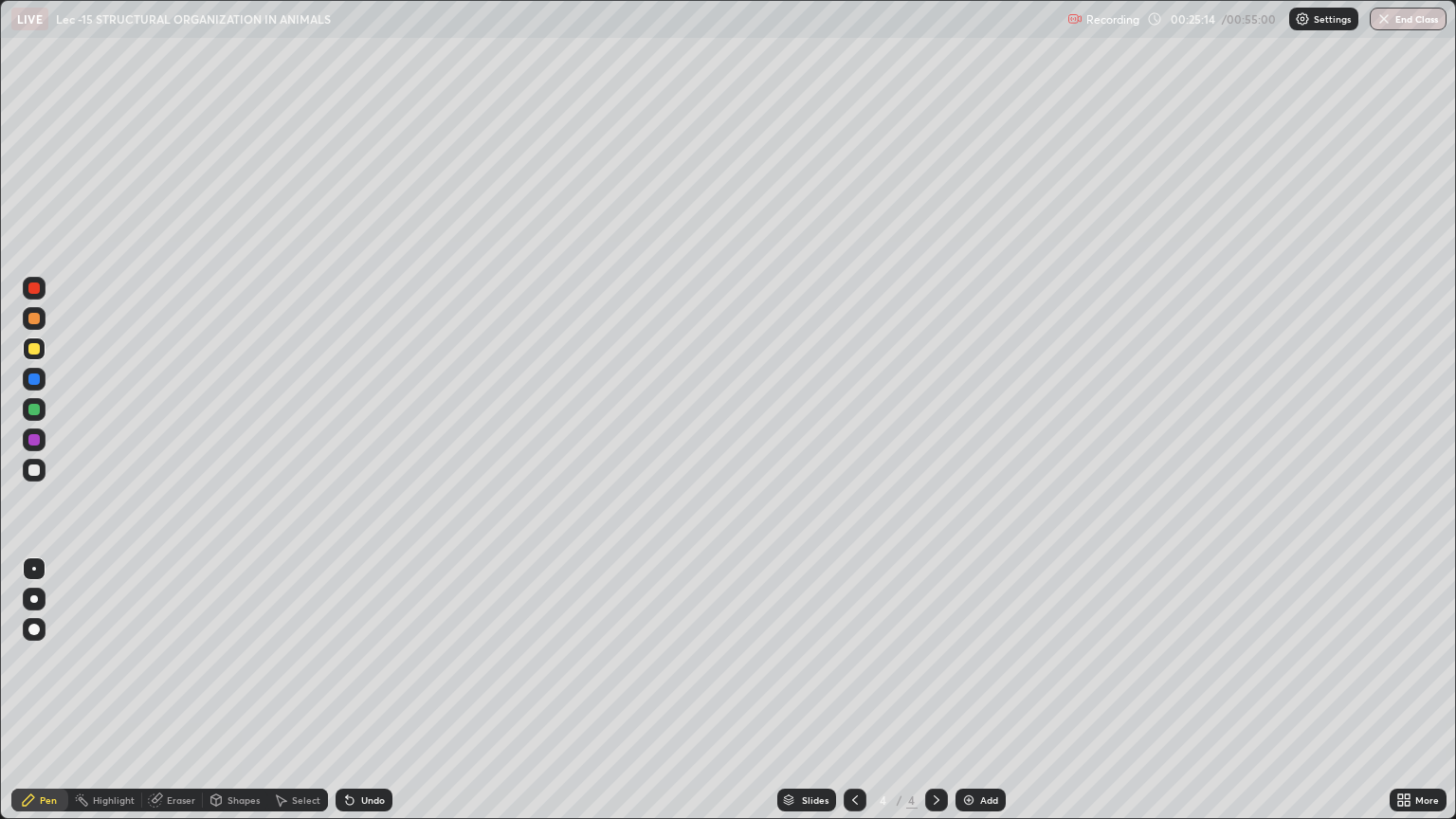click 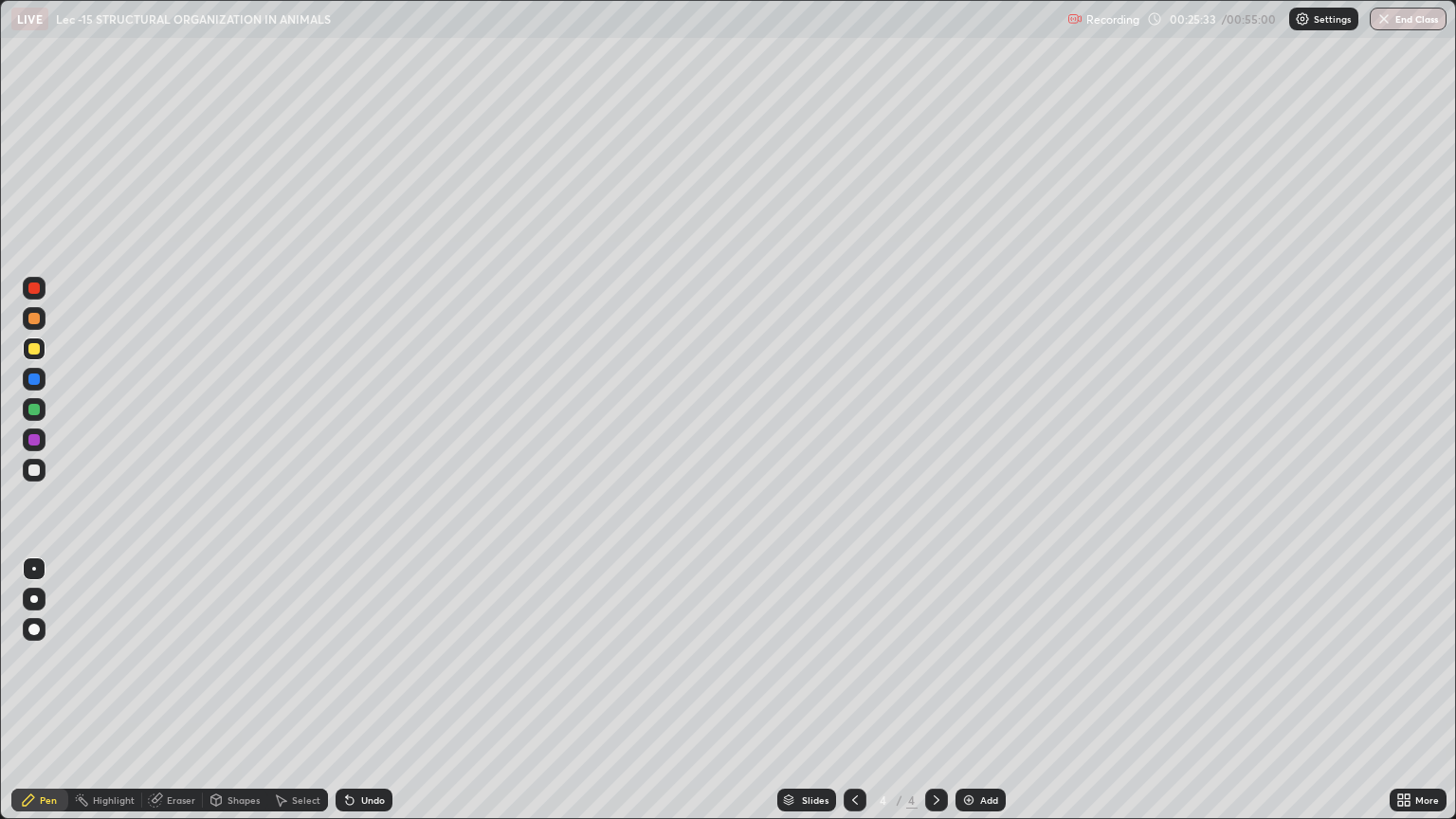 click at bounding box center (34, 470) 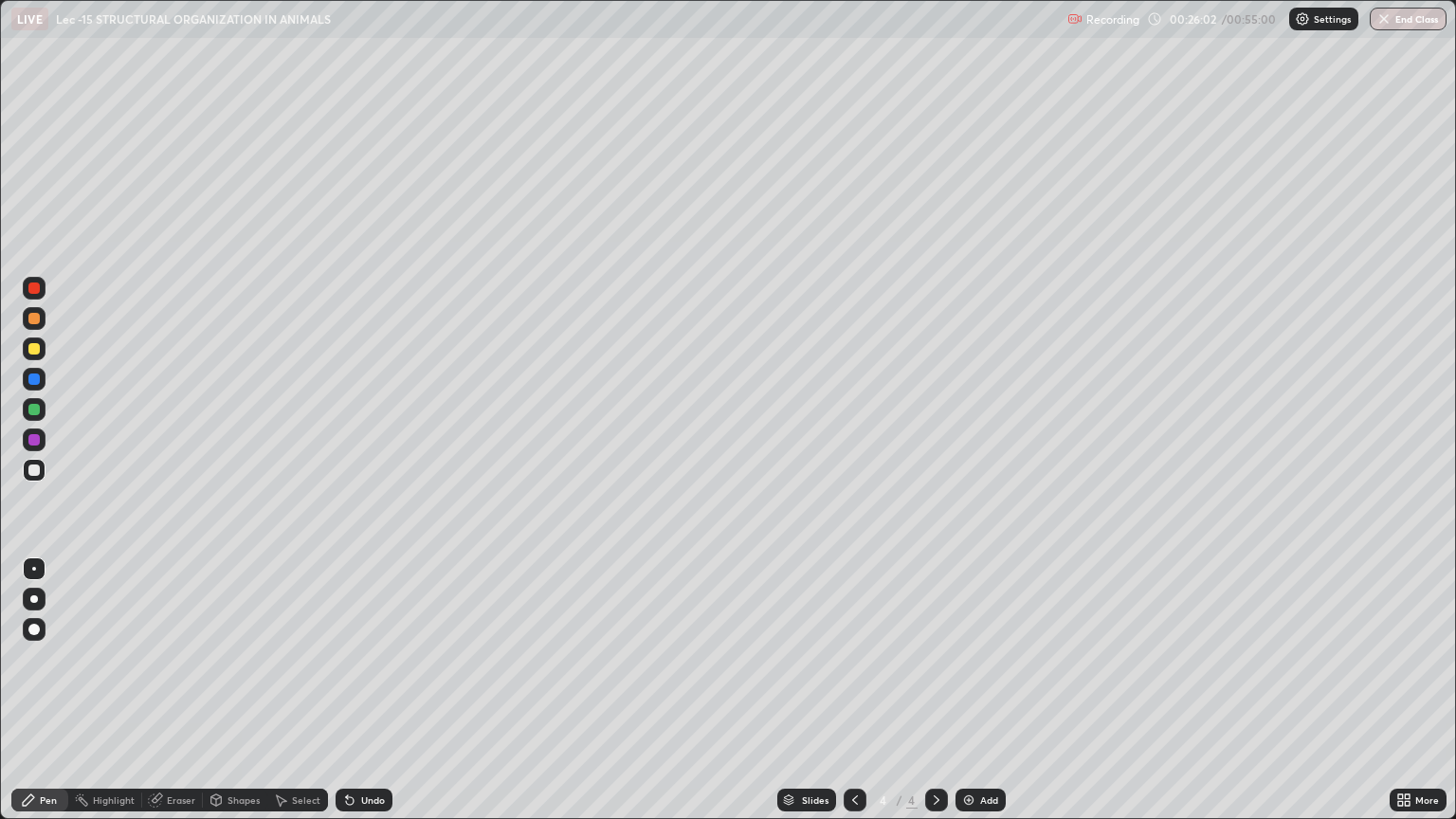 click at bounding box center (34, 349) 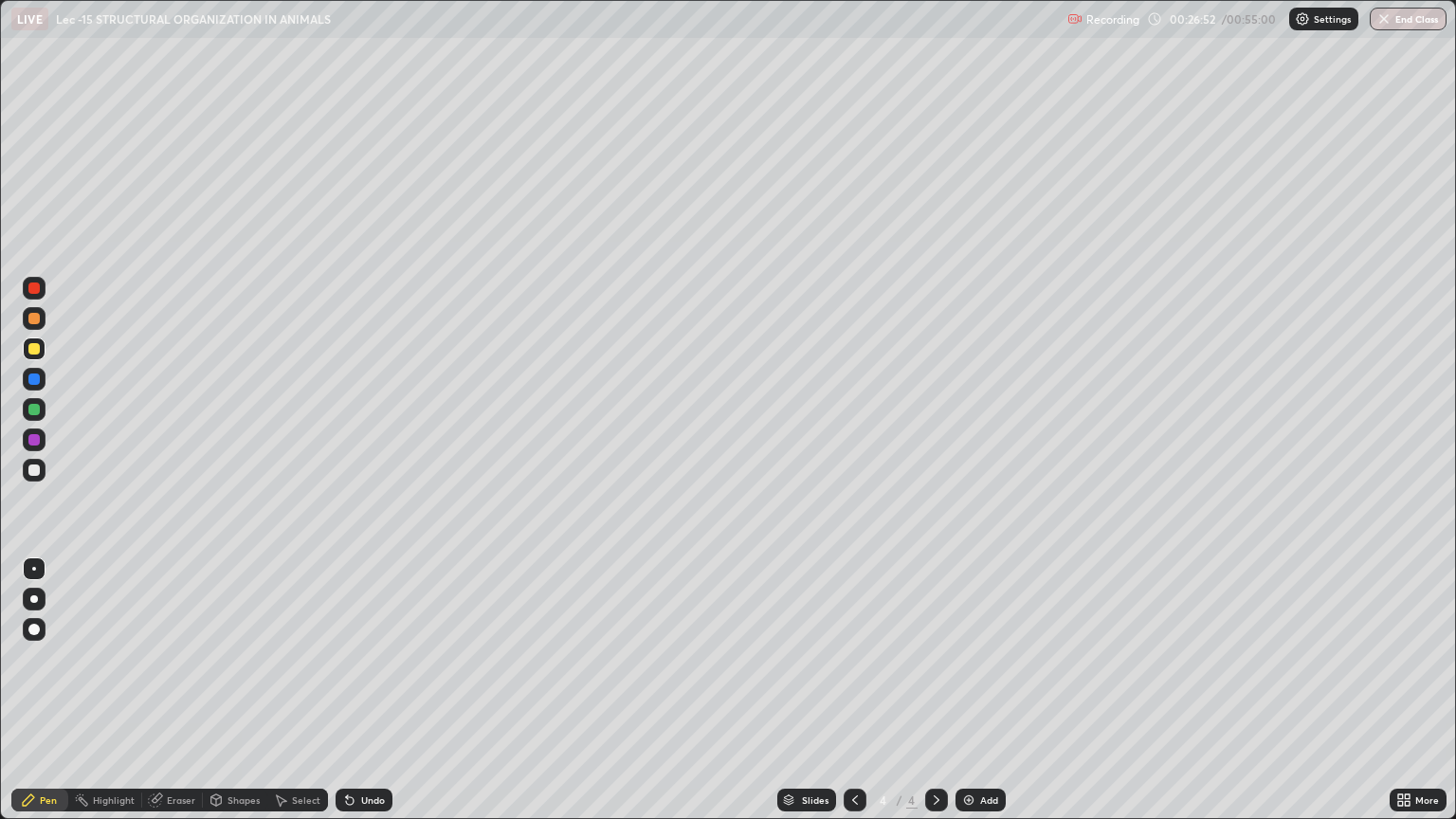 click at bounding box center [34, 470] 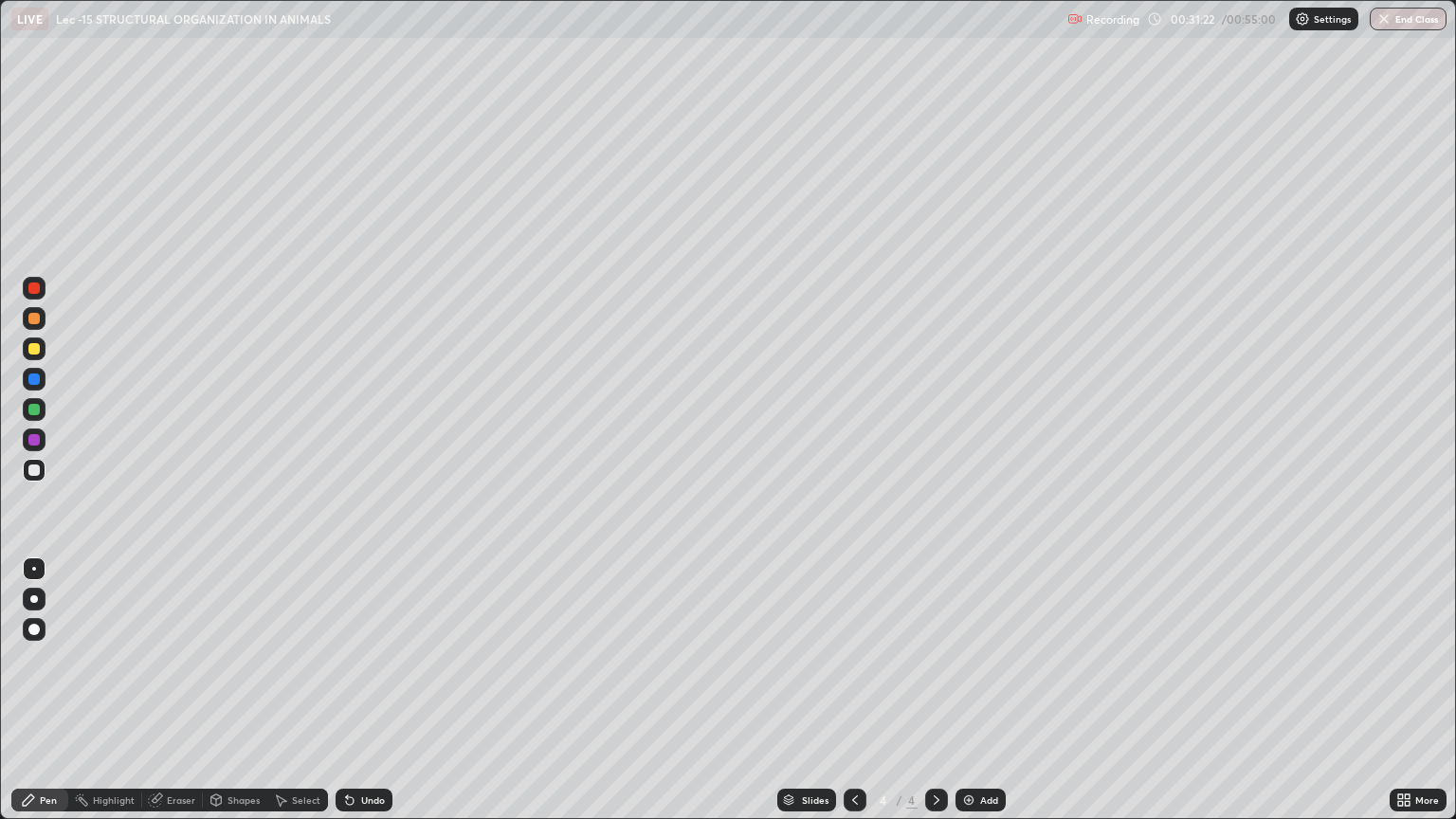 click on "Select" at bounding box center [306, 800] 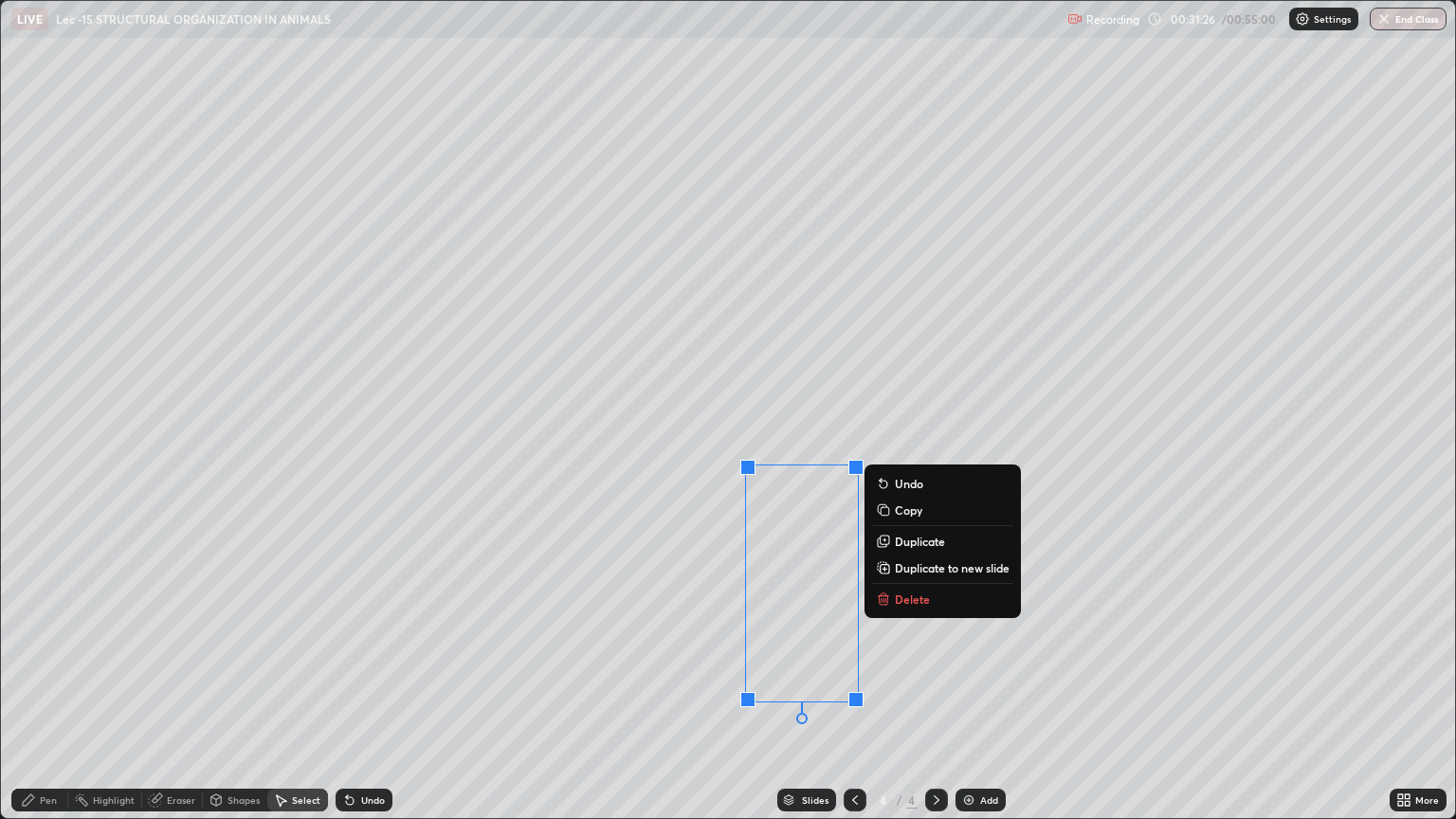 click on "0 ° Undo Copy Duplicate Duplicate to new slide Delete" at bounding box center [728, 410] 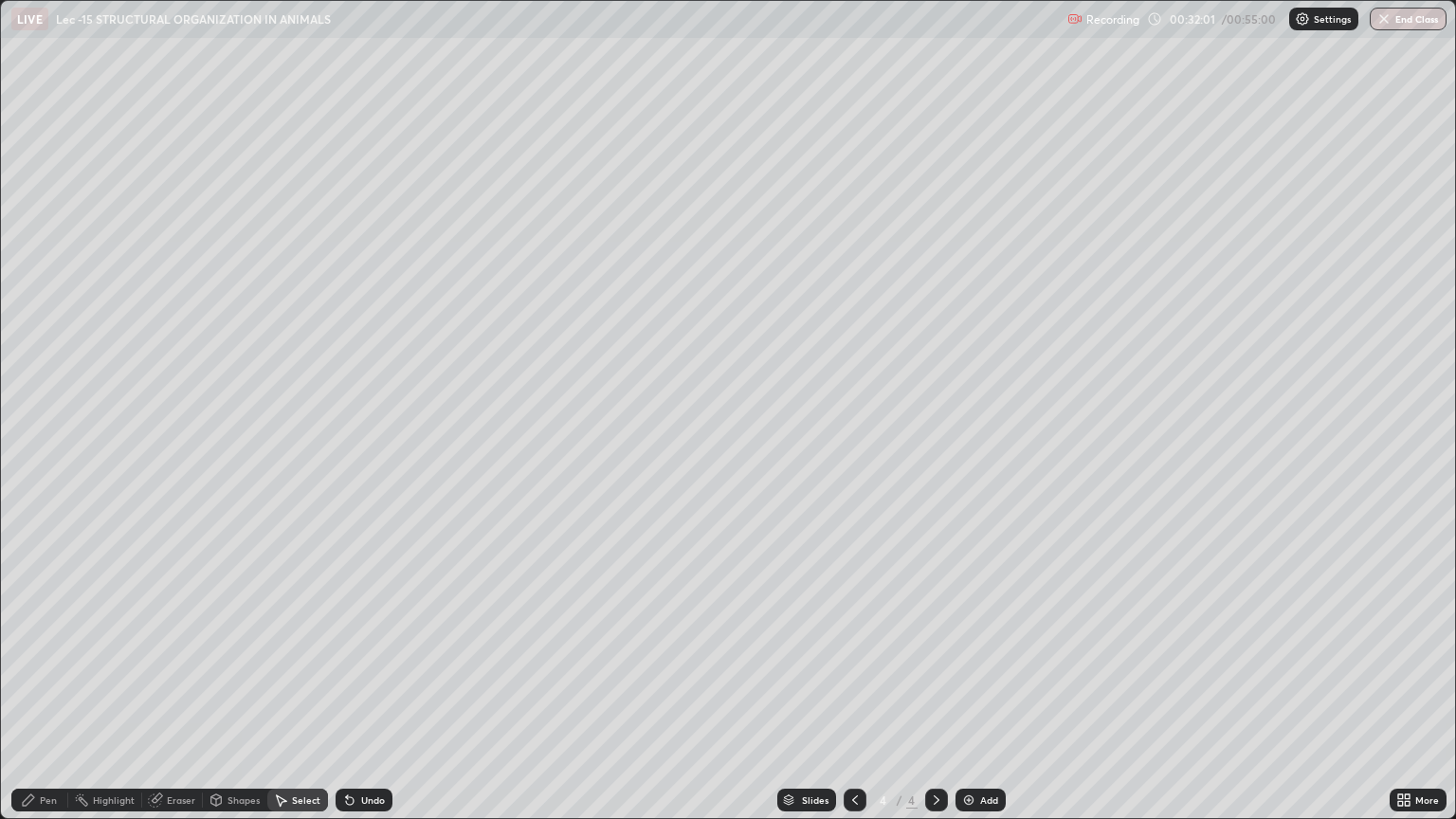 click on "Pen" at bounding box center (40, 800) 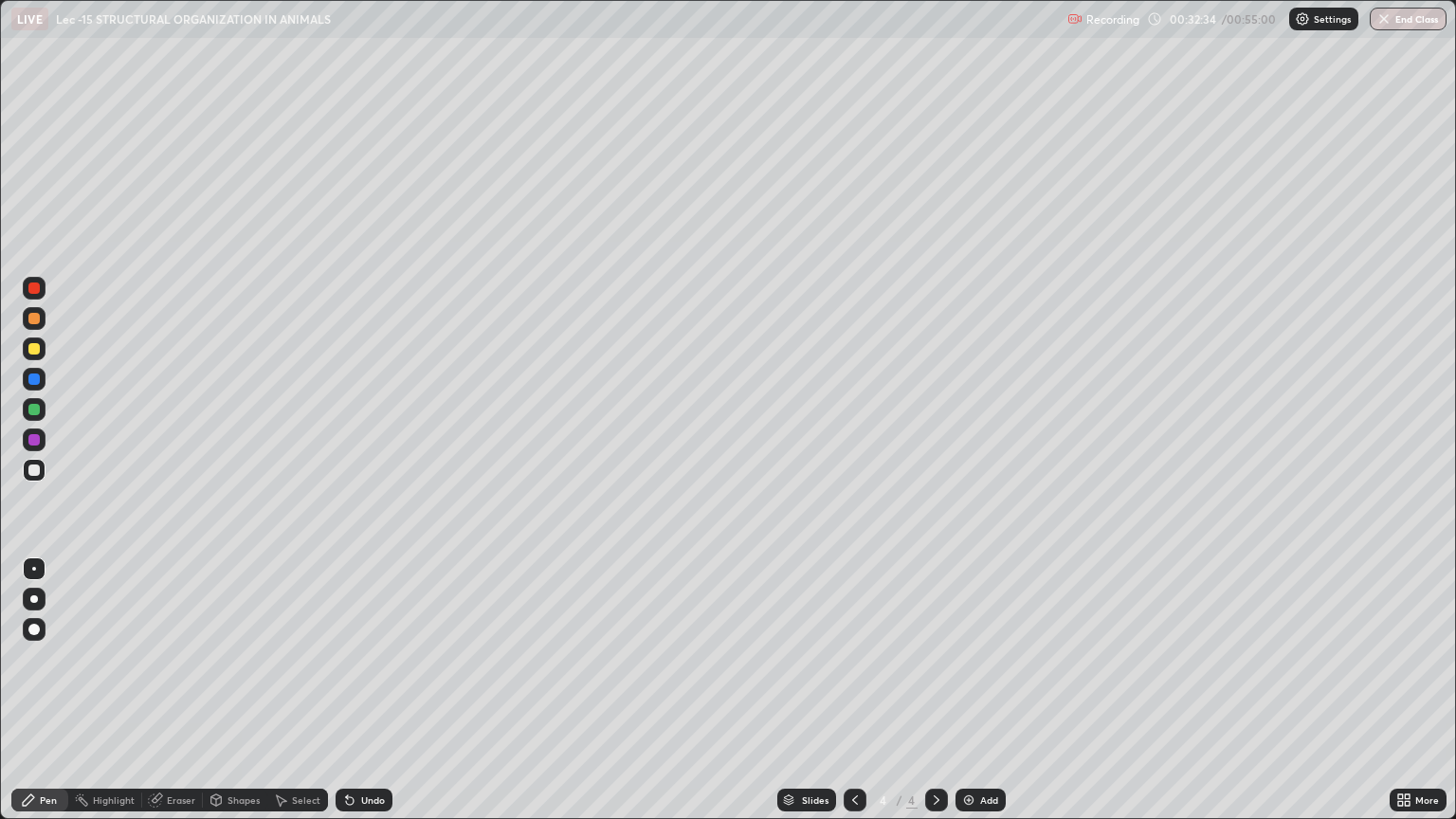 click on "Undo" at bounding box center [364, 800] 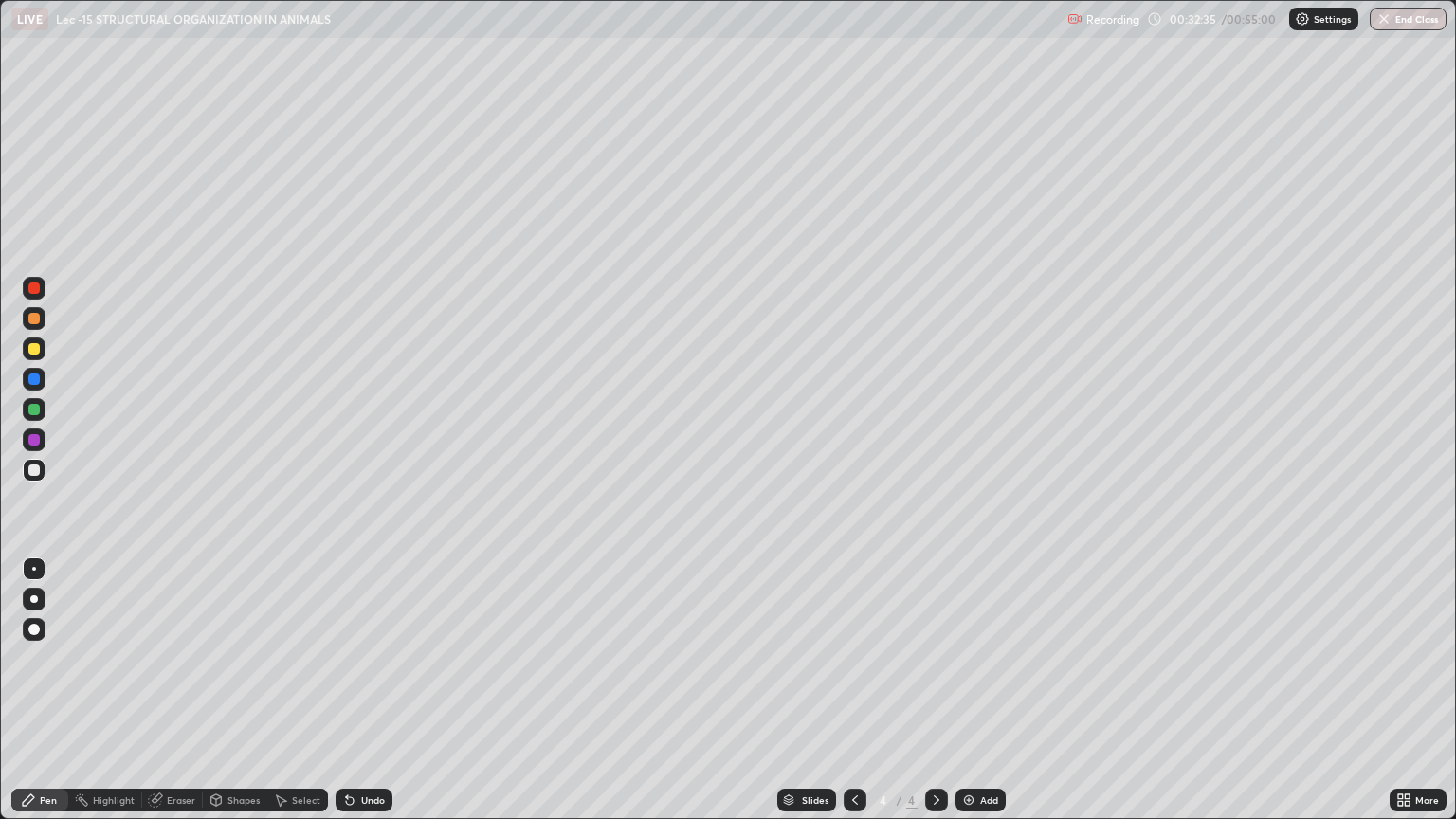click on "Undo" at bounding box center (373, 800) 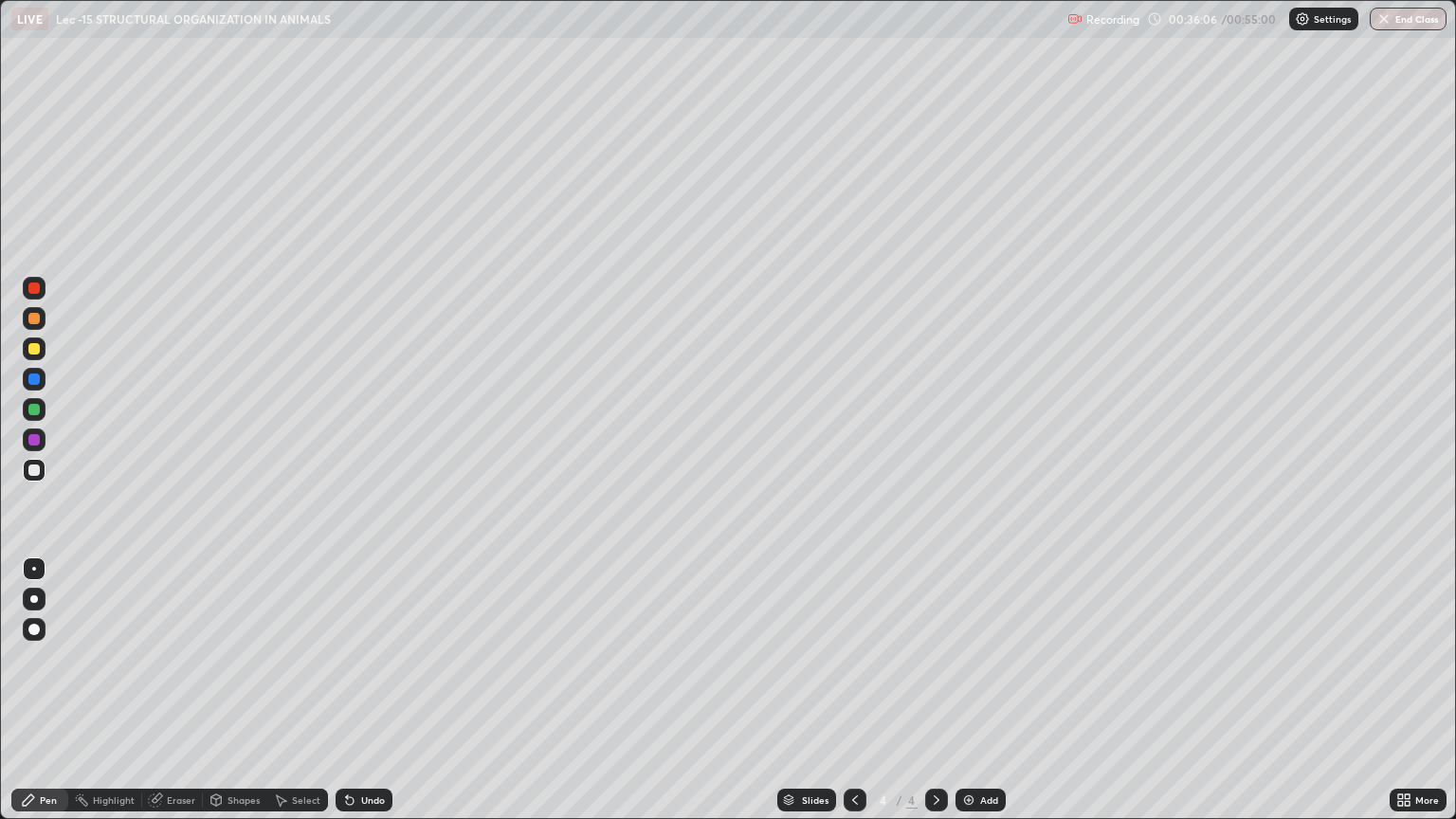 click at bounding box center [34, 440] 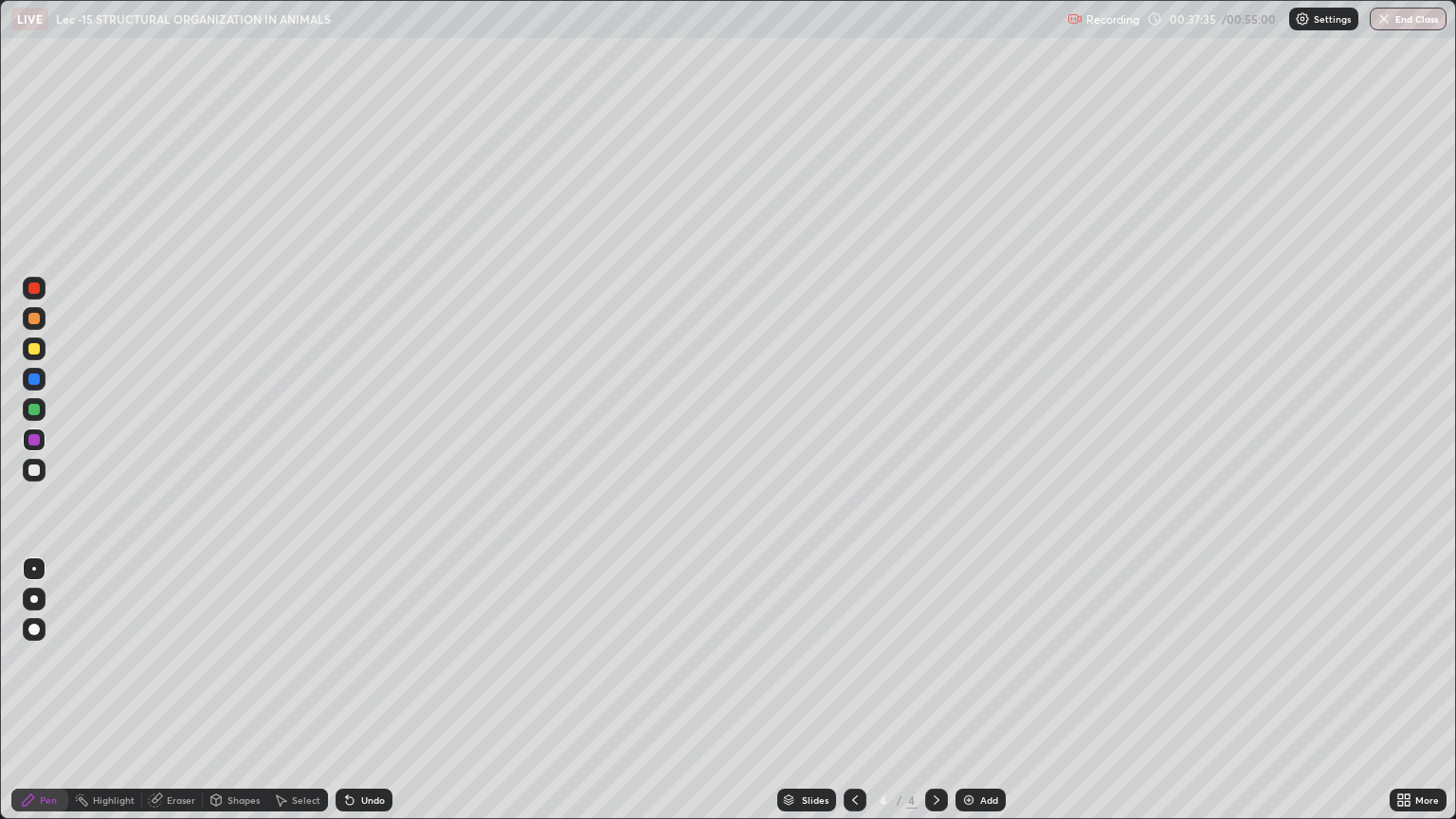 click at bounding box center (34, 410) 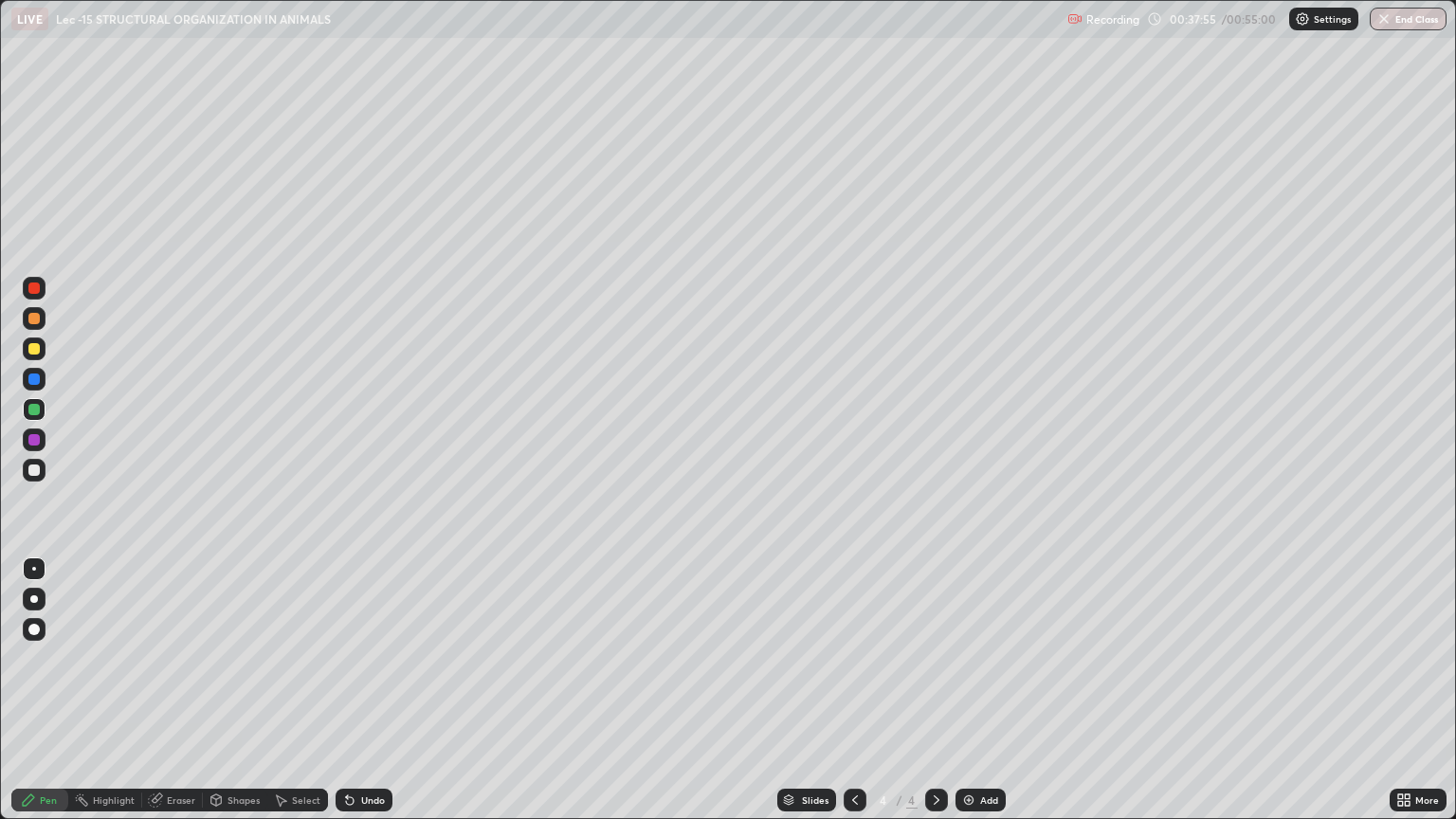click on "Undo" at bounding box center [373, 800] 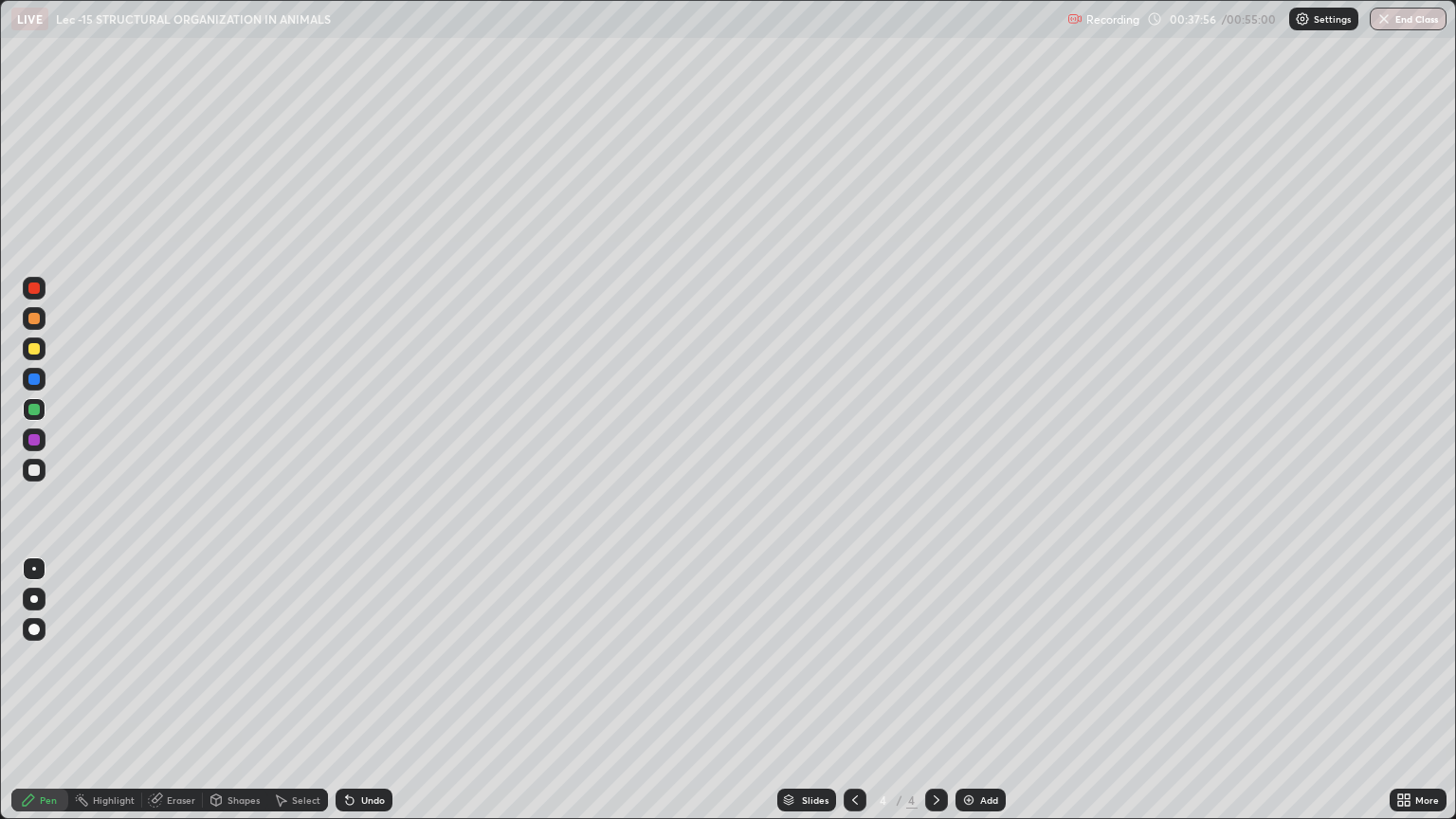 click 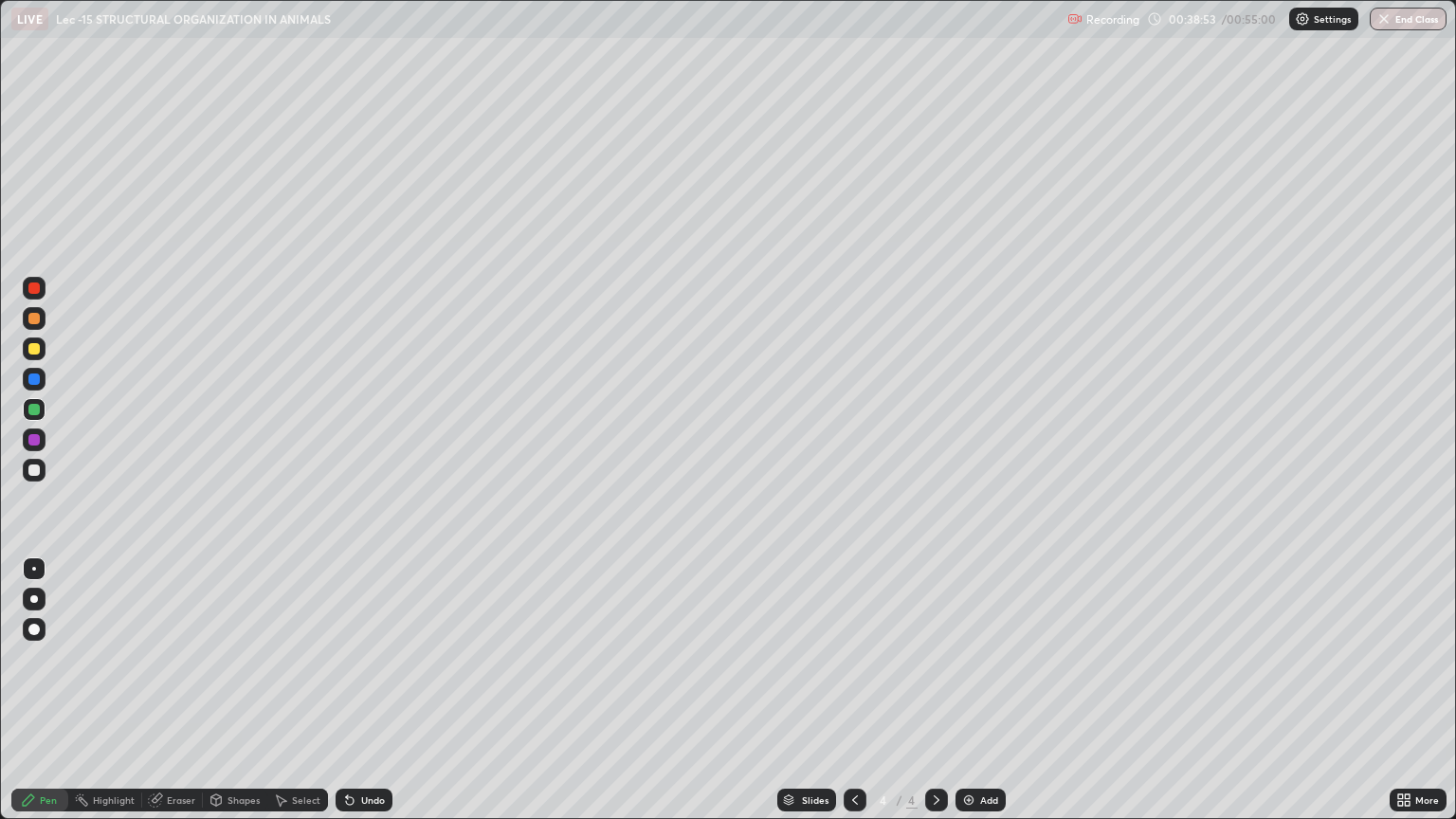 click 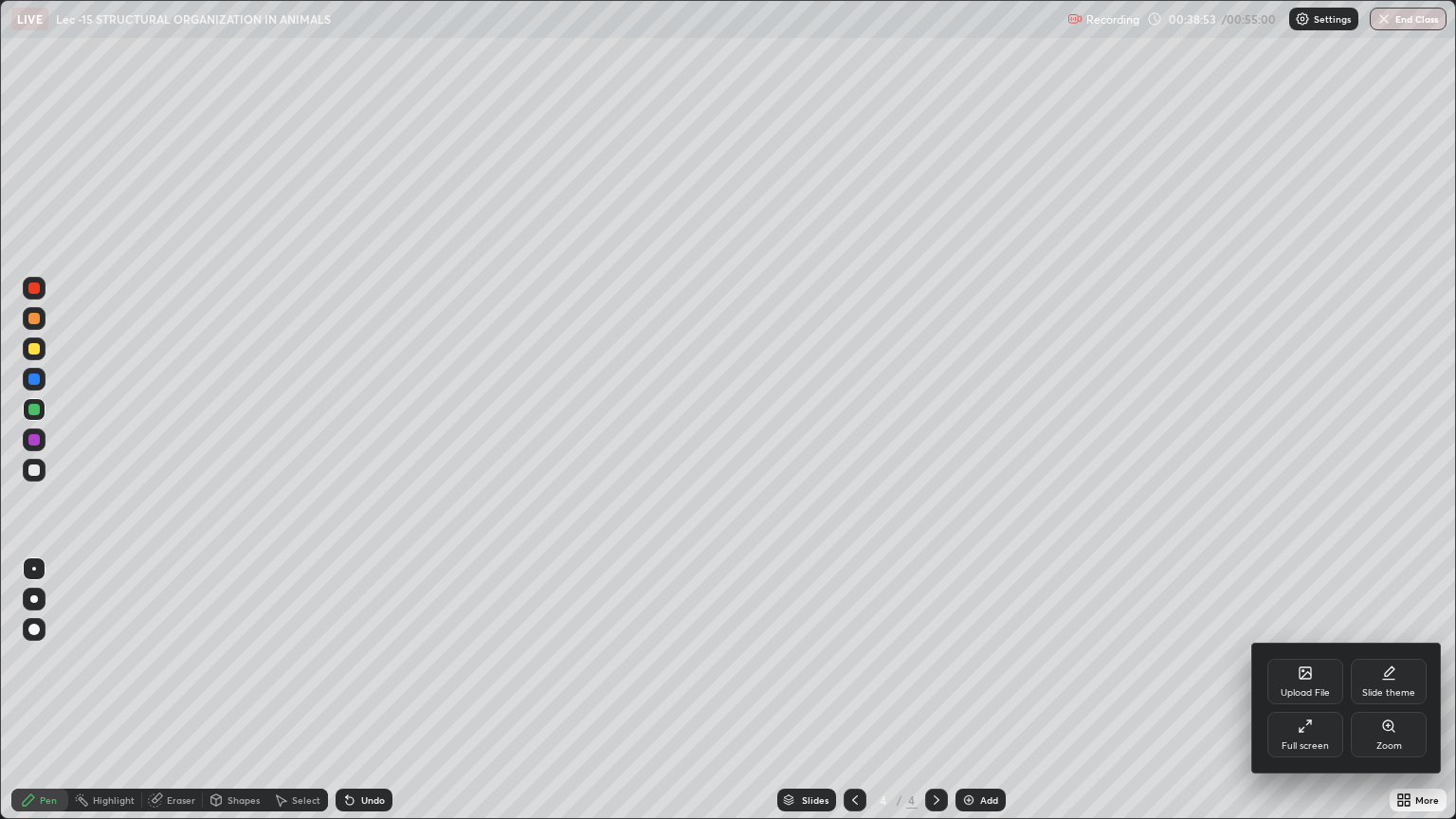 click on "Full screen" at bounding box center [1305, 735] 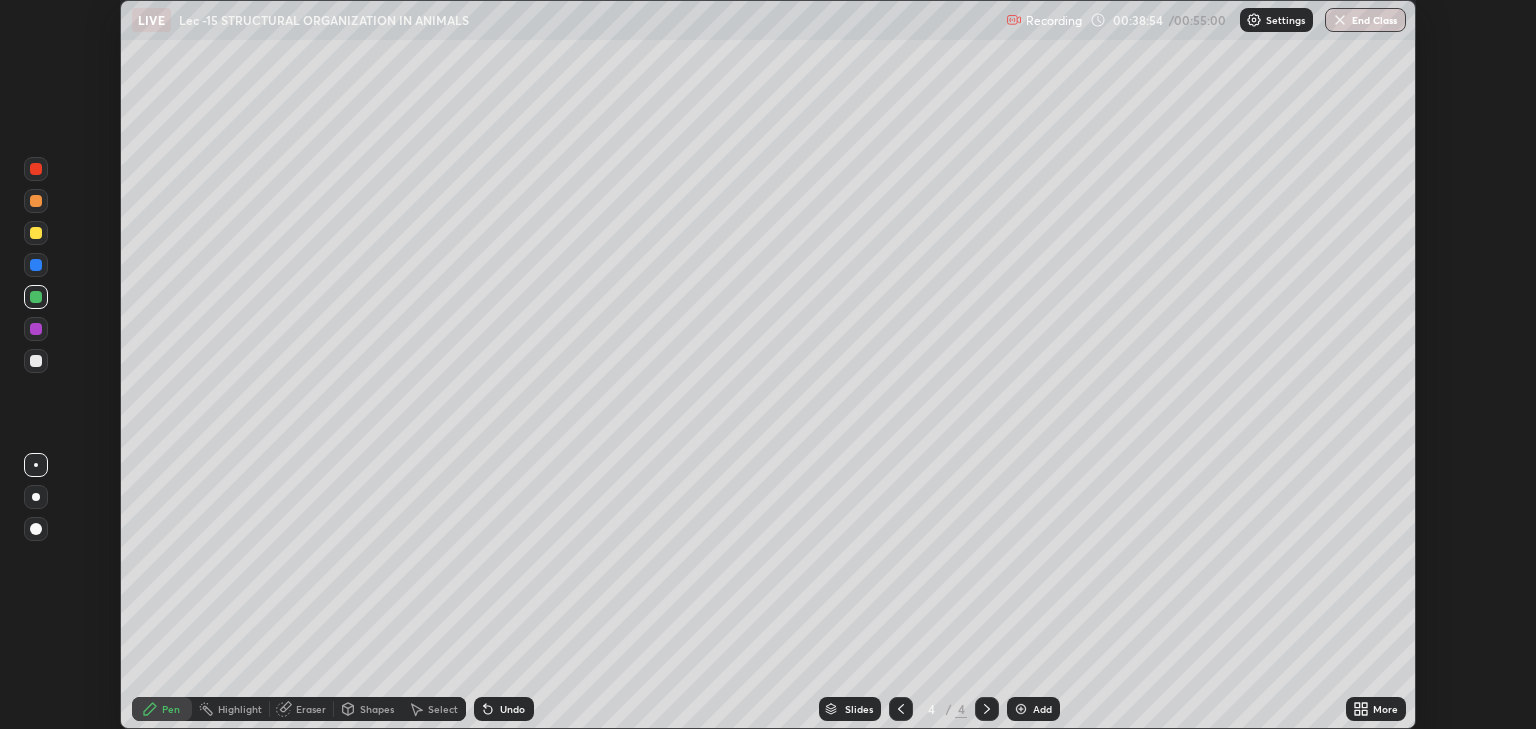 scroll, scrollTop: 729, scrollLeft: 1536, axis: both 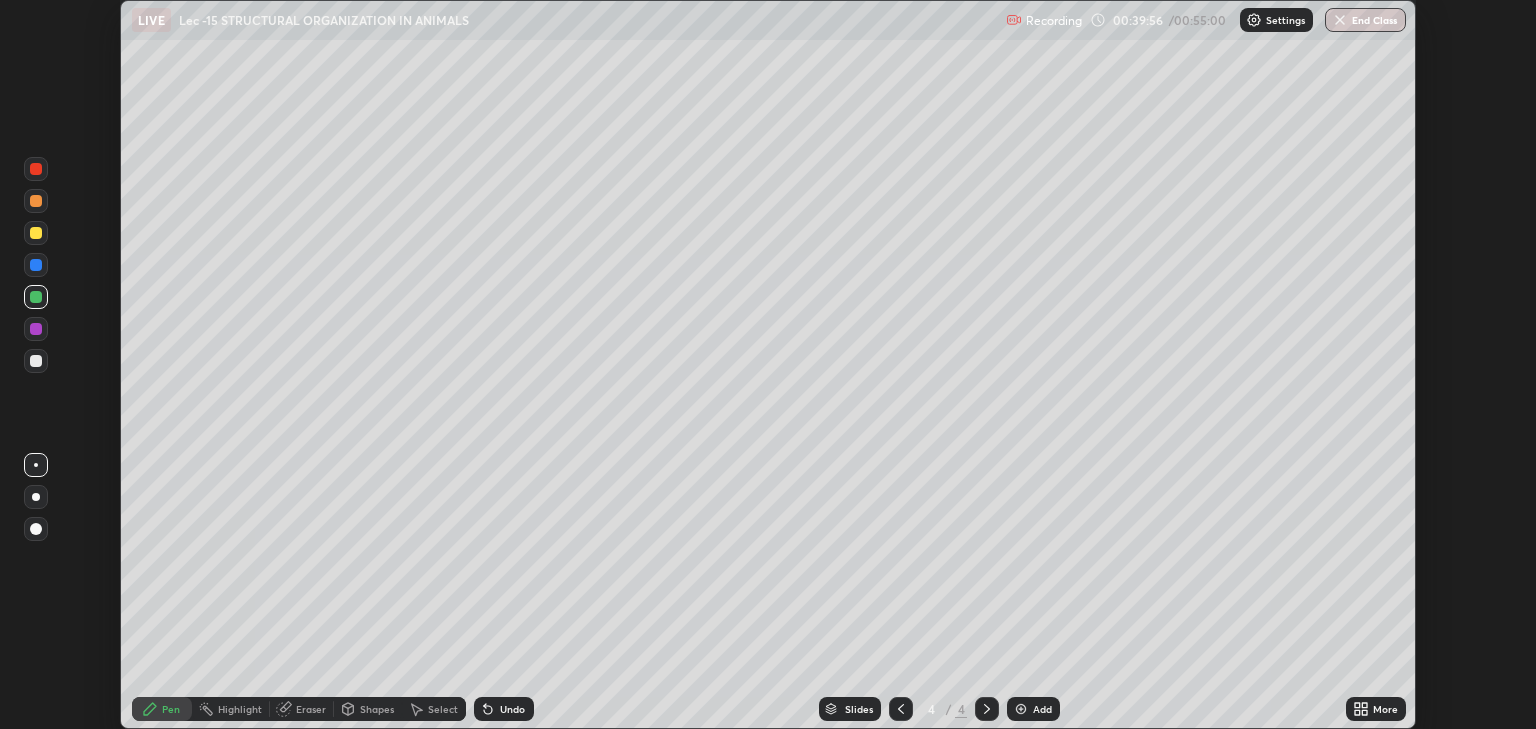 click on "More" at bounding box center (1385, 709) 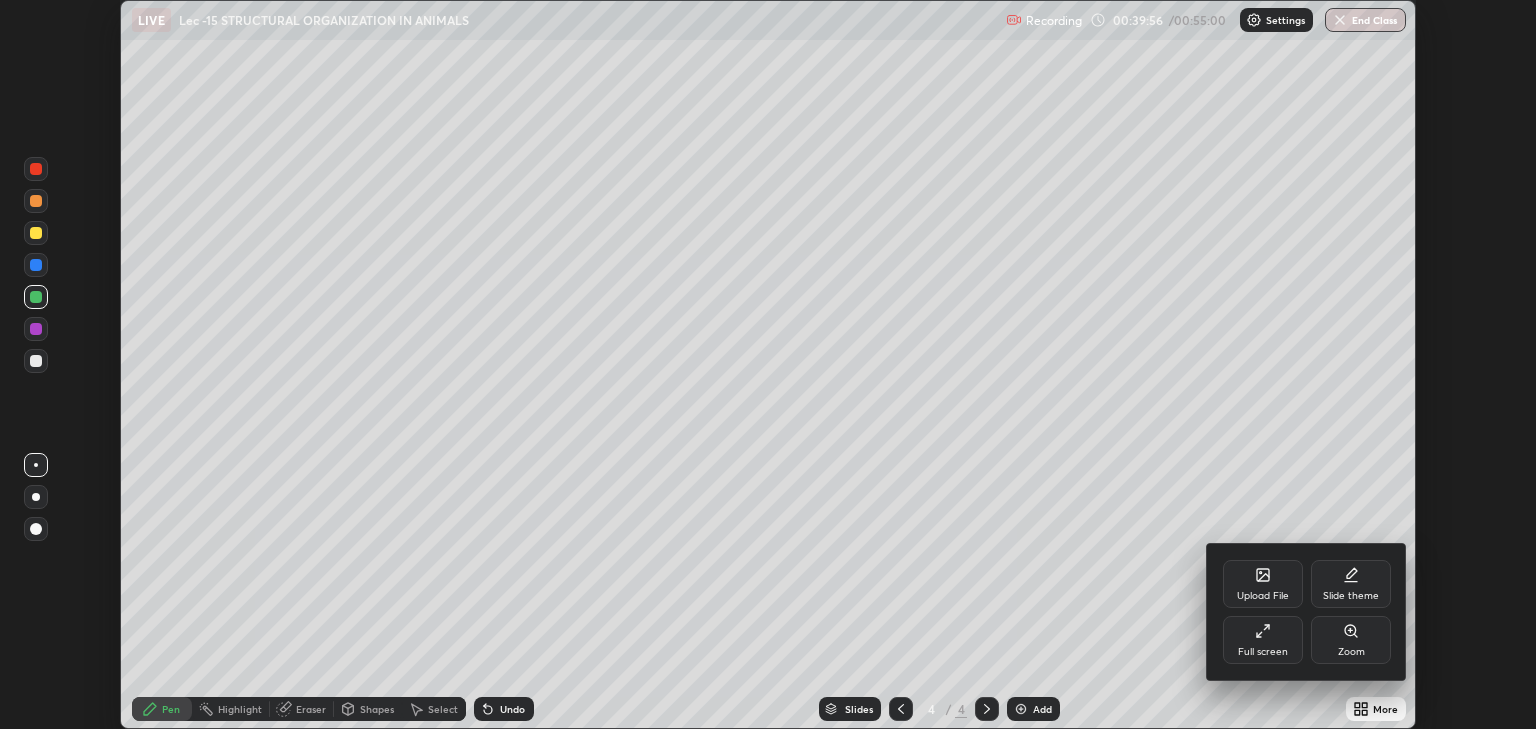 click on "Full screen" at bounding box center (1263, 640) 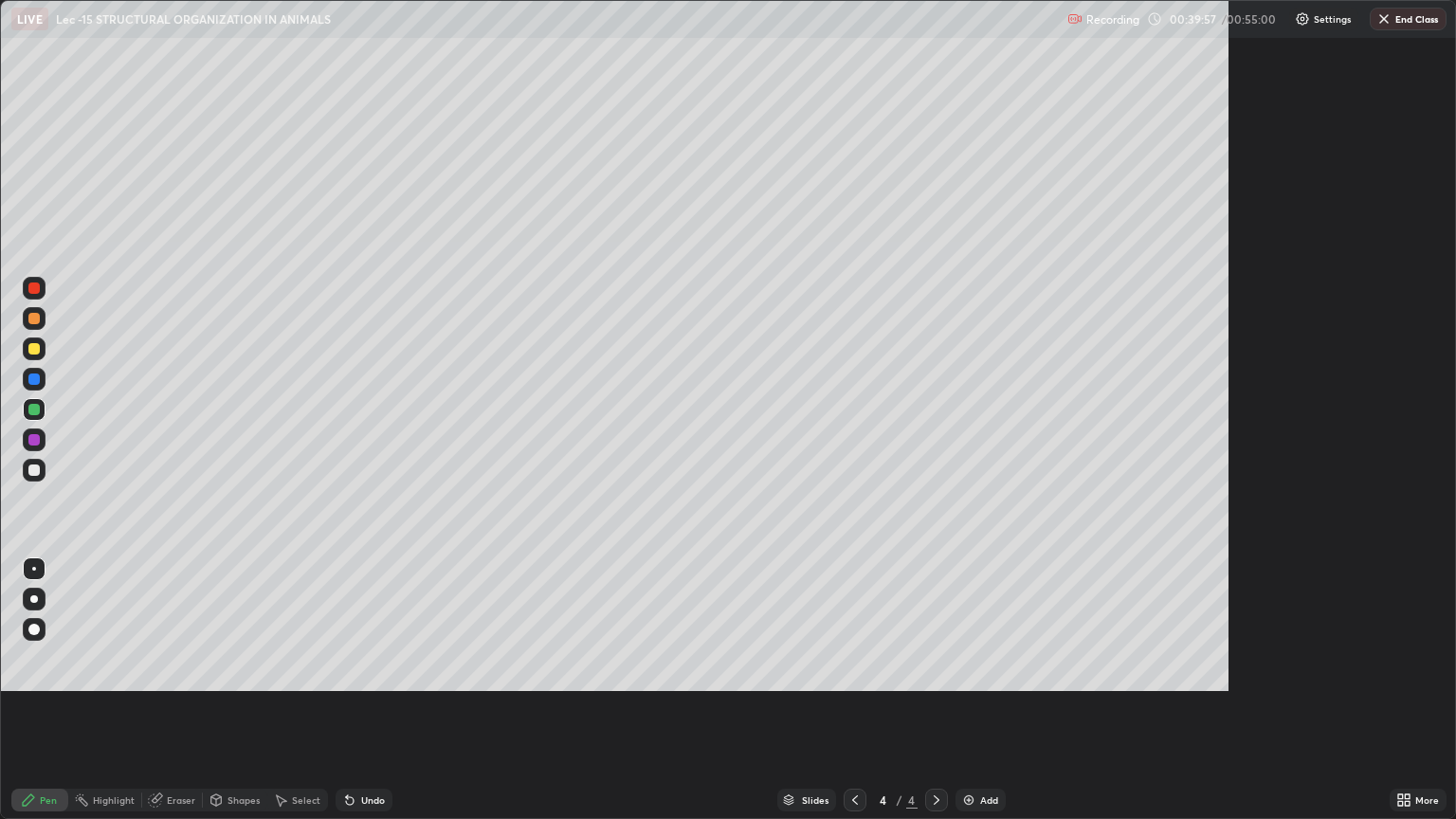 scroll, scrollTop: 93973, scrollLeft: 93336, axis: both 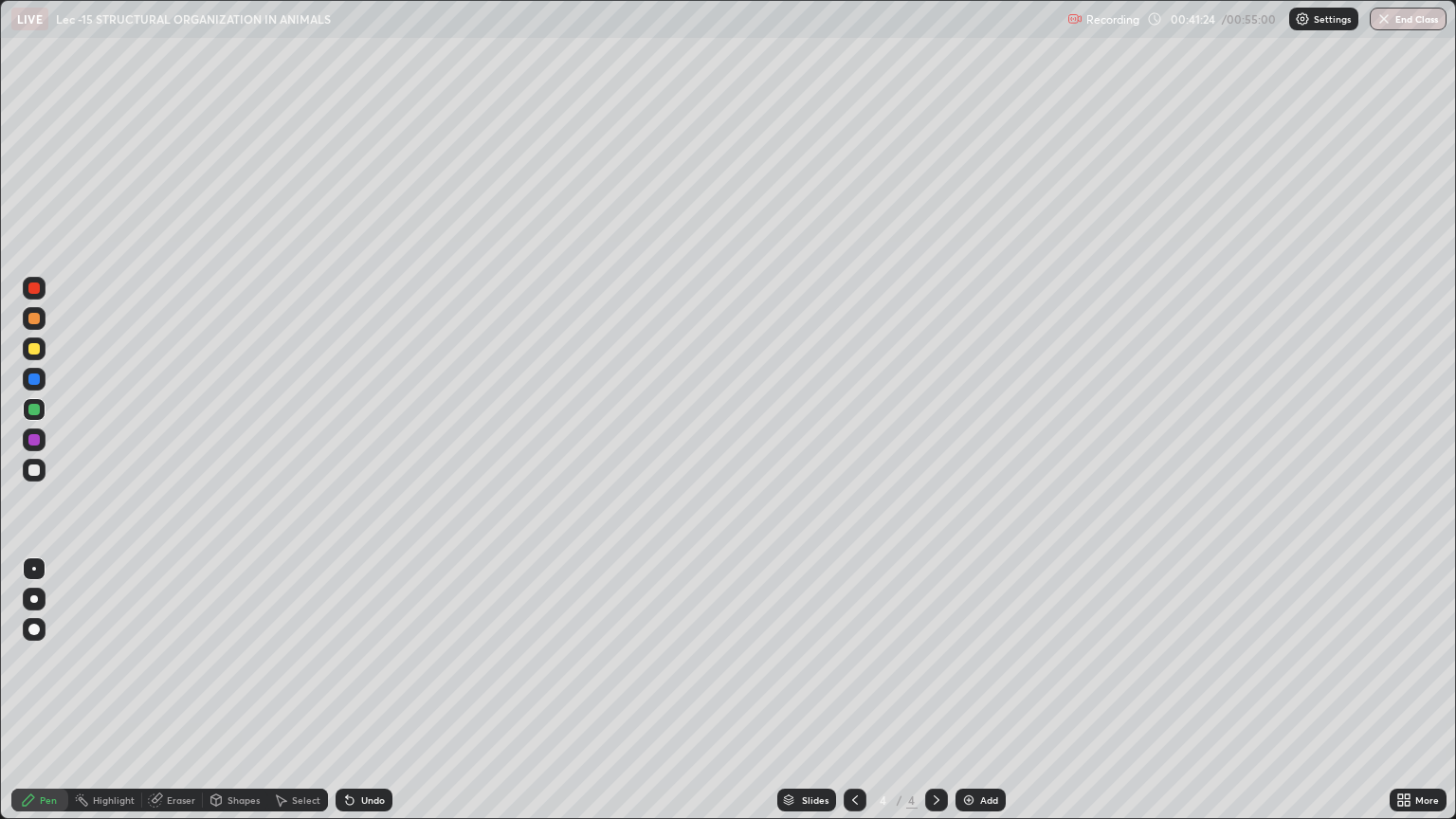 click at bounding box center (34, 470) 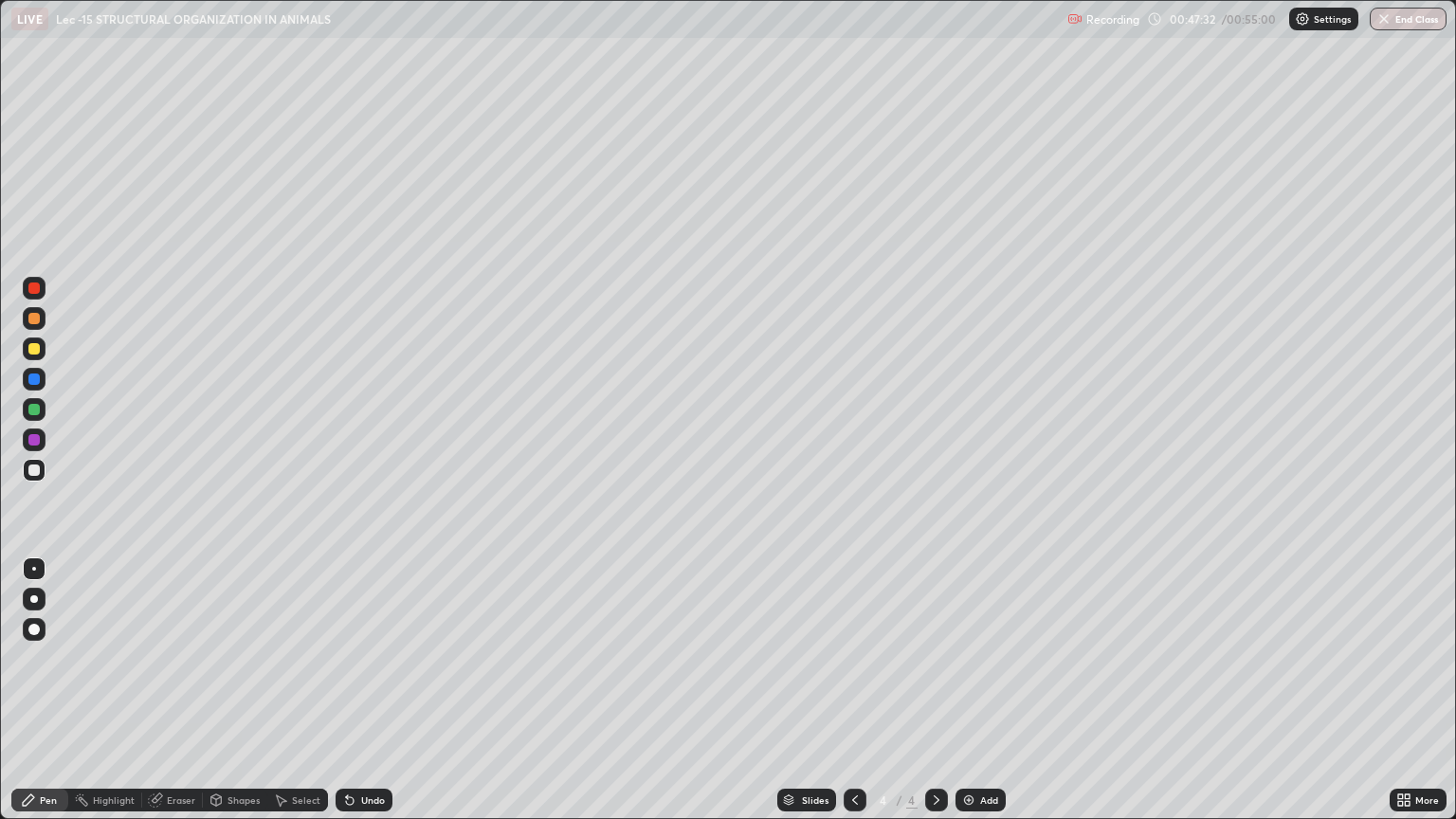 click at bounding box center (969, 800) 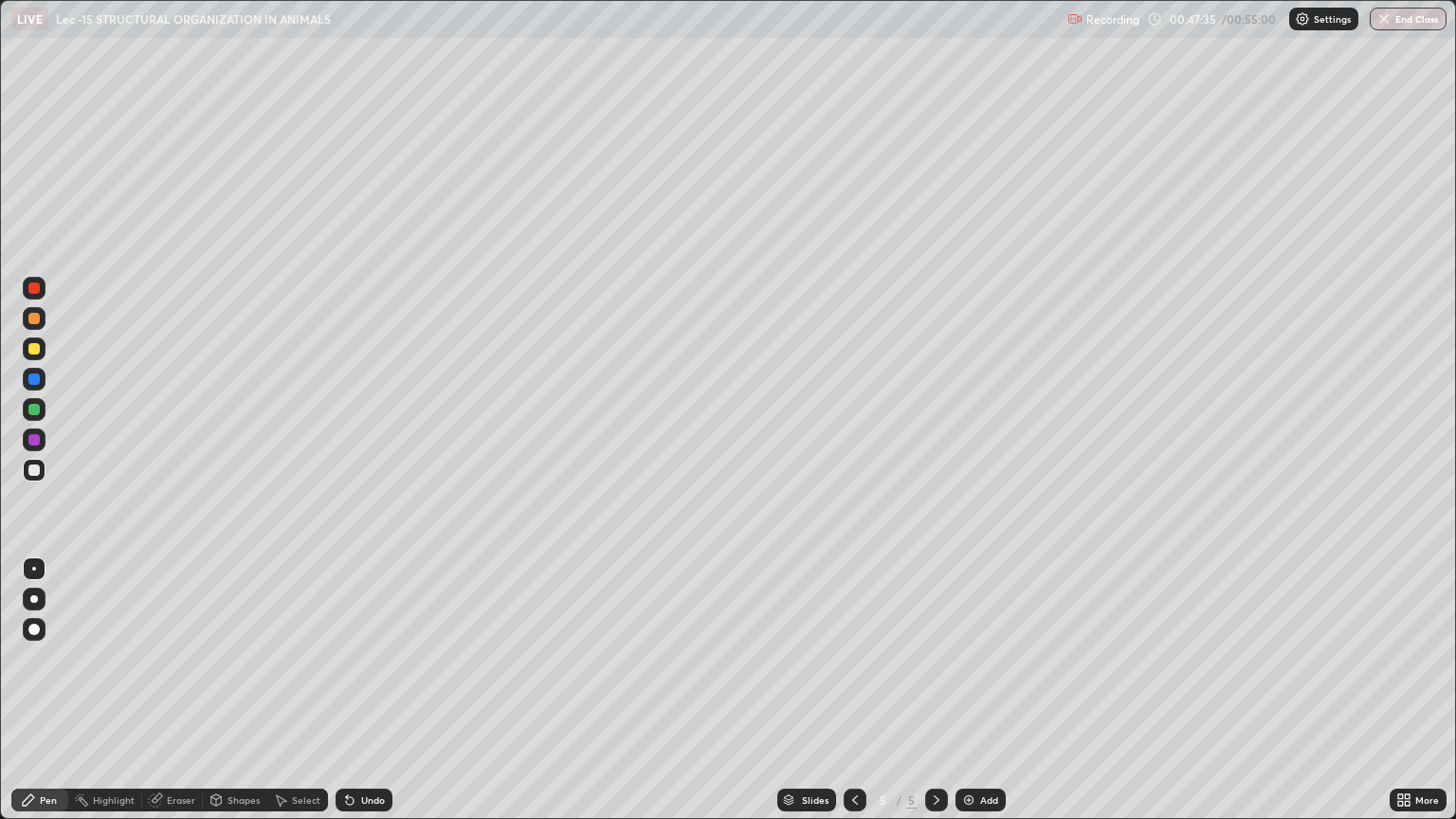 click at bounding box center (34, 349) 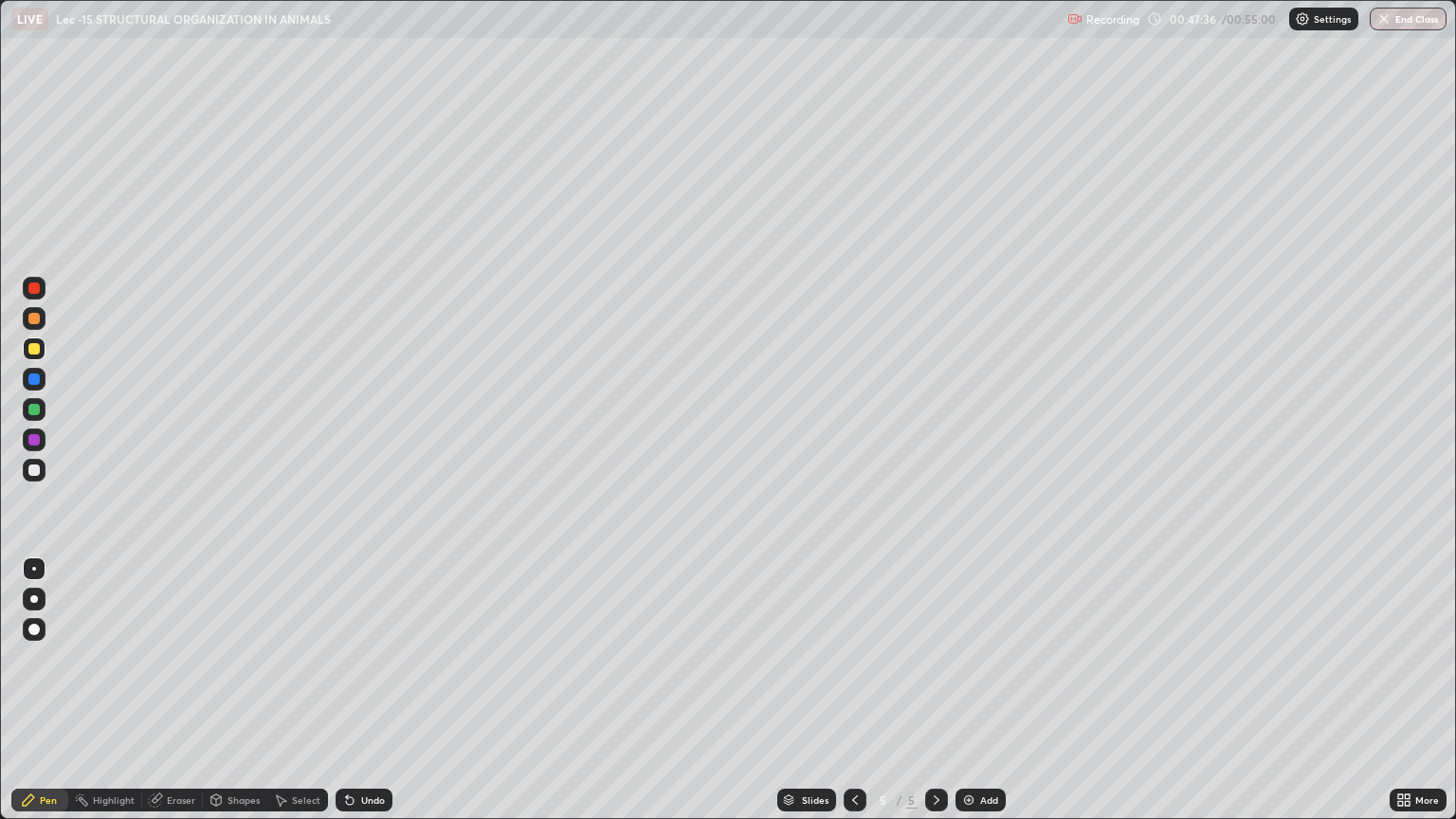 click at bounding box center (34, 629) 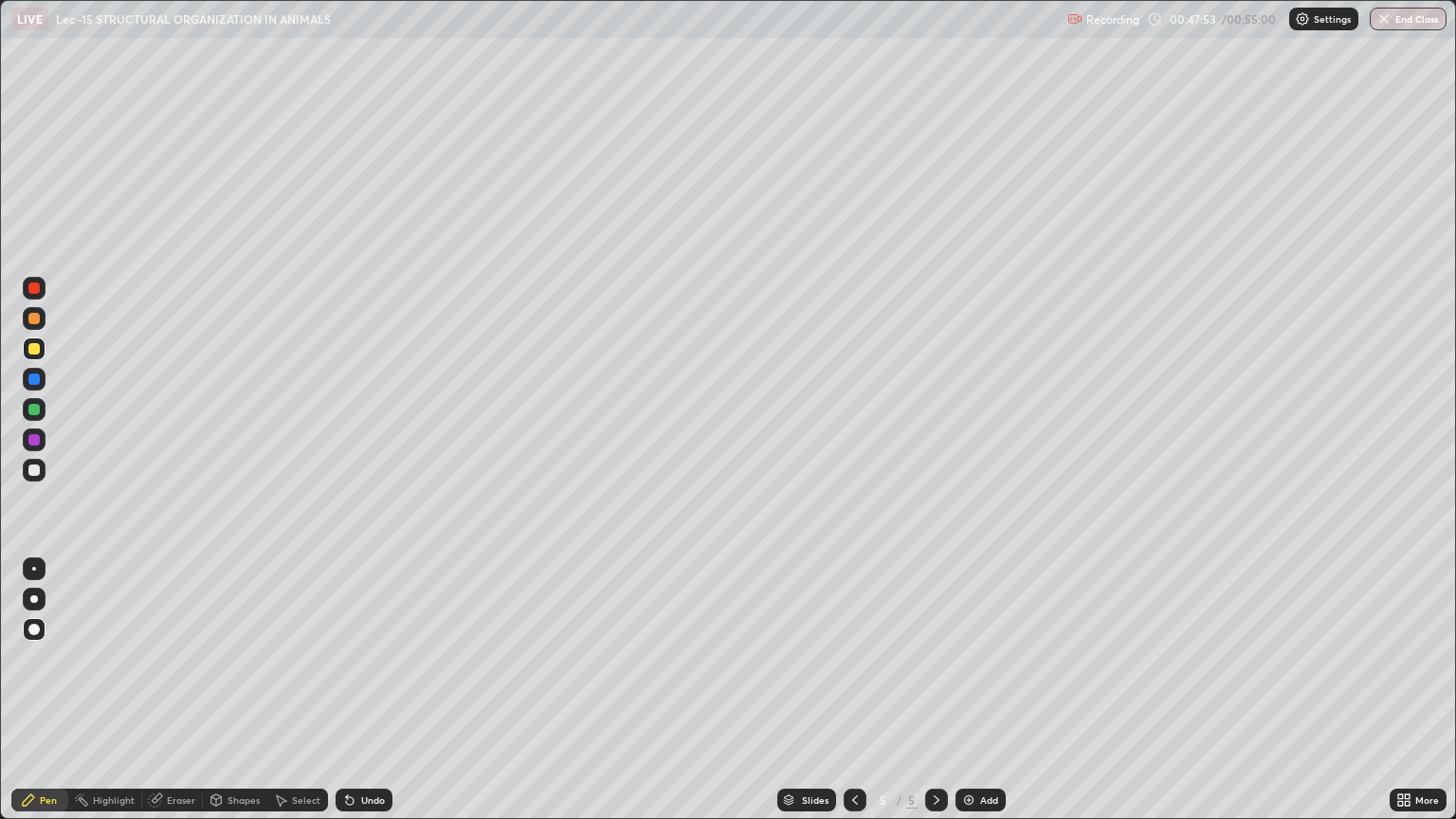 click at bounding box center [34, 470] 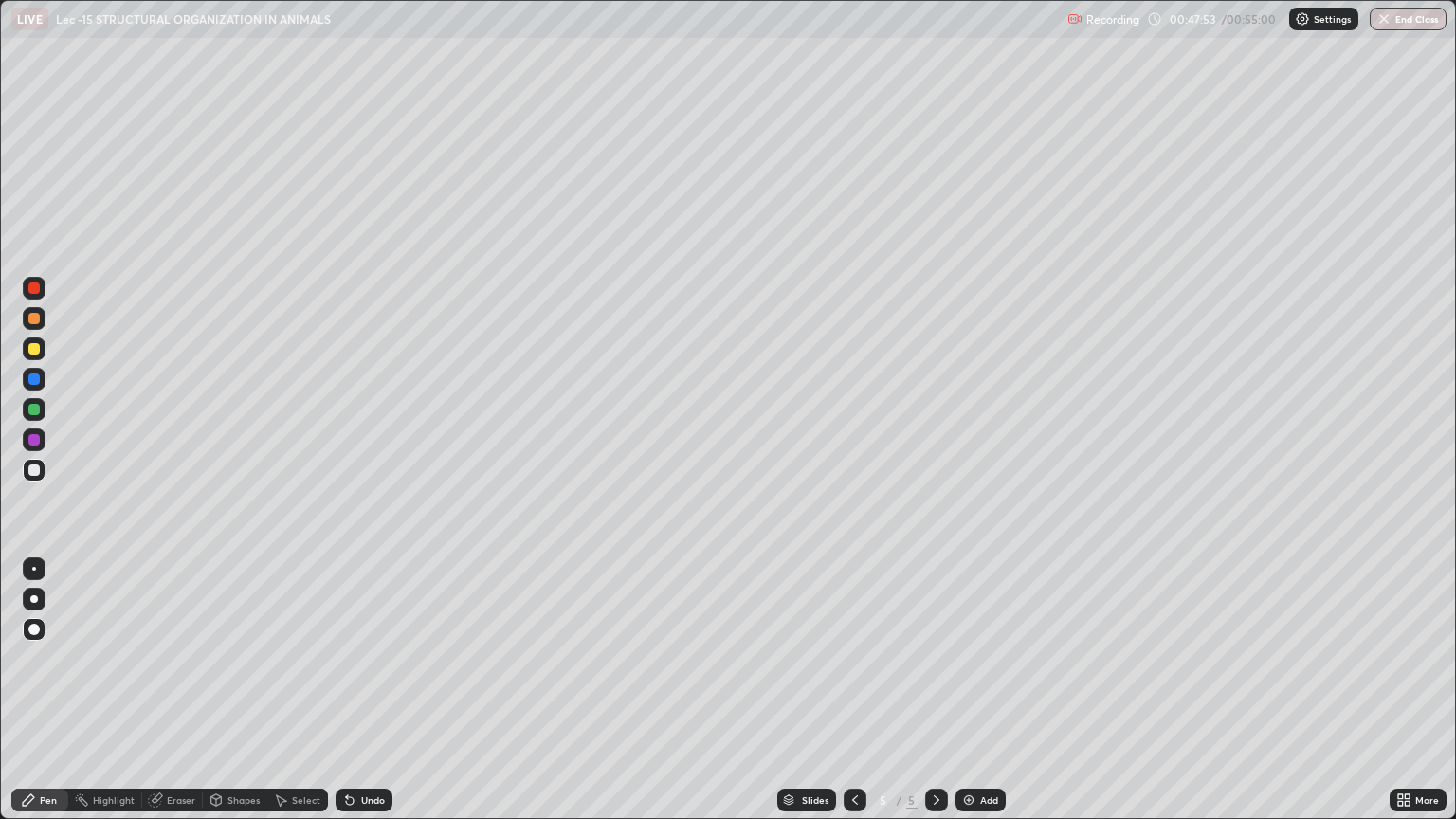 click at bounding box center [34, 569] 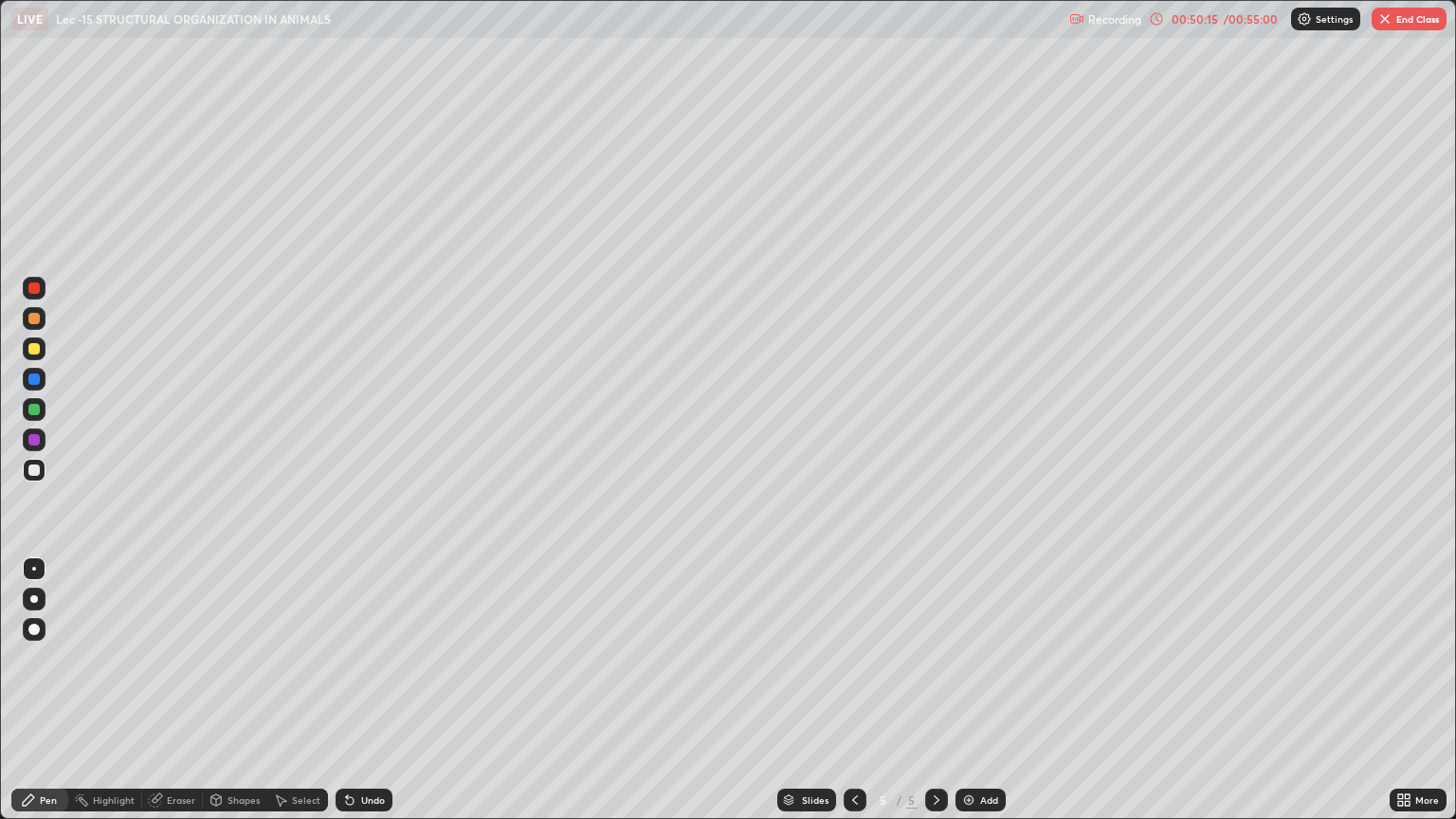 click 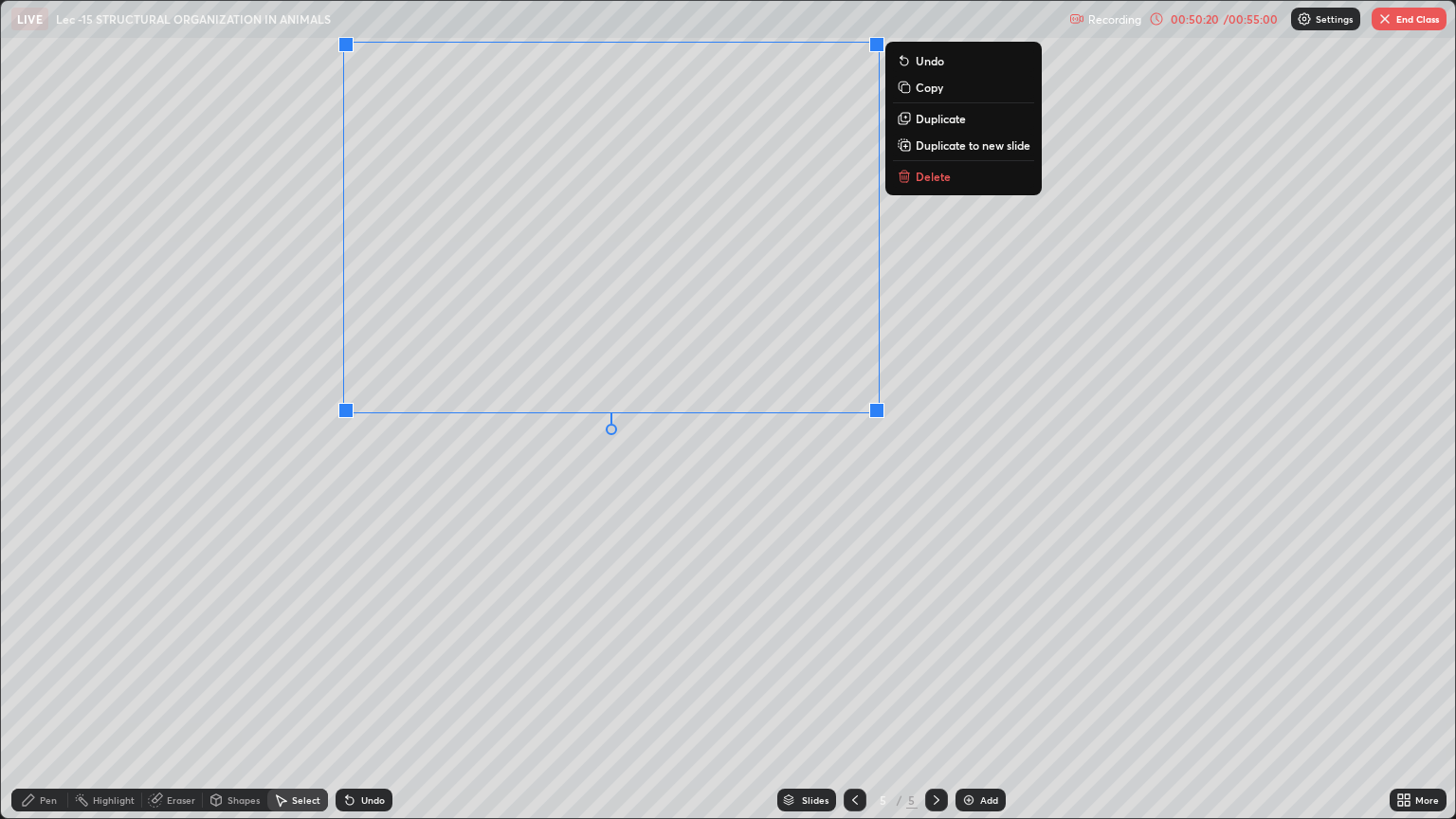 click on "0 ° Undo Copy Duplicate Duplicate to new slide Delete" at bounding box center (728, 410) 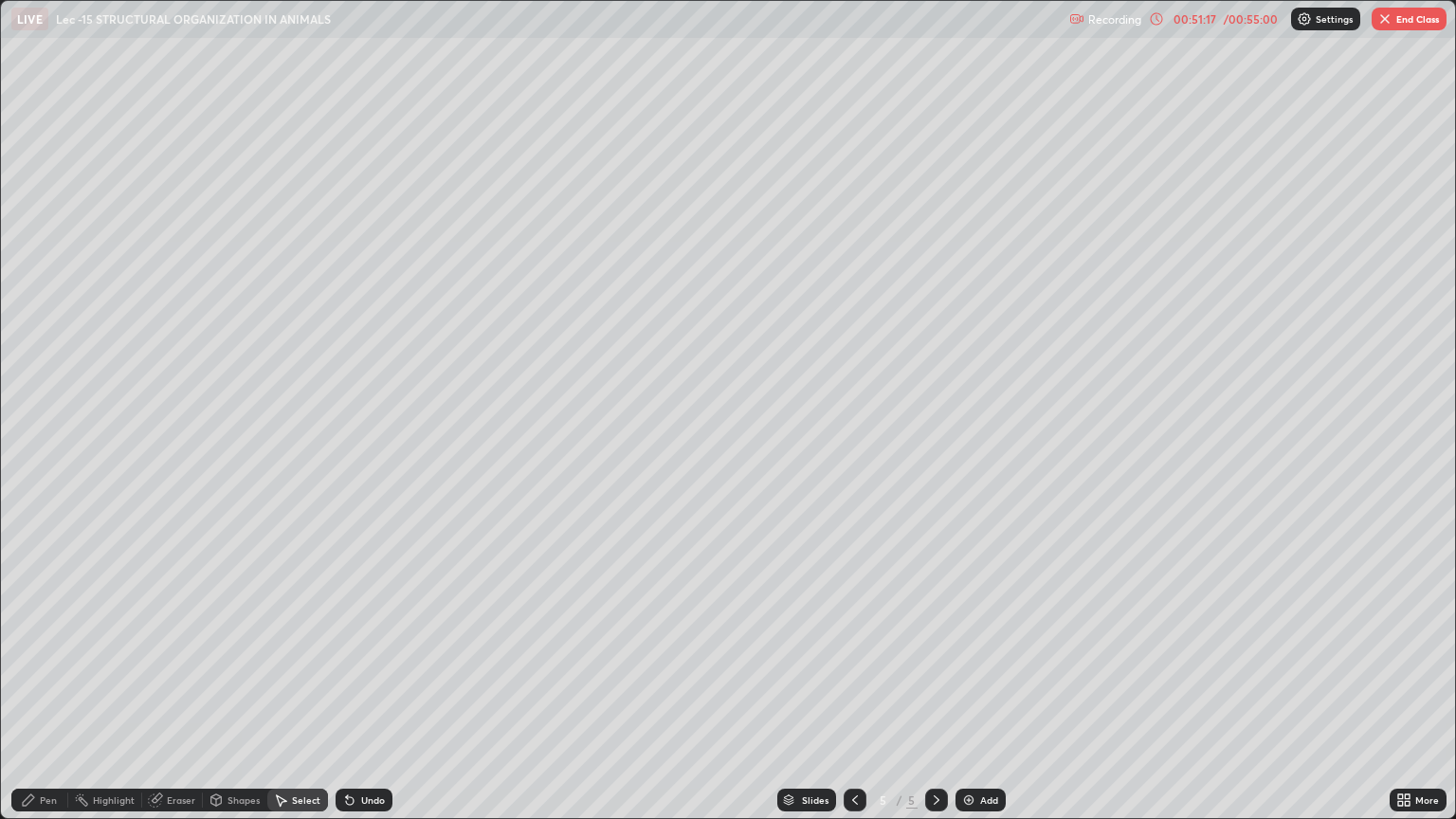 click on "Pen" at bounding box center [48, 800] 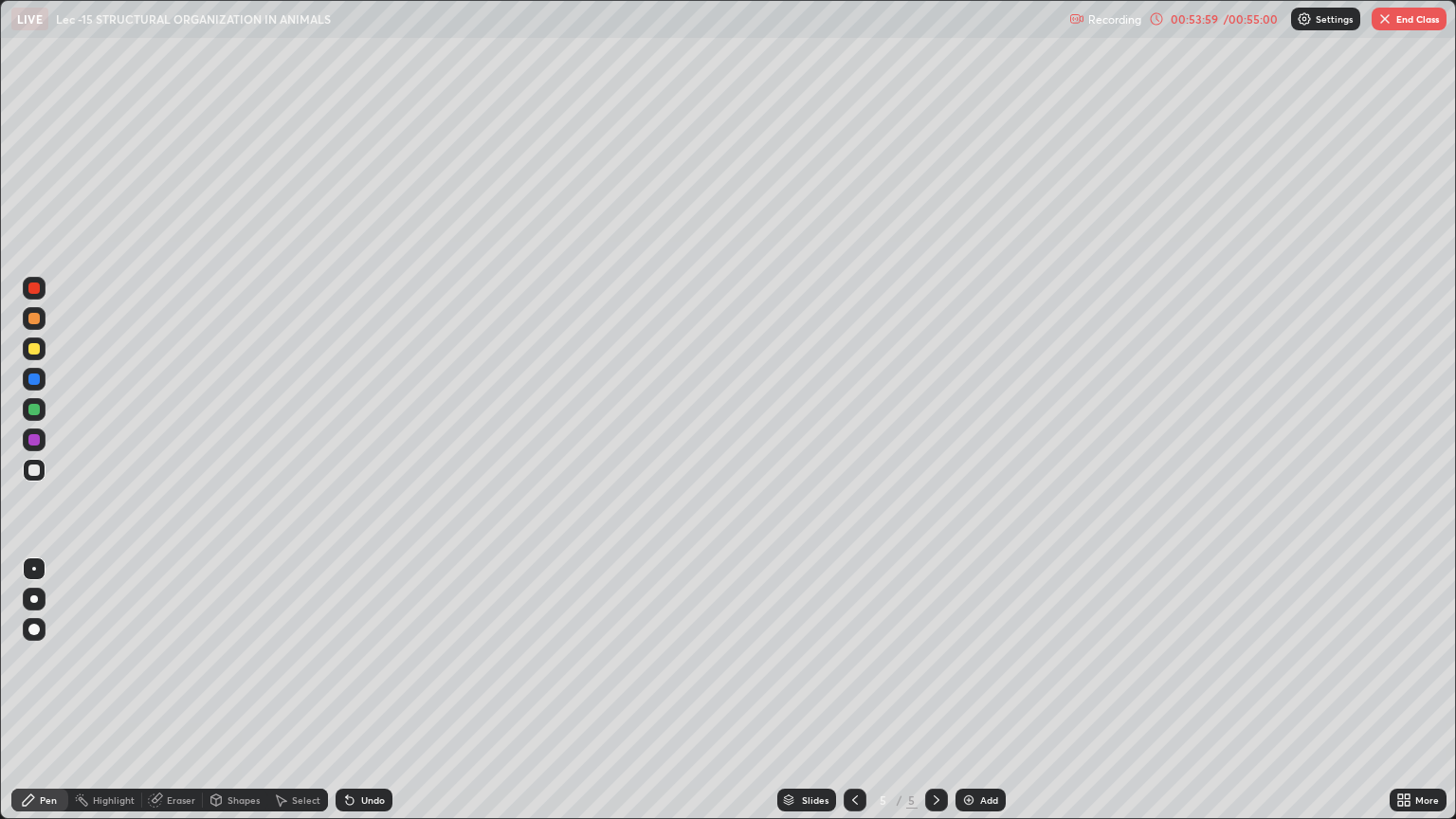 click 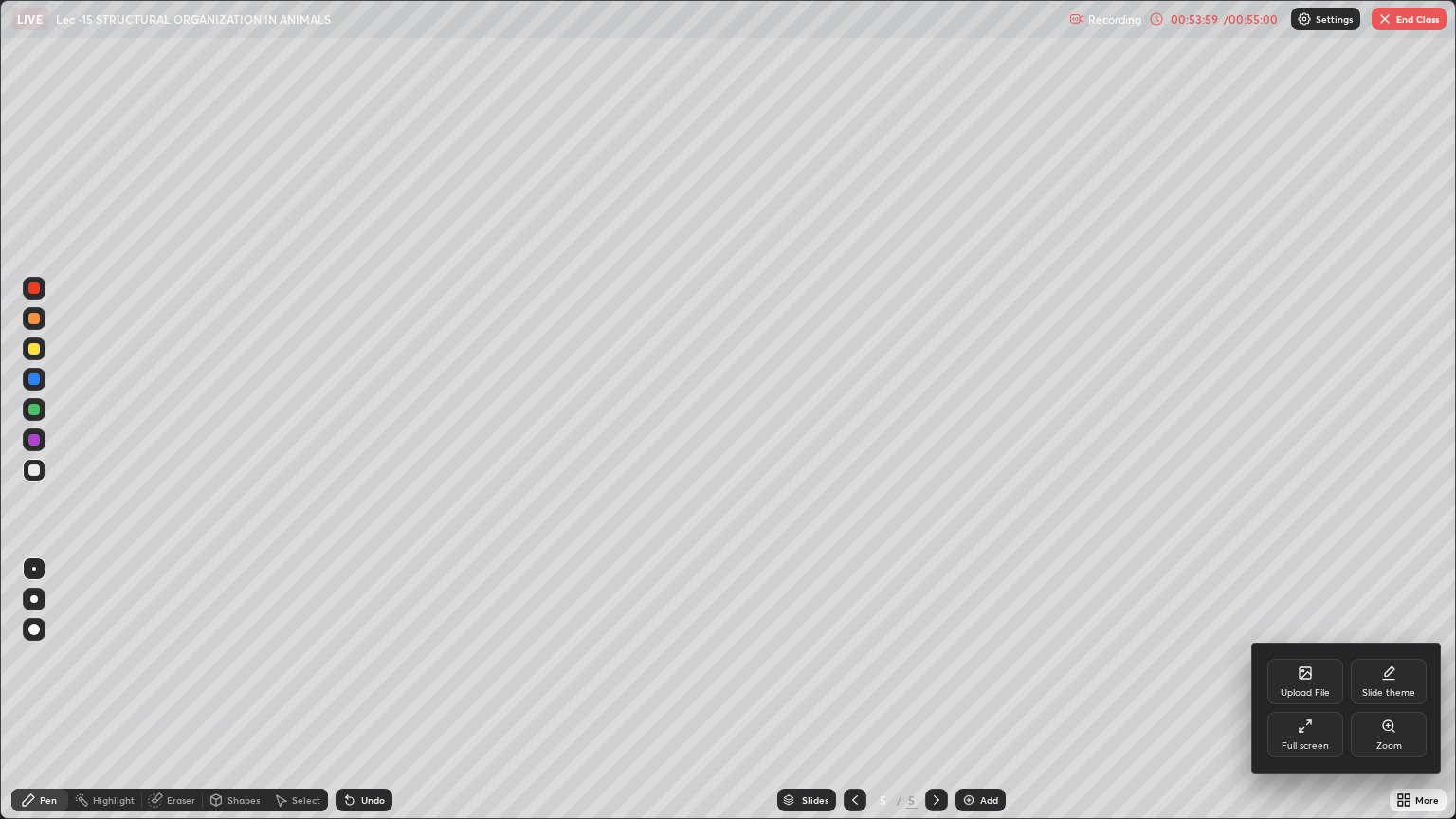 click on "Full screen" at bounding box center (1305, 746) 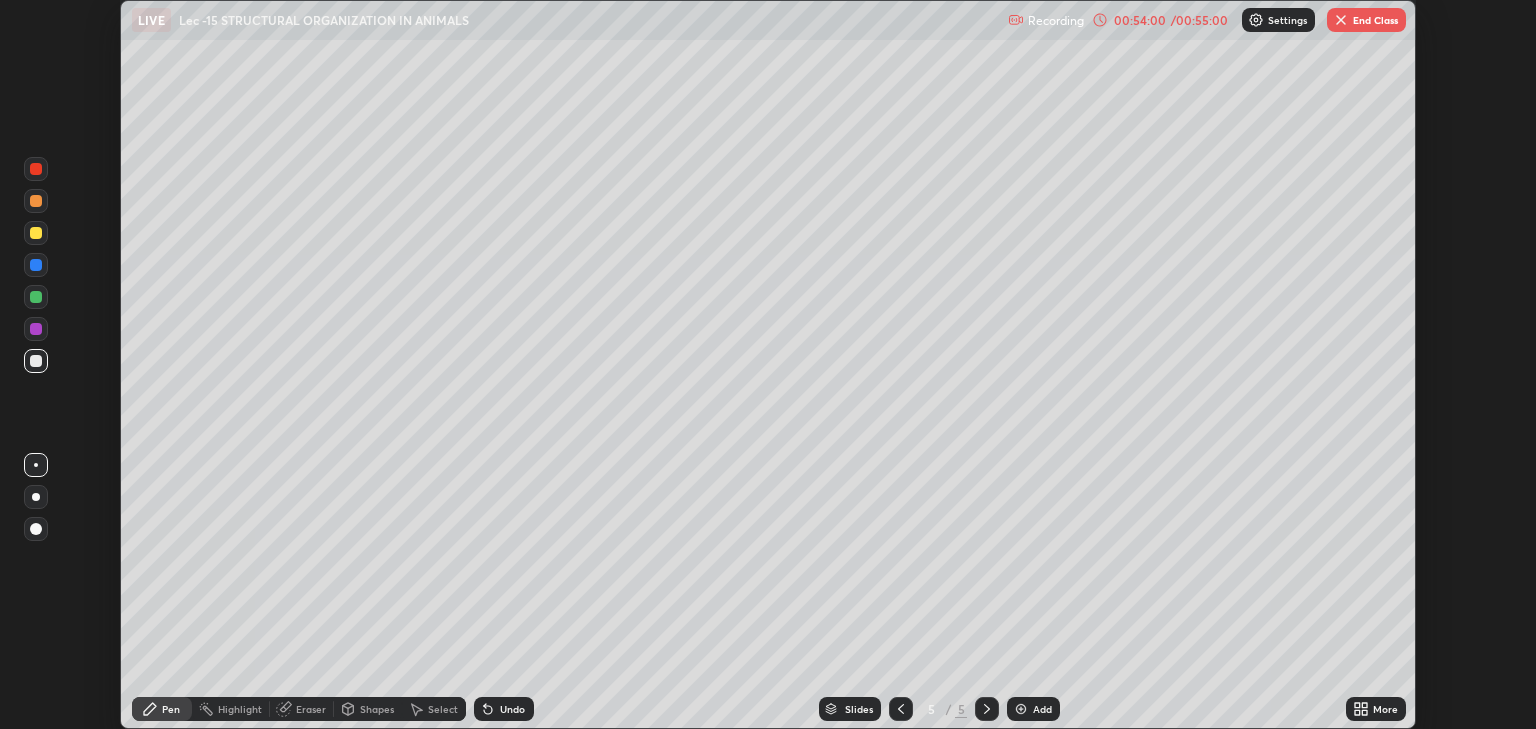scroll, scrollTop: 729, scrollLeft: 1536, axis: both 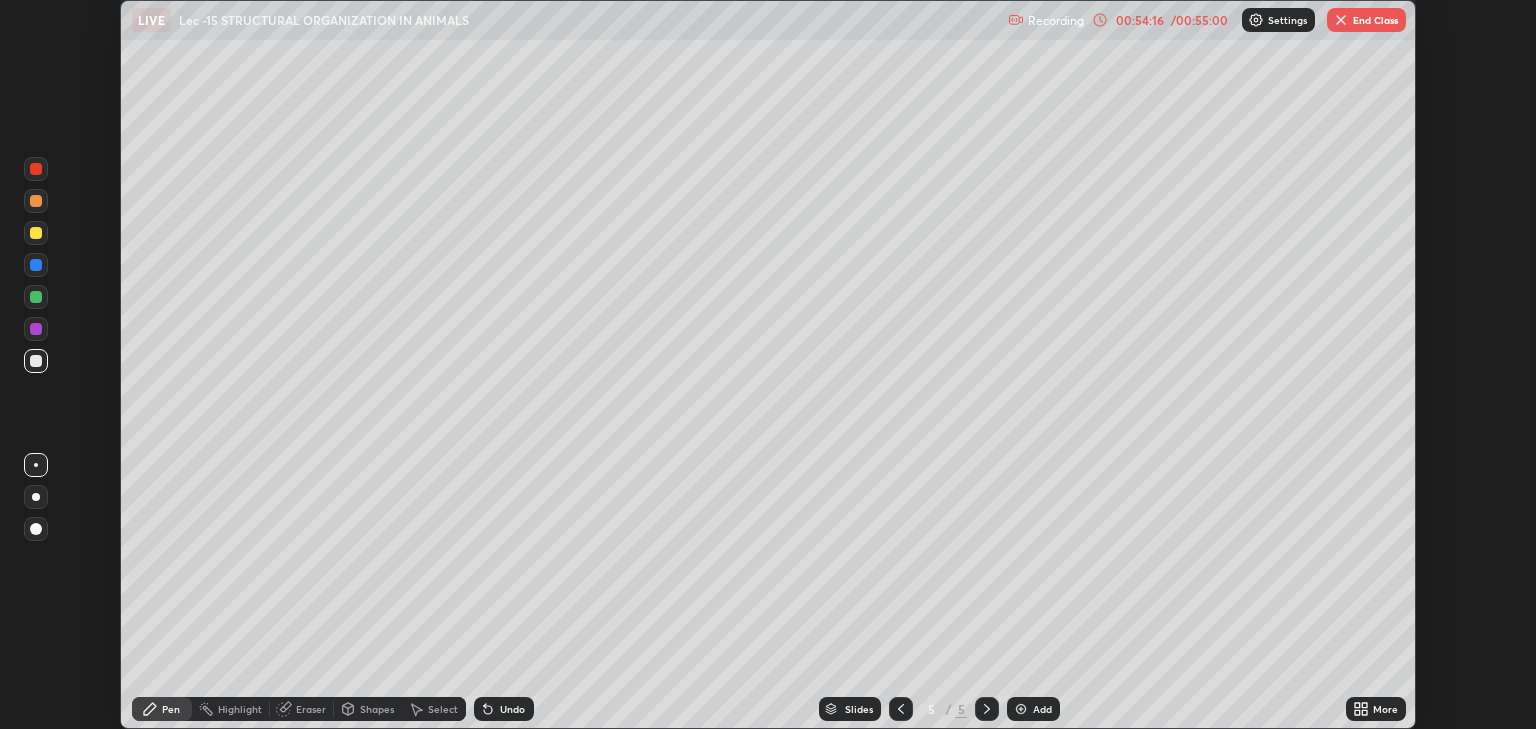 click at bounding box center (1341, 20) 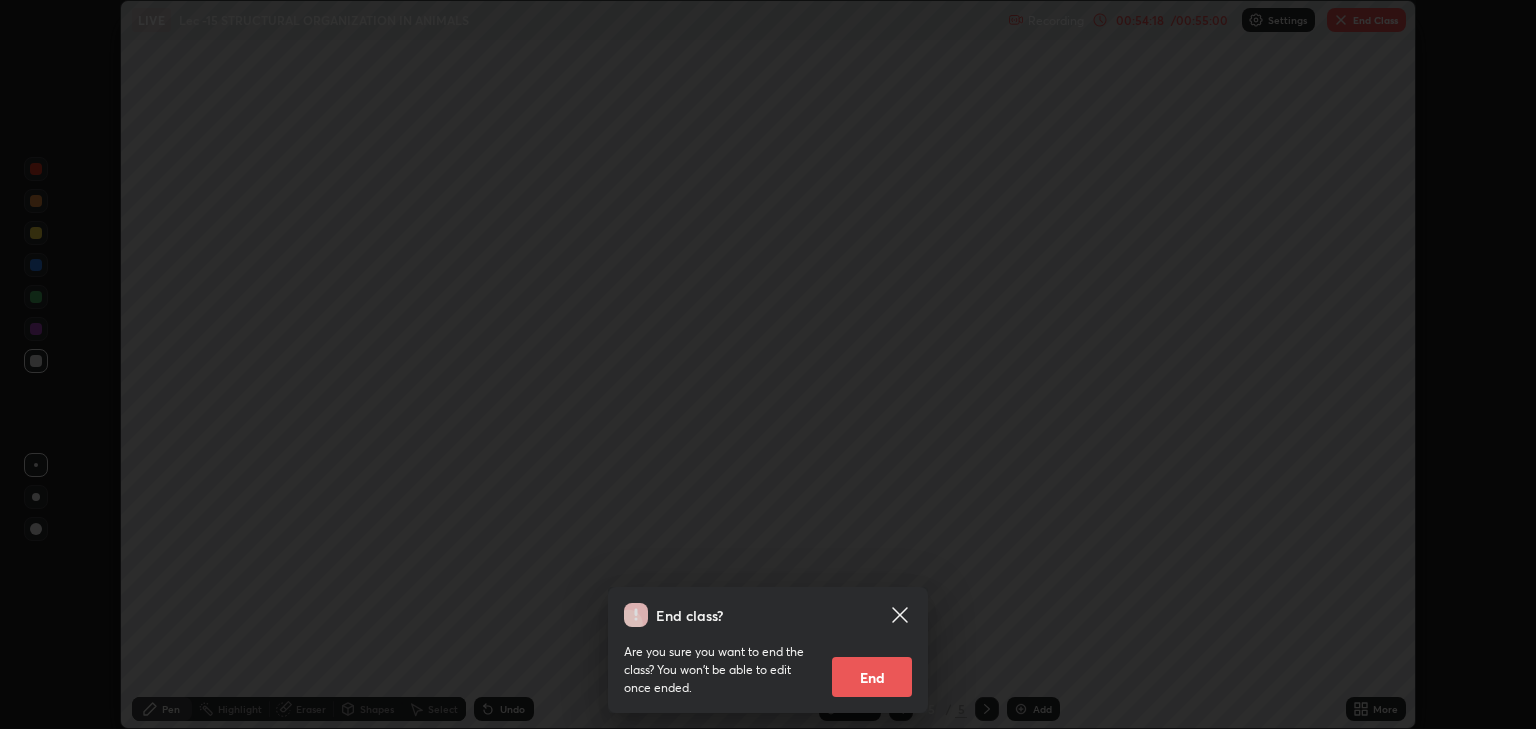 click on "End" at bounding box center [872, 677] 